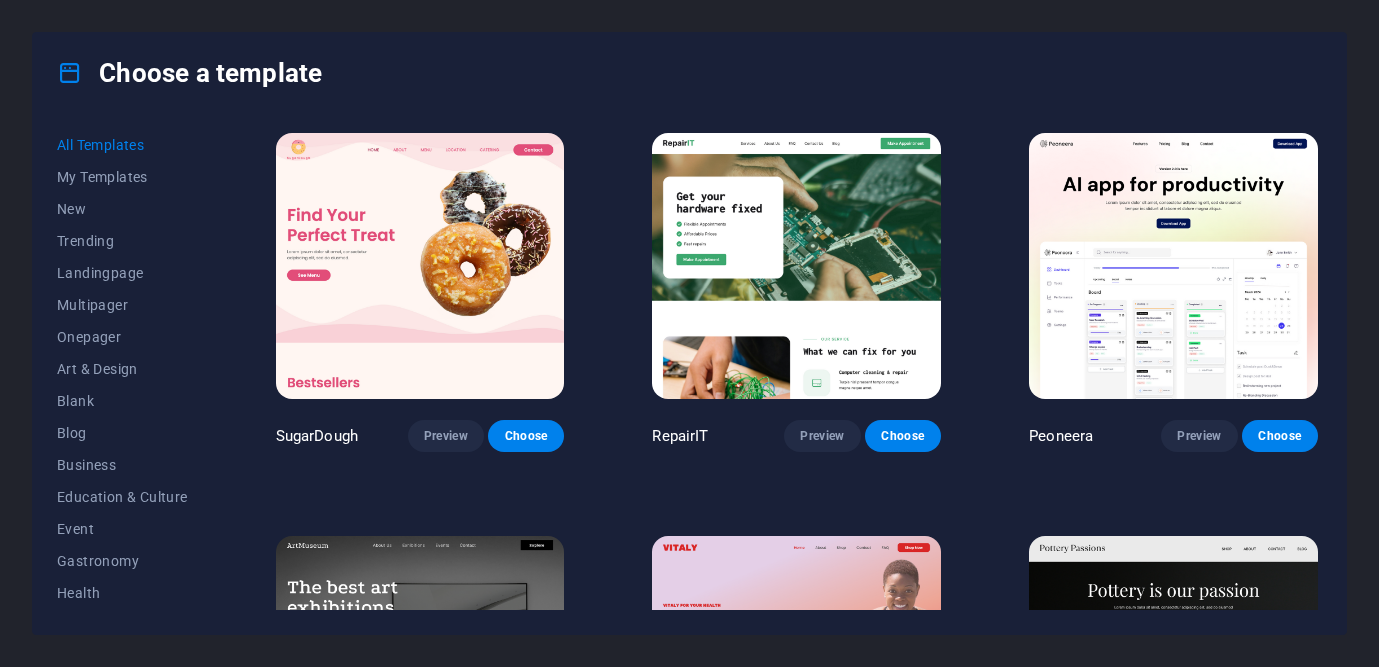 scroll, scrollTop: 0, scrollLeft: 0, axis: both 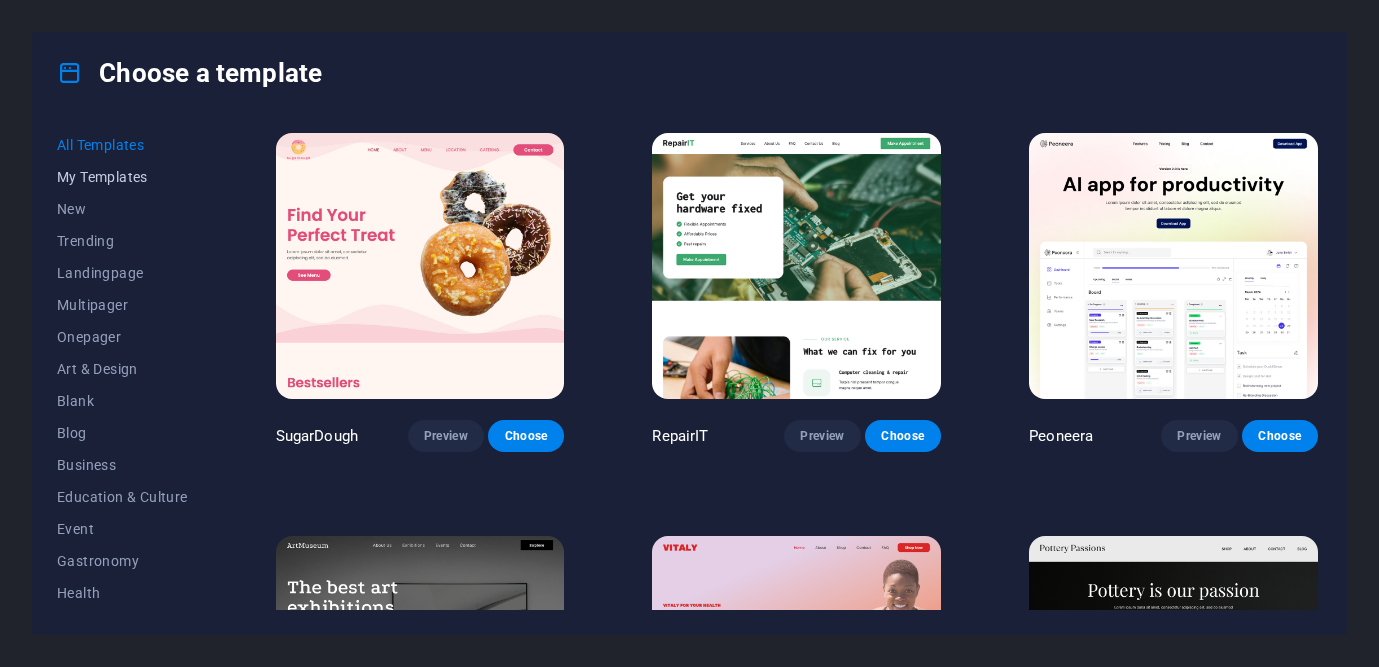 click on "My Templates" at bounding box center [122, 177] 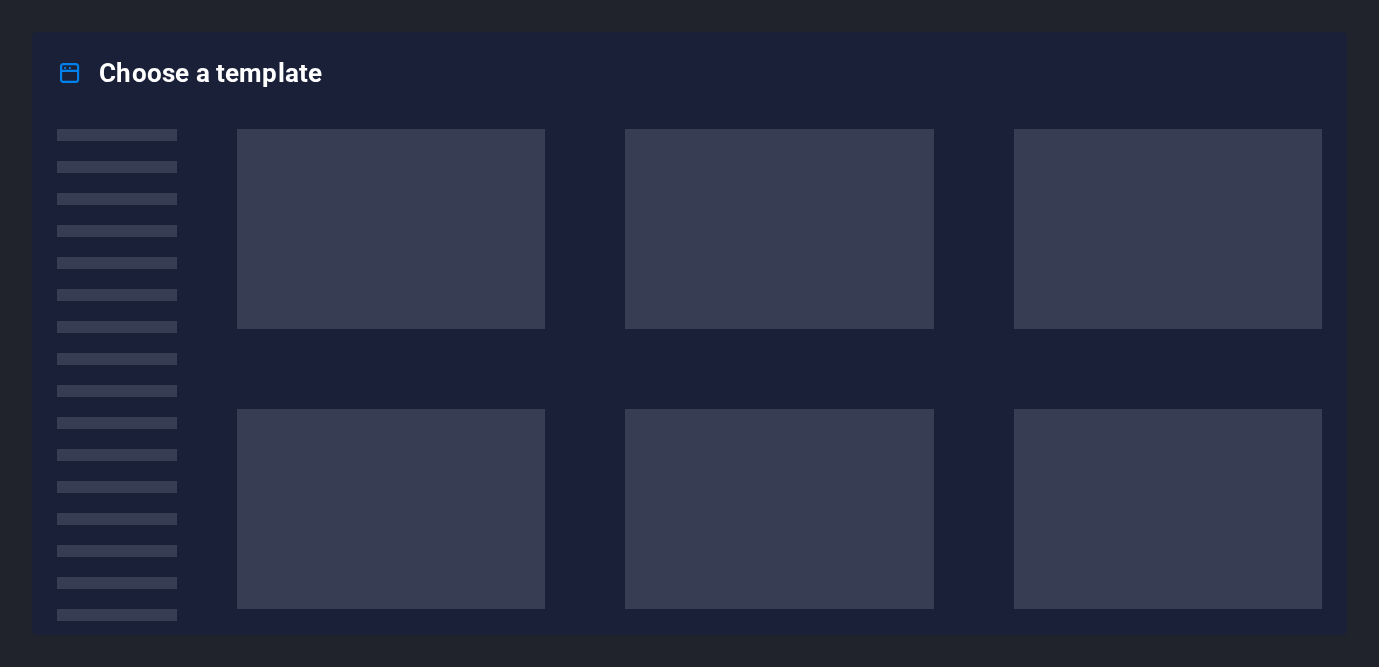 scroll, scrollTop: 0, scrollLeft: 0, axis: both 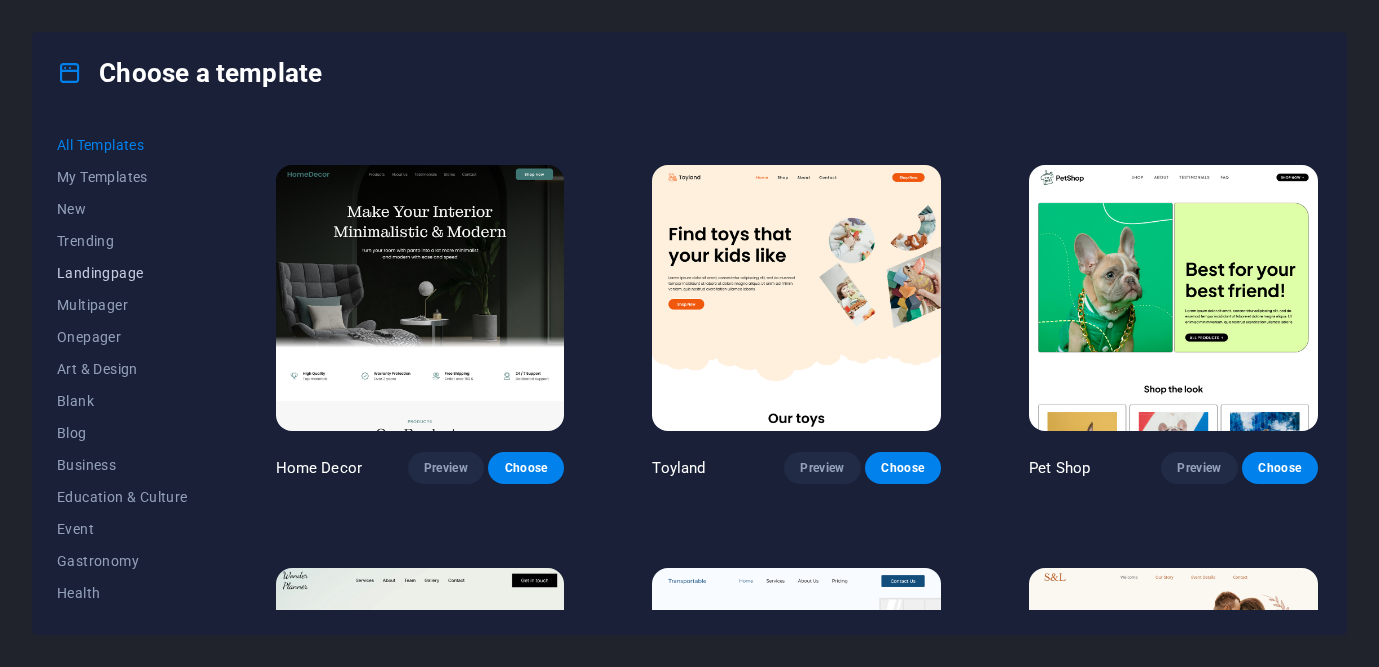 click on "Landingpage" at bounding box center [122, 273] 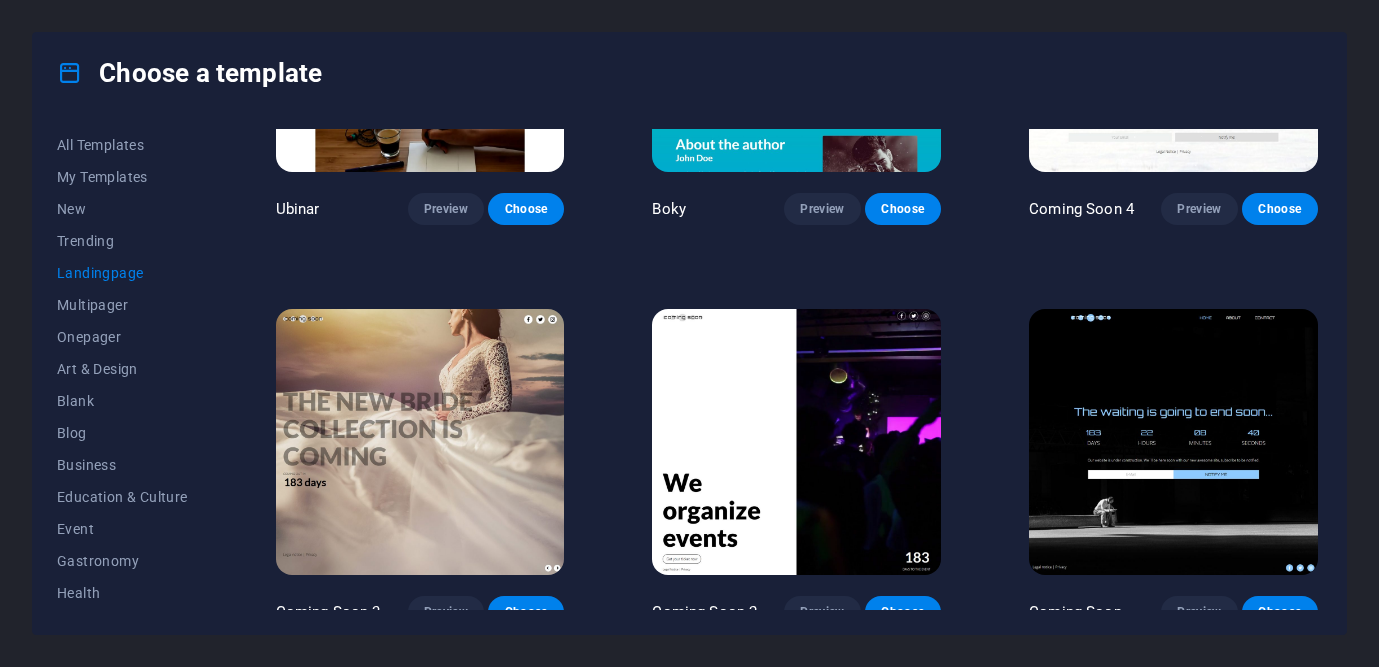 scroll, scrollTop: 3048, scrollLeft: 0, axis: vertical 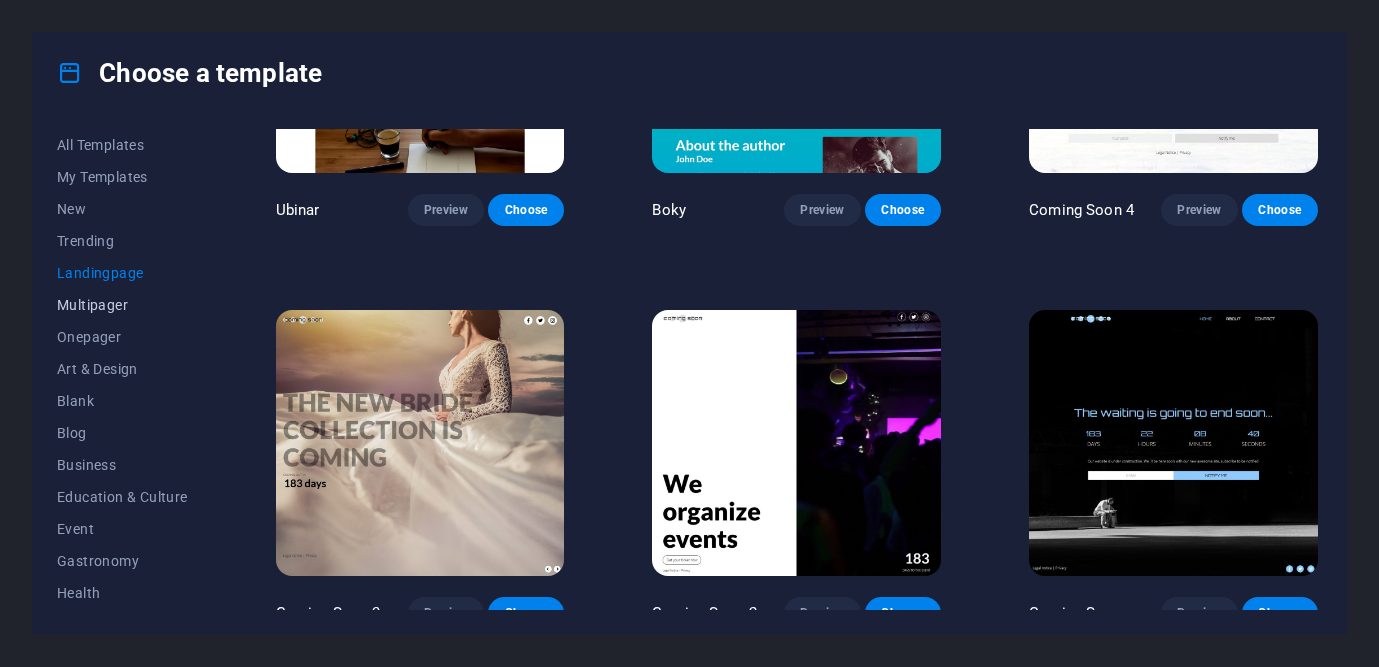 click on "Multipager" at bounding box center (122, 305) 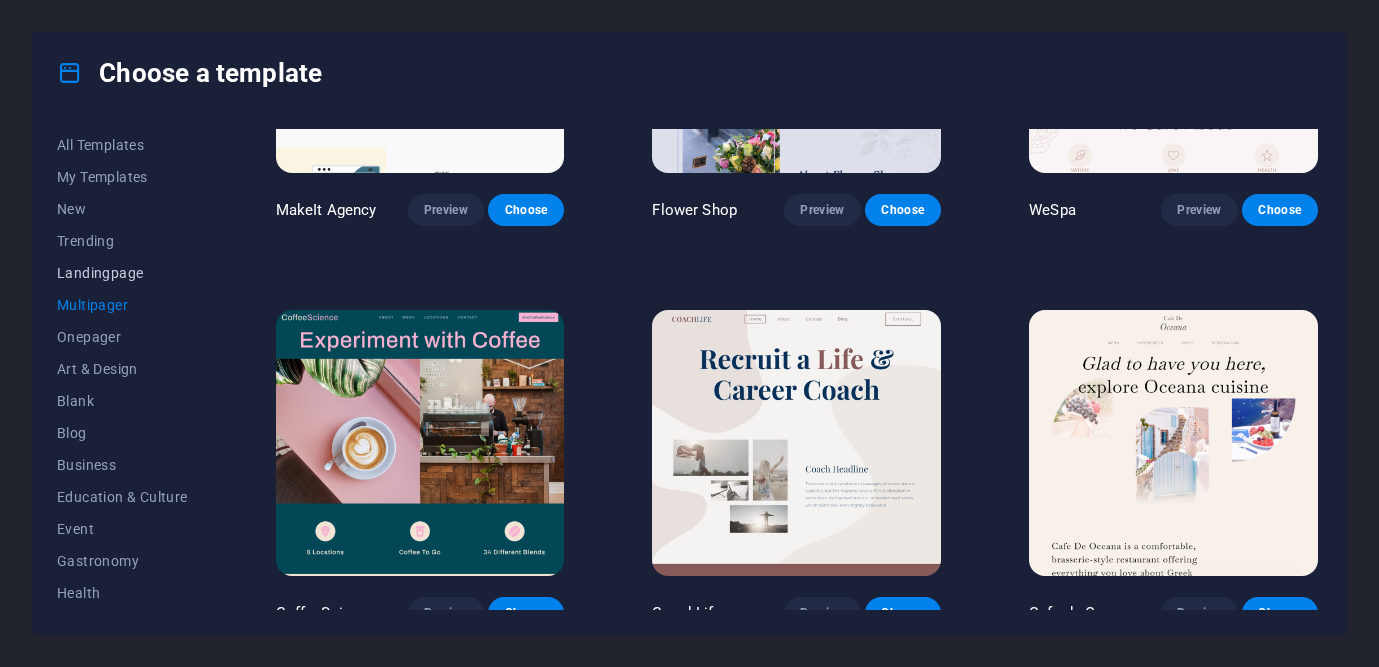 click on "Landingpage" at bounding box center [122, 273] 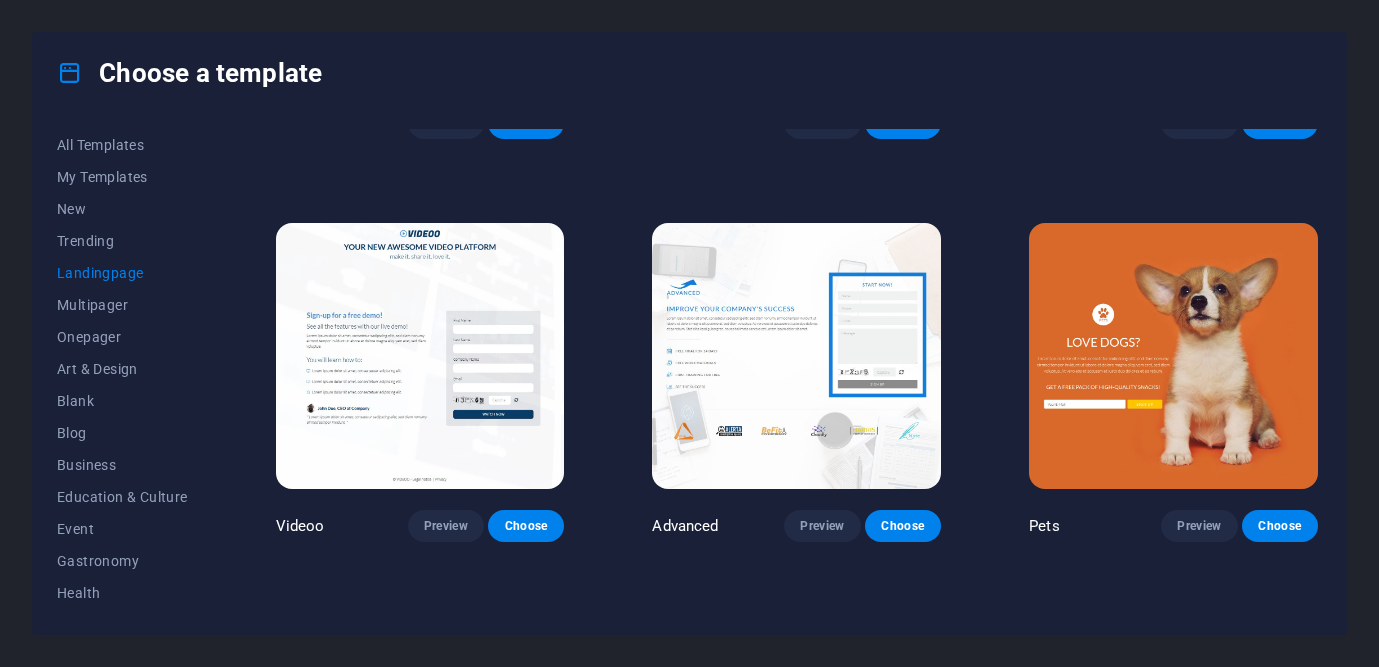 scroll, scrollTop: 717, scrollLeft: 0, axis: vertical 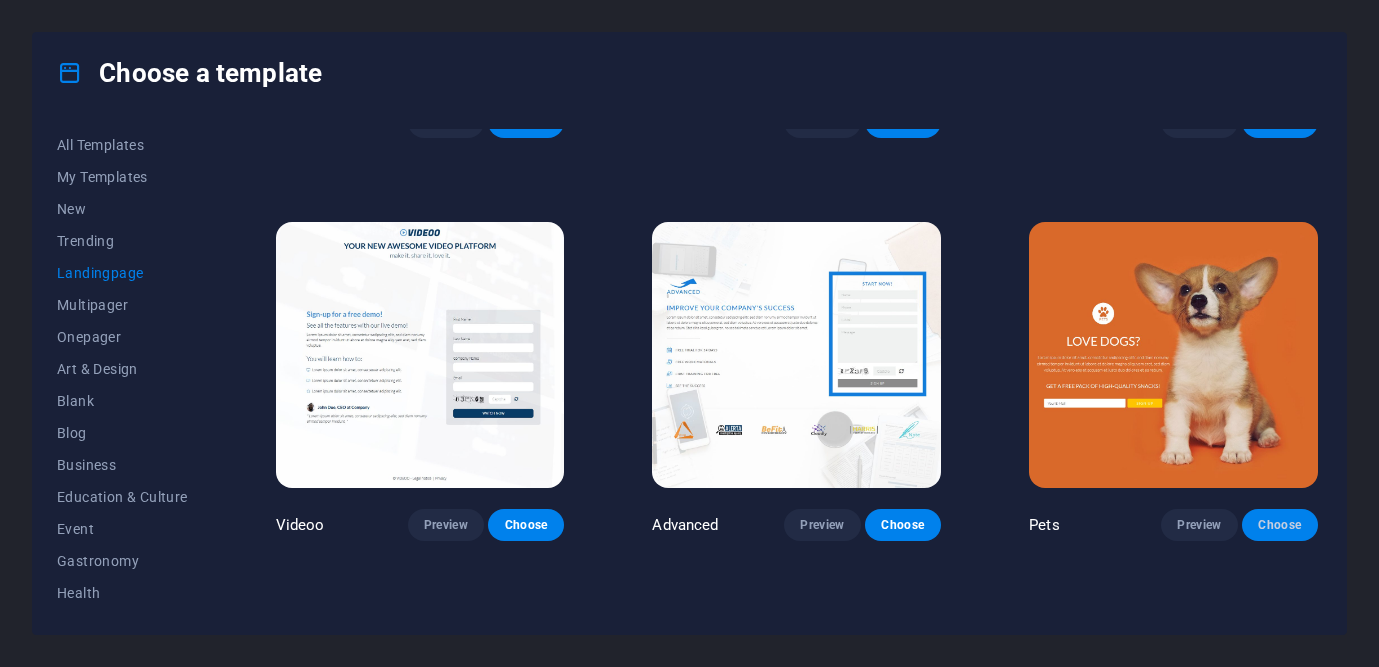 click on "Choose" at bounding box center [1280, 525] 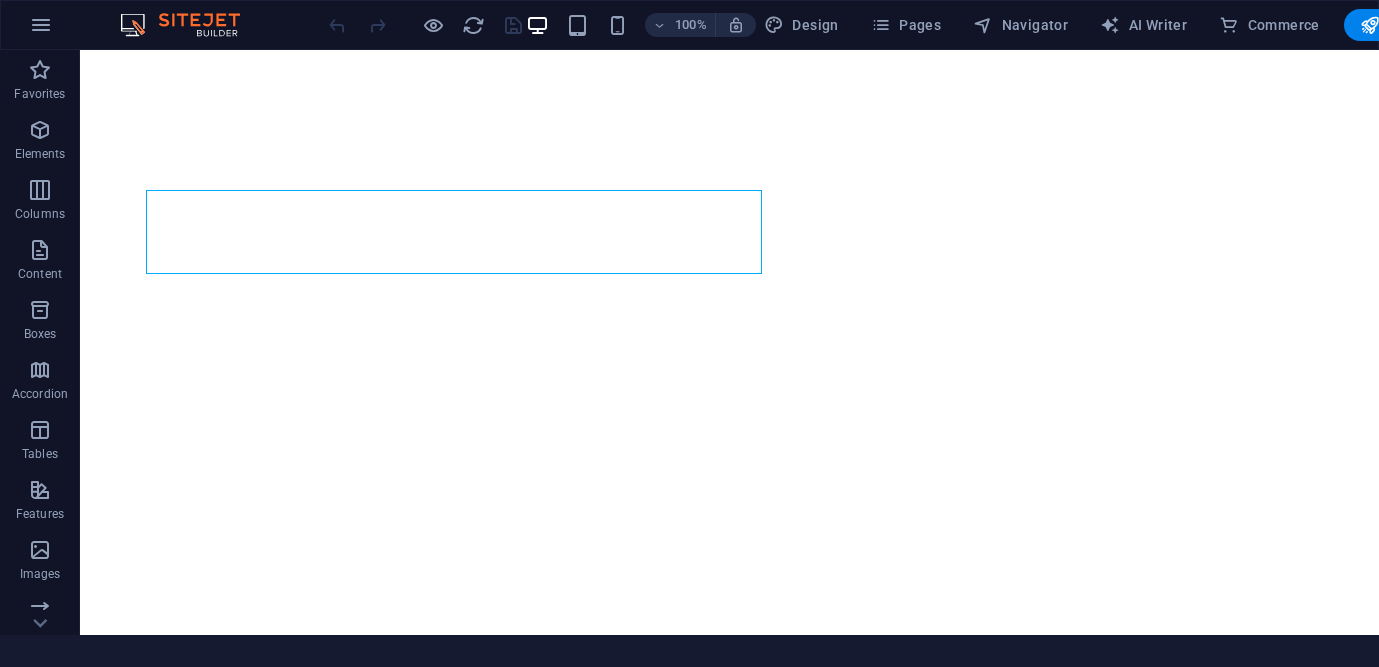 scroll, scrollTop: 0, scrollLeft: 0, axis: both 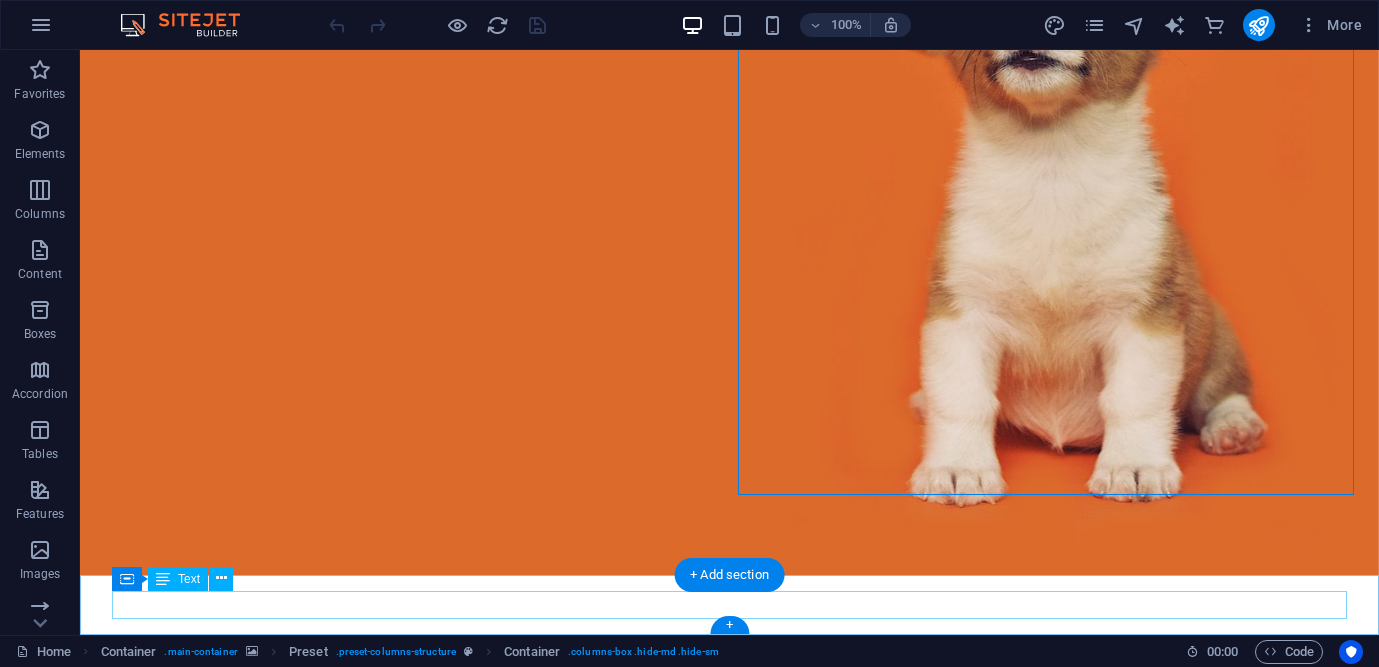click on "Legal Notice  |  Privacy" at bounding box center (729, 1551) 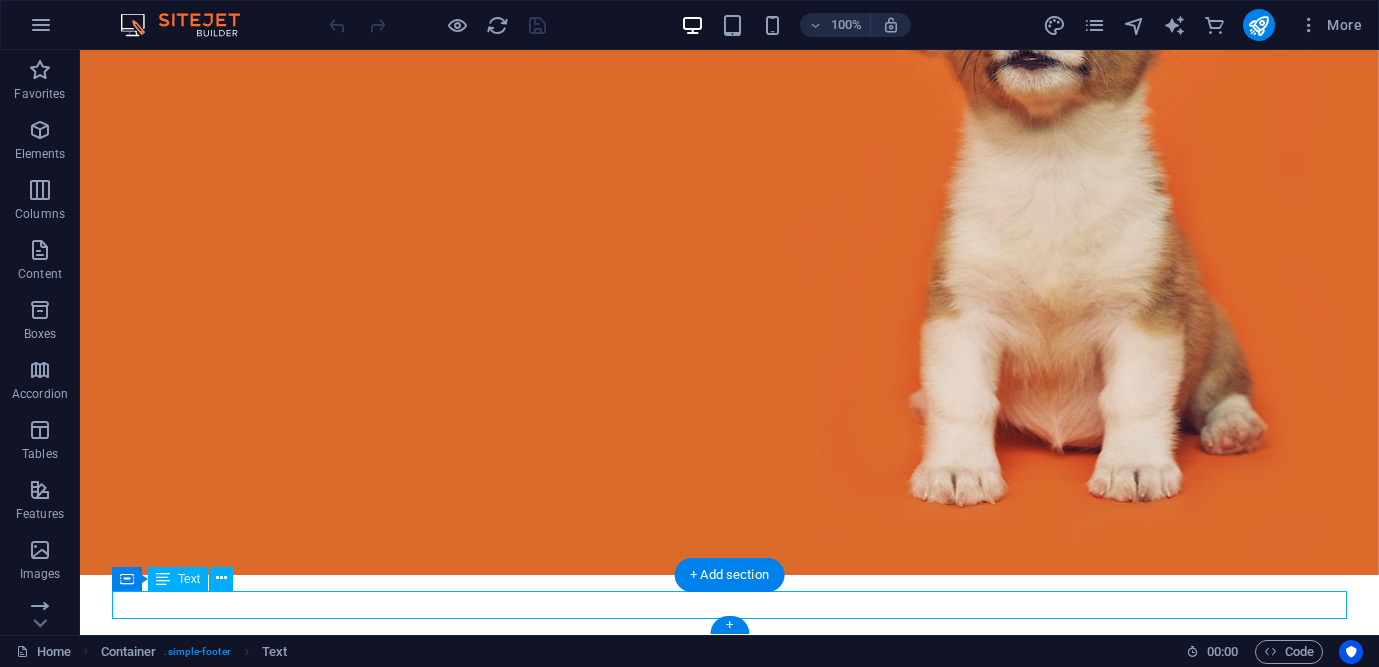 click on "Legal Notice  |  Privacy" at bounding box center [729, 1551] 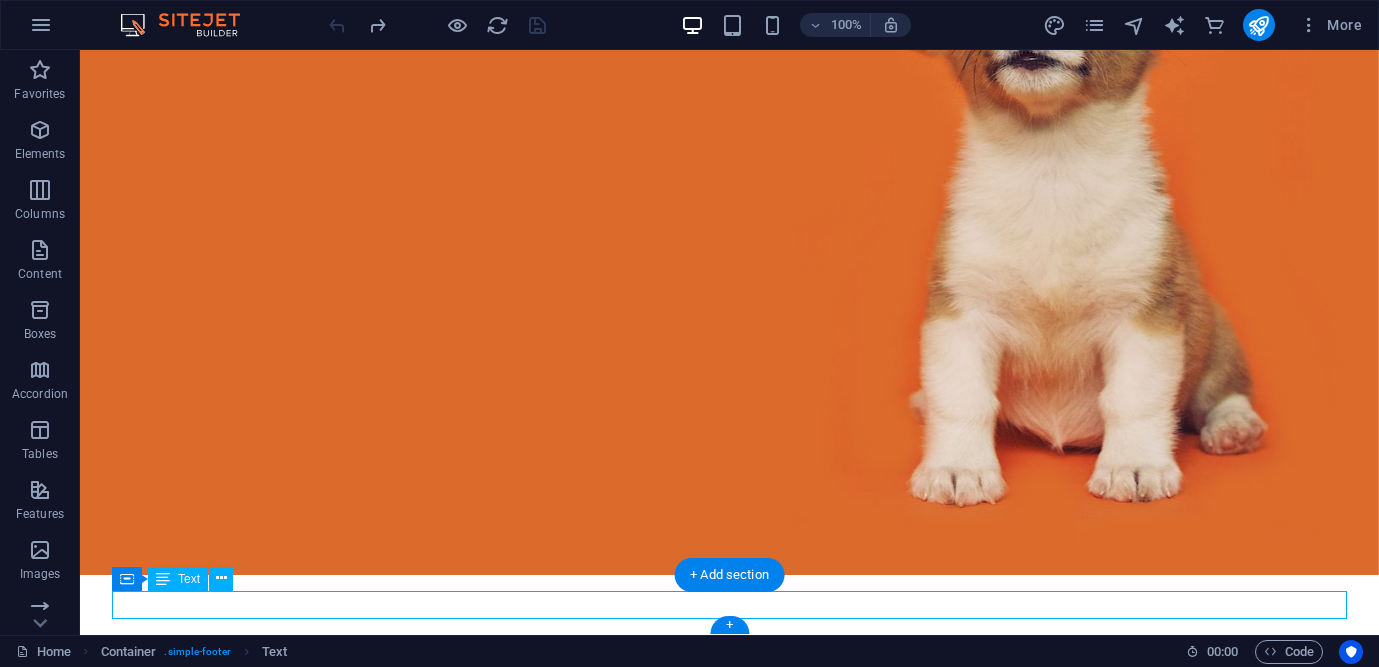 click on "Legal Notice  |  Privacy" at bounding box center (729, 1551) 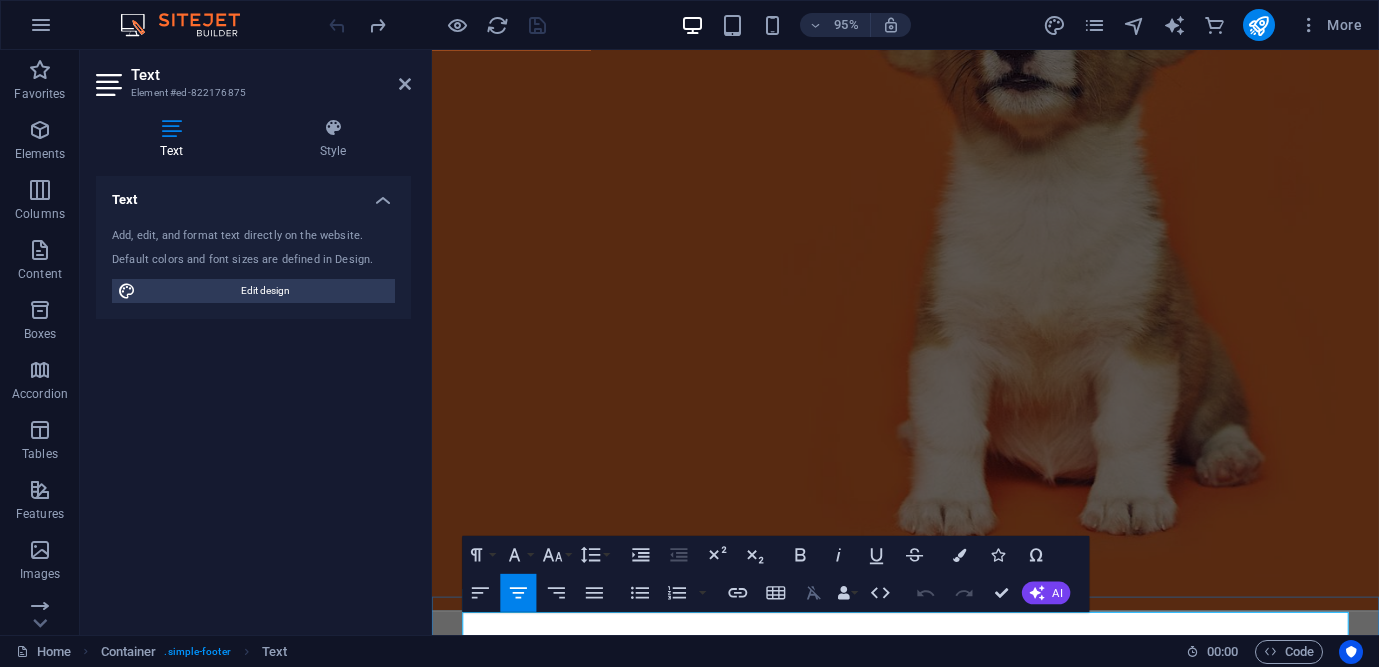 scroll, scrollTop: 284, scrollLeft: 0, axis: vertical 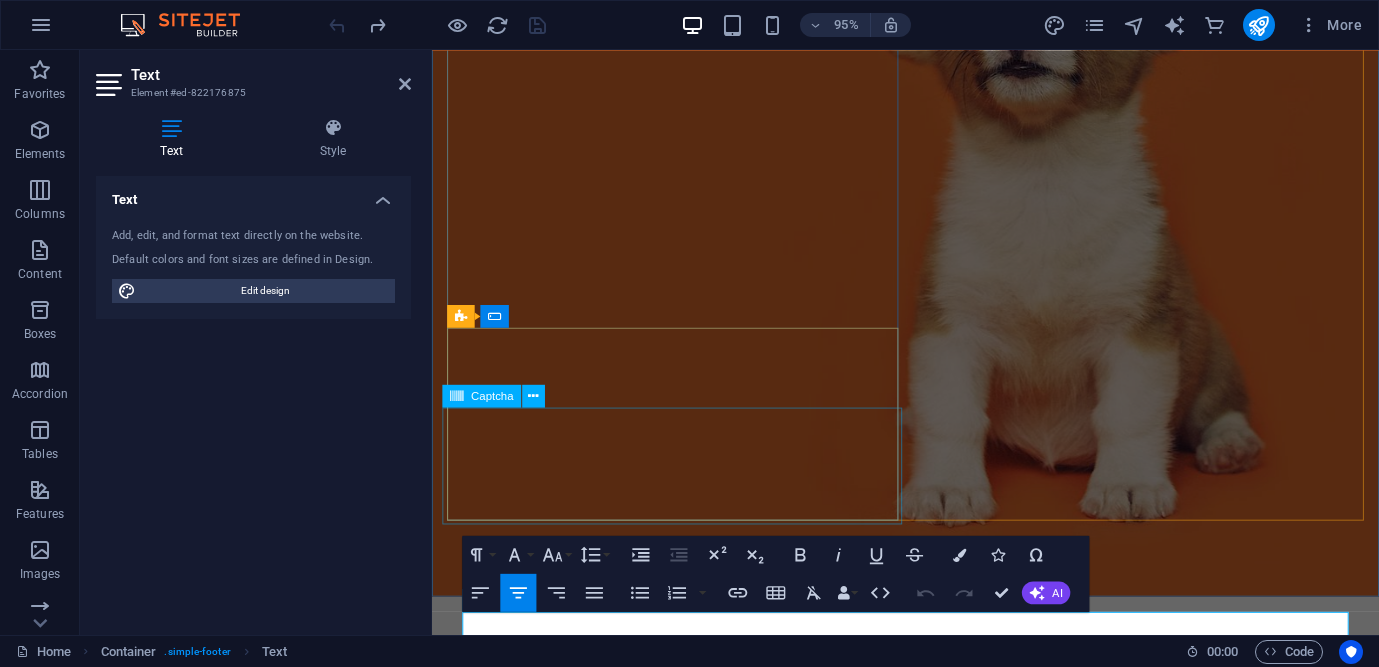 drag, startPoint x: 481, startPoint y: 390, endPoint x: 982, endPoint y: 454, distance: 505.0713 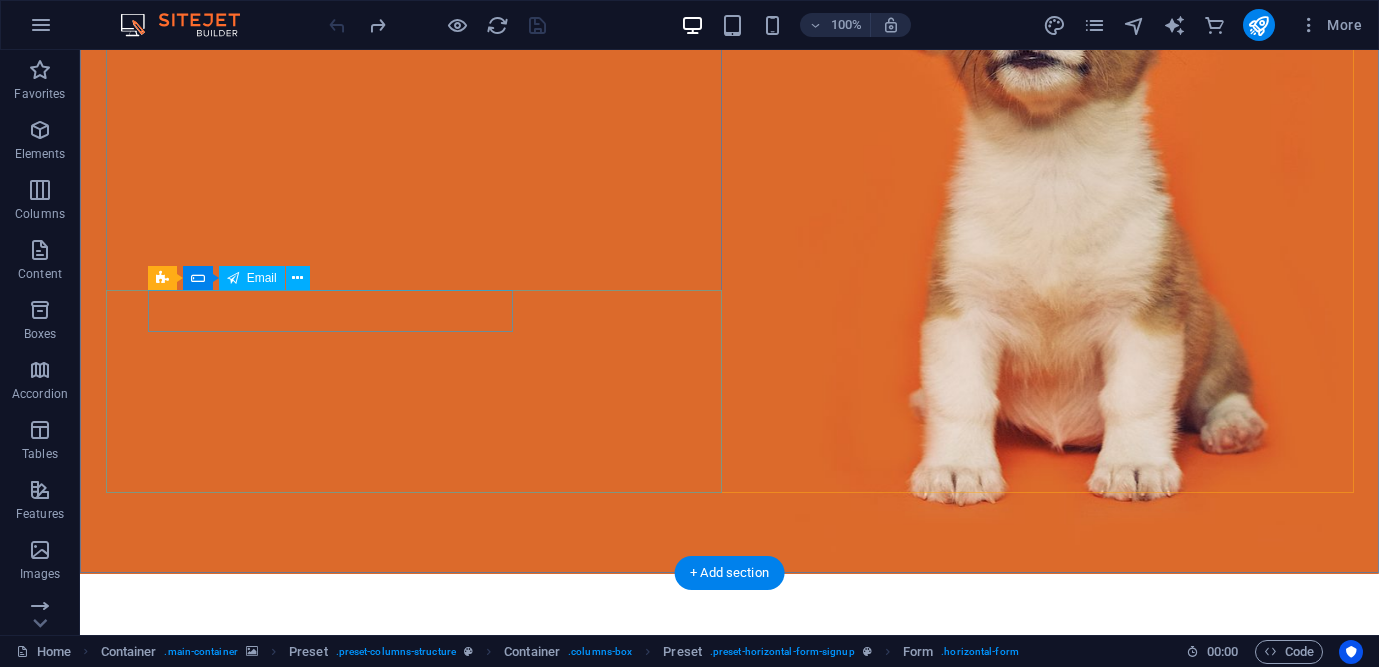 scroll, scrollTop: 270, scrollLeft: 0, axis: vertical 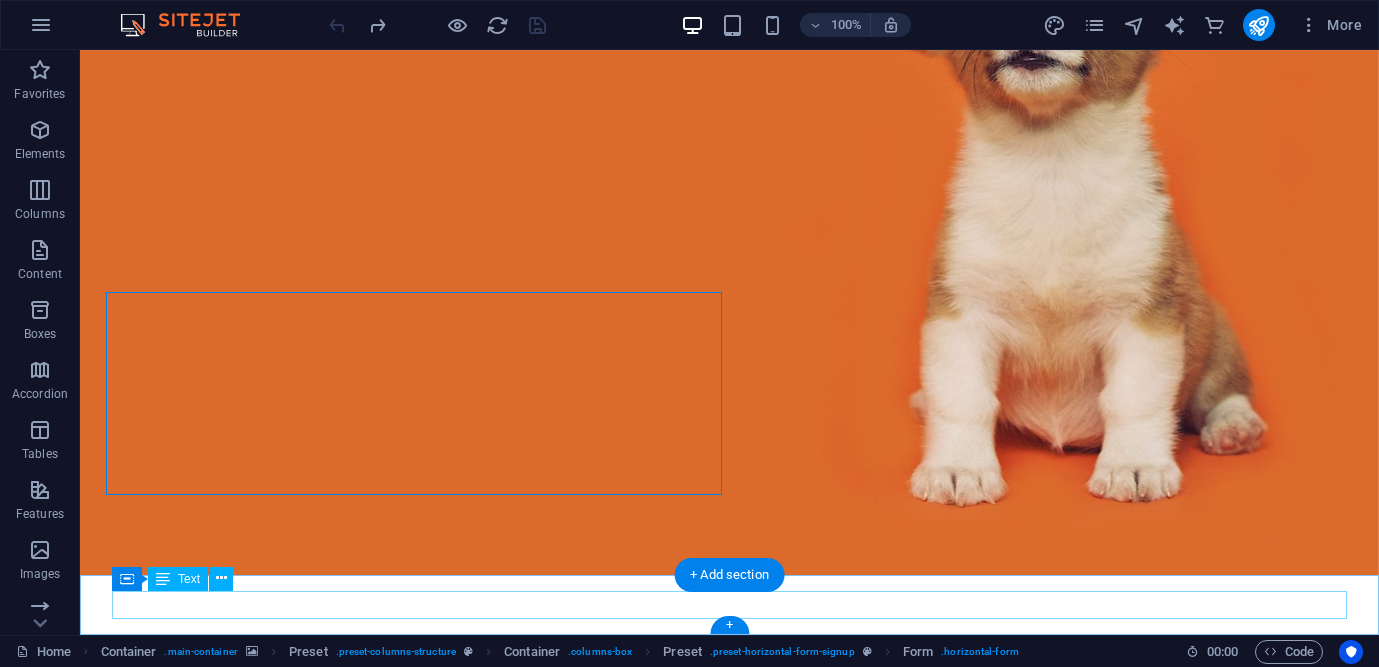 click on "Legal Notice  |  Privacy" at bounding box center [729, 1551] 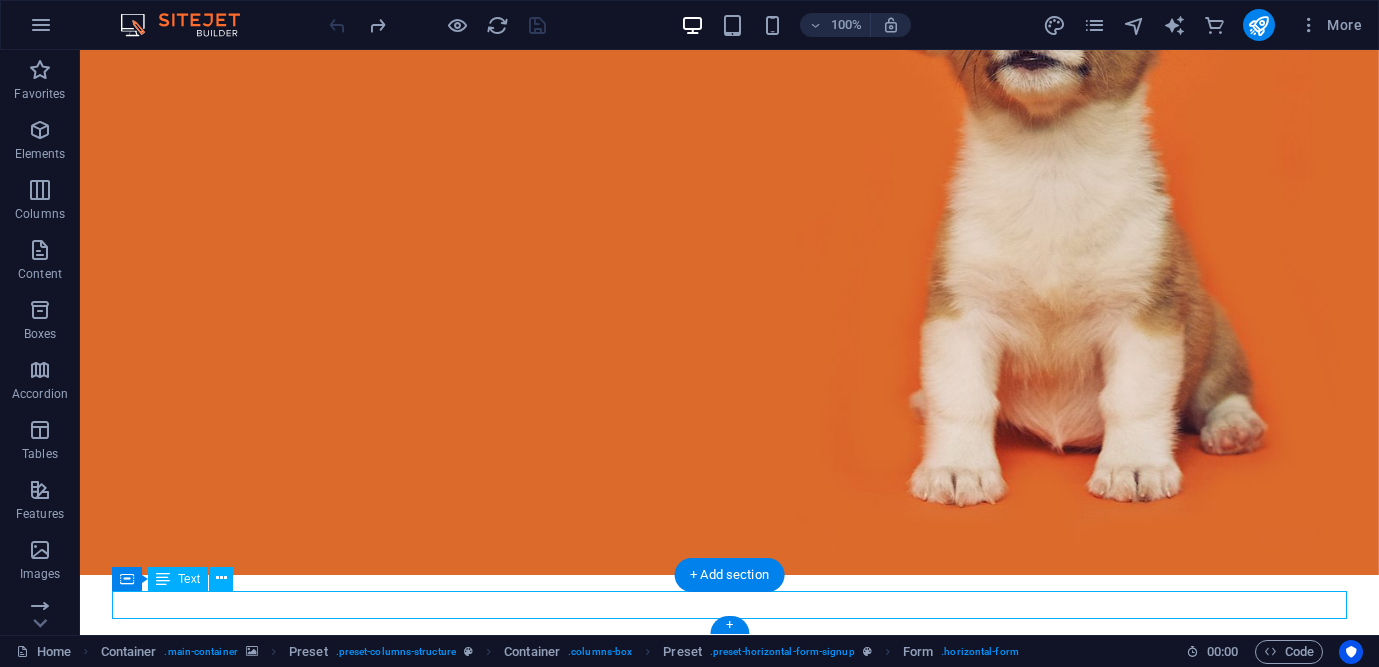 click on "Legal Notice  |  Privacy" at bounding box center [729, 1551] 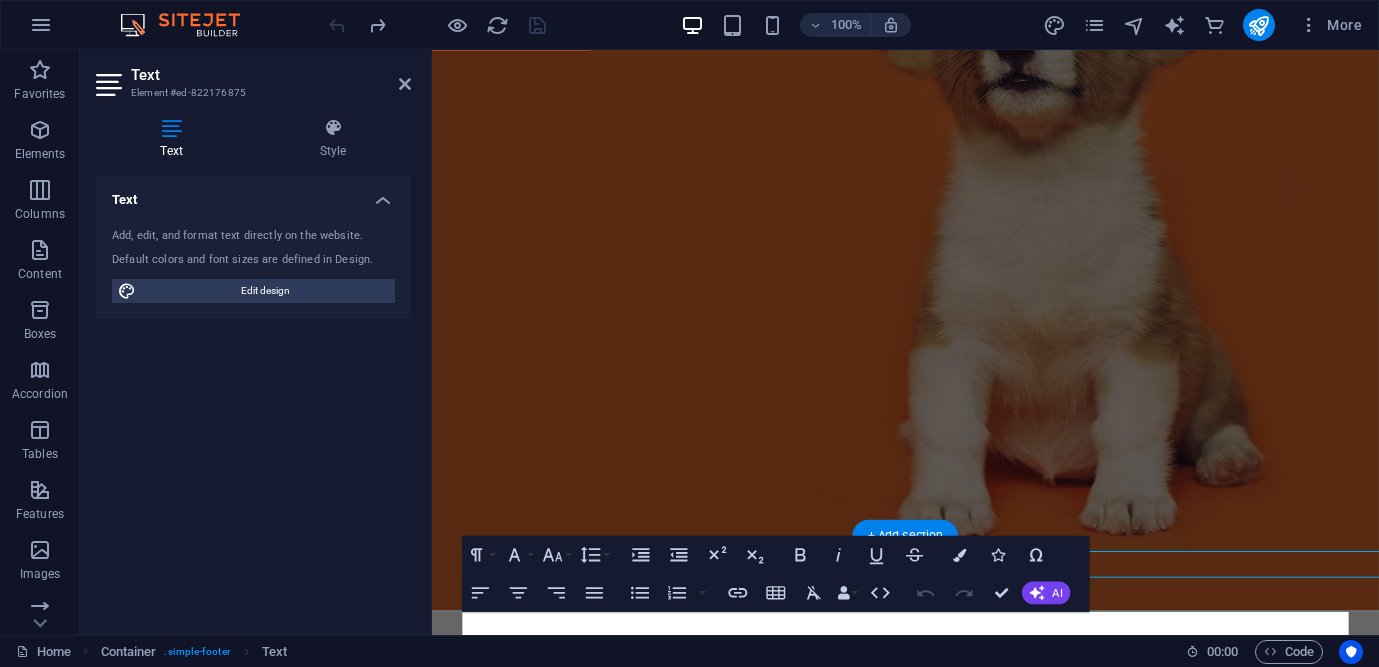 scroll, scrollTop: 284, scrollLeft: 0, axis: vertical 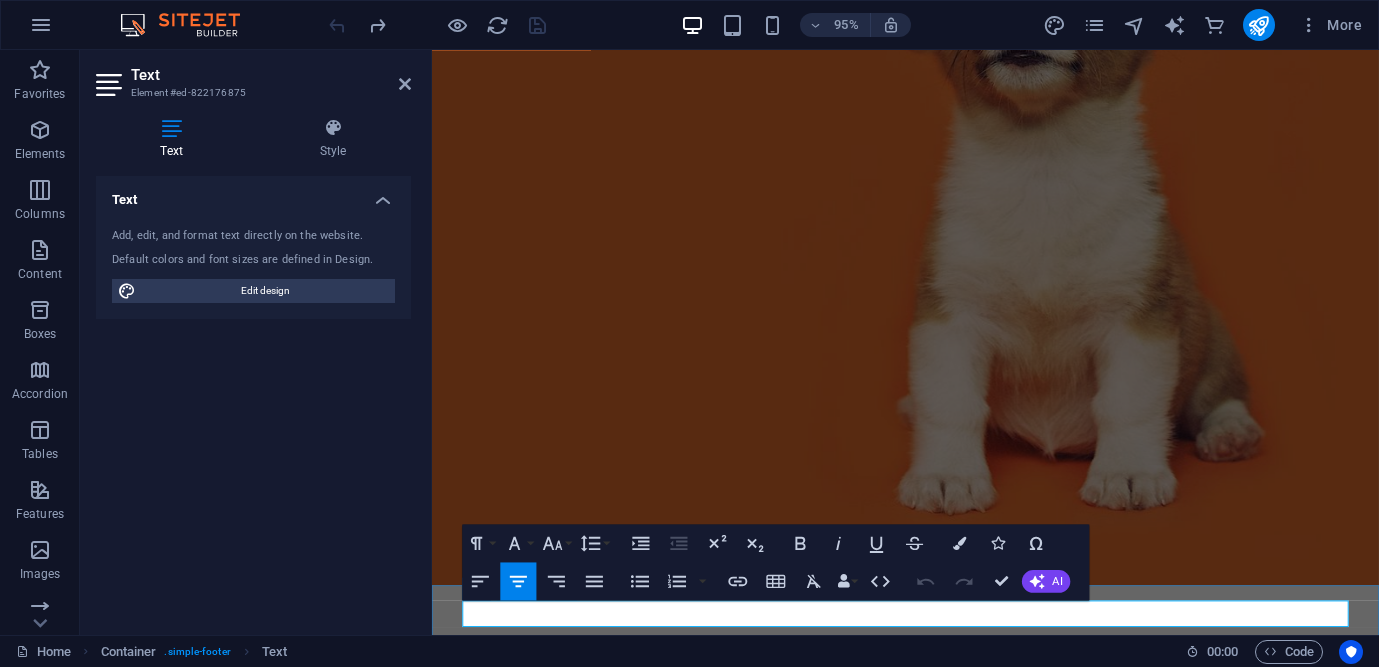 drag, startPoint x: 1024, startPoint y: 658, endPoint x: 794, endPoint y: 637, distance: 230.95671 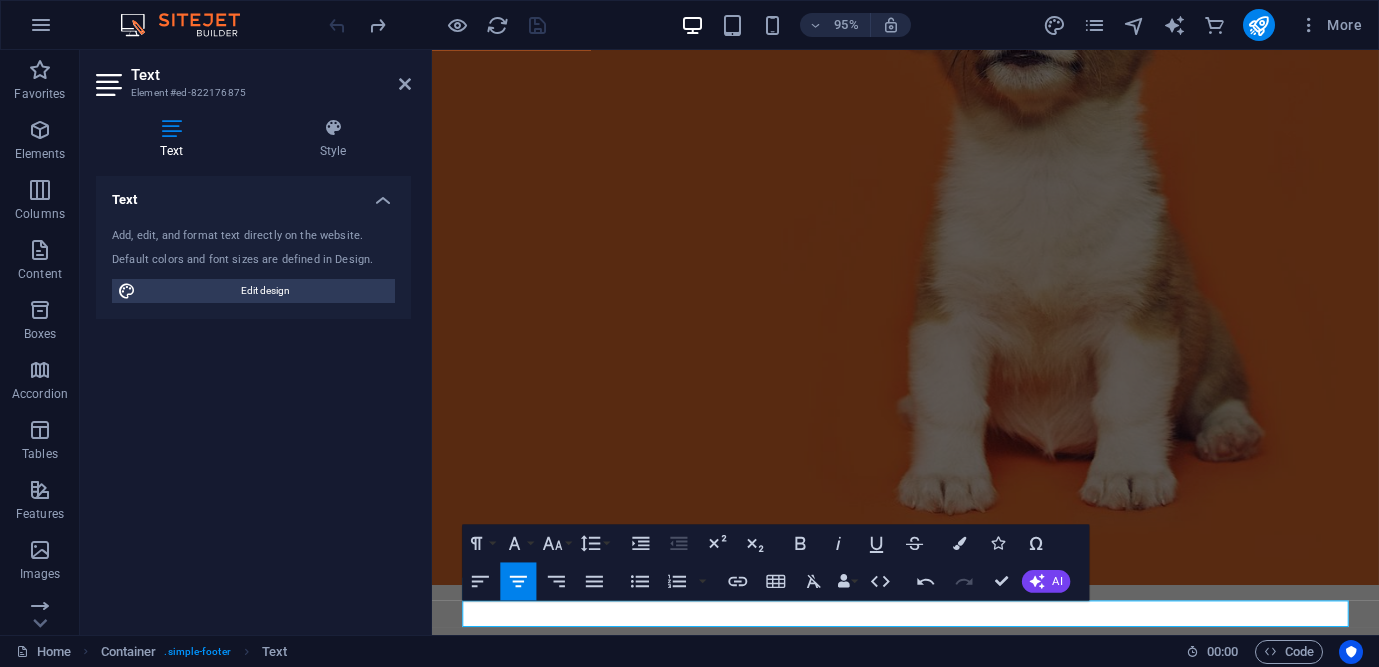click at bounding box center (930, 183) 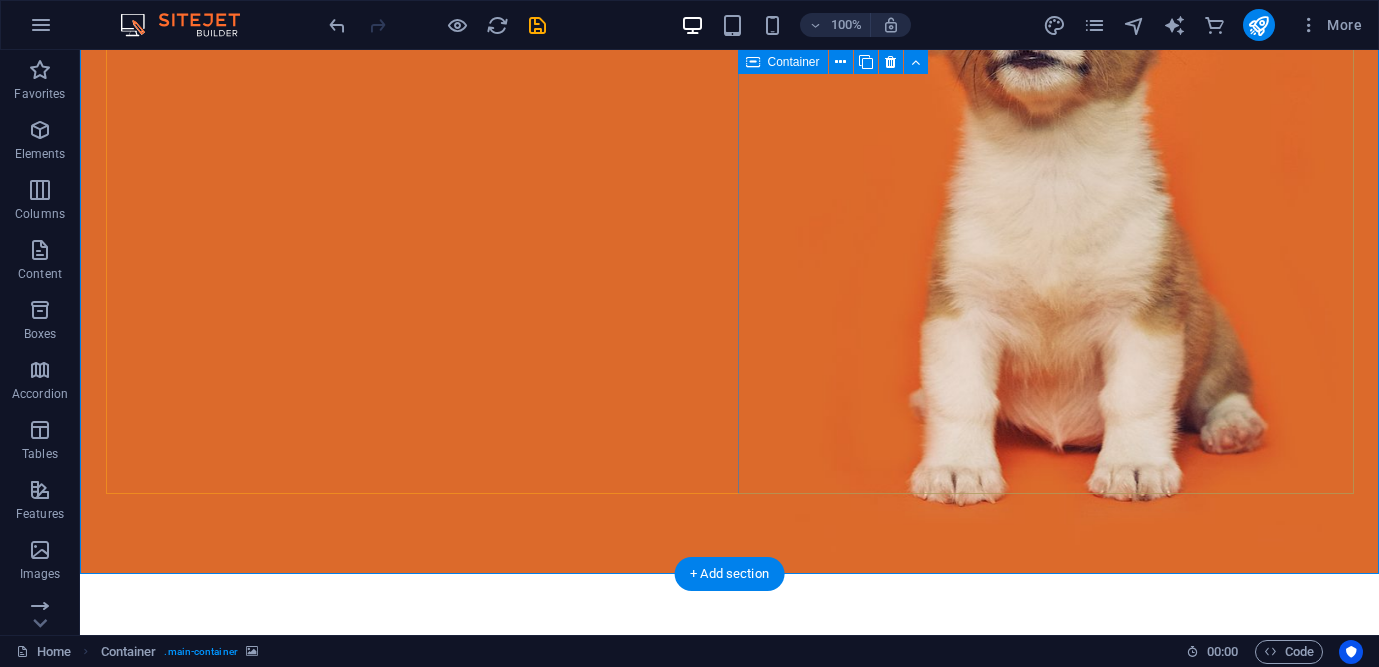 scroll, scrollTop: 270, scrollLeft: 0, axis: vertical 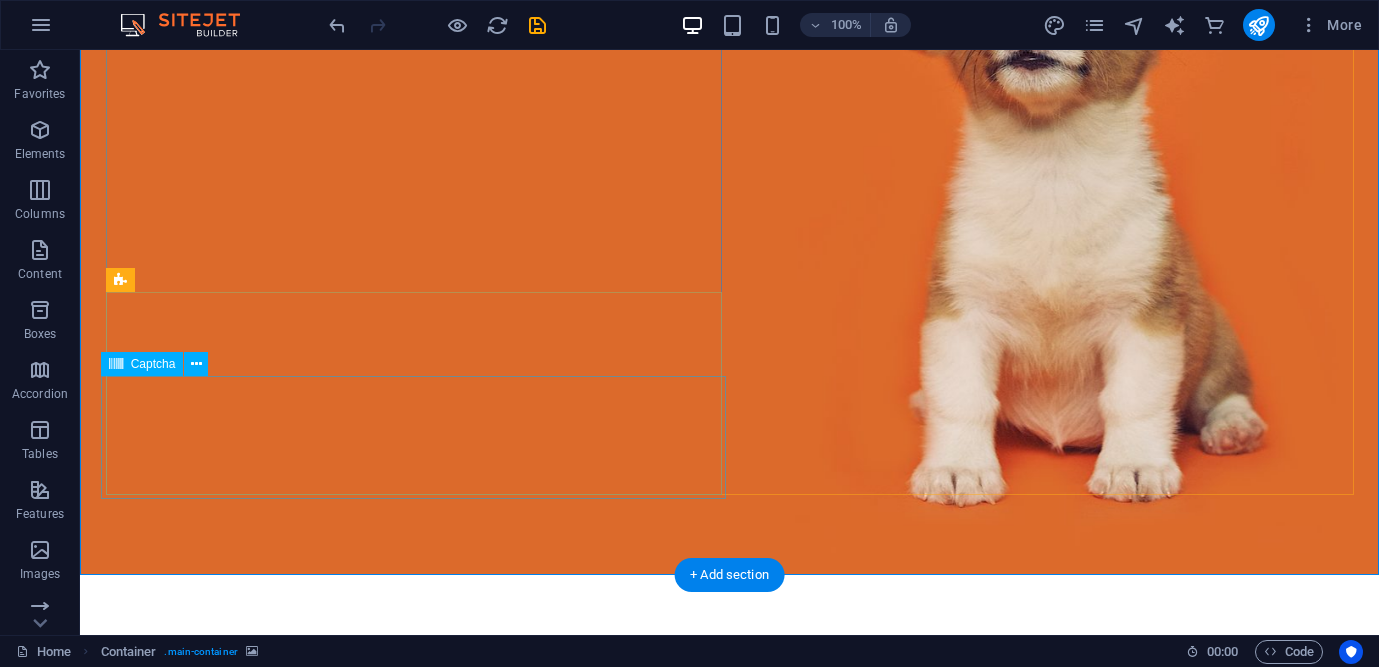 click on "Unreadable? Load new" 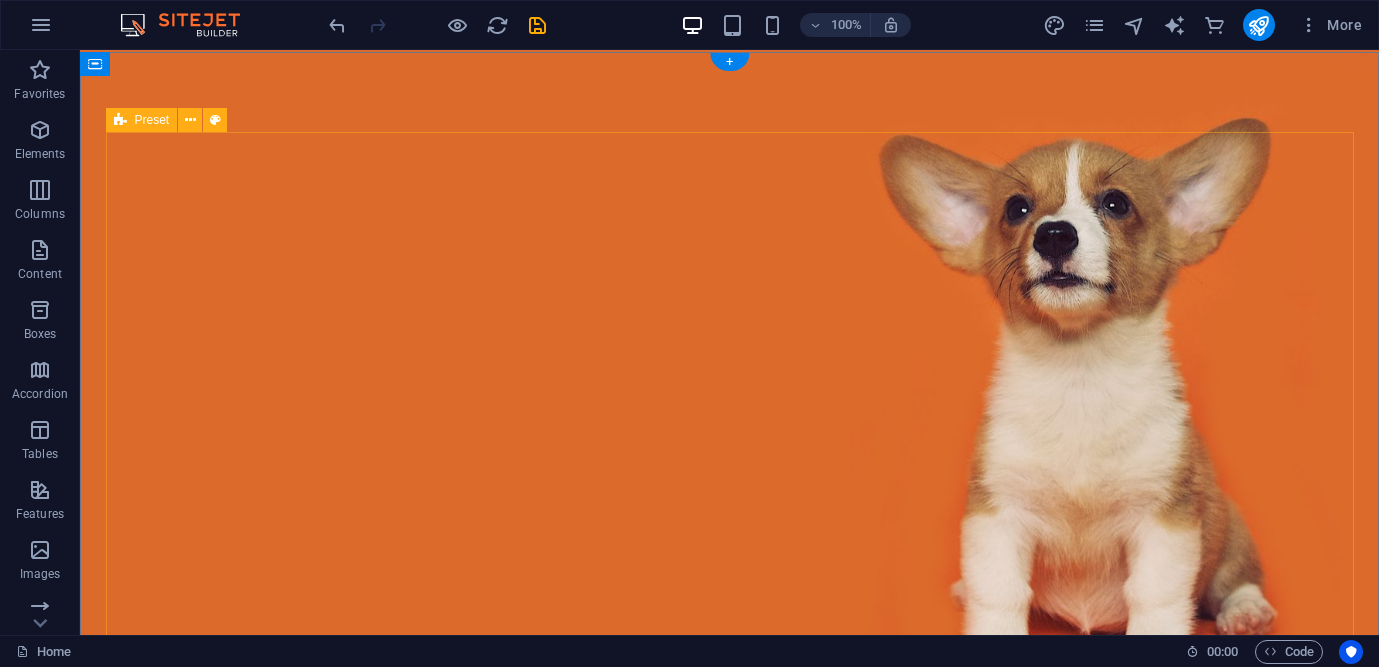 scroll, scrollTop: 0, scrollLeft: 0, axis: both 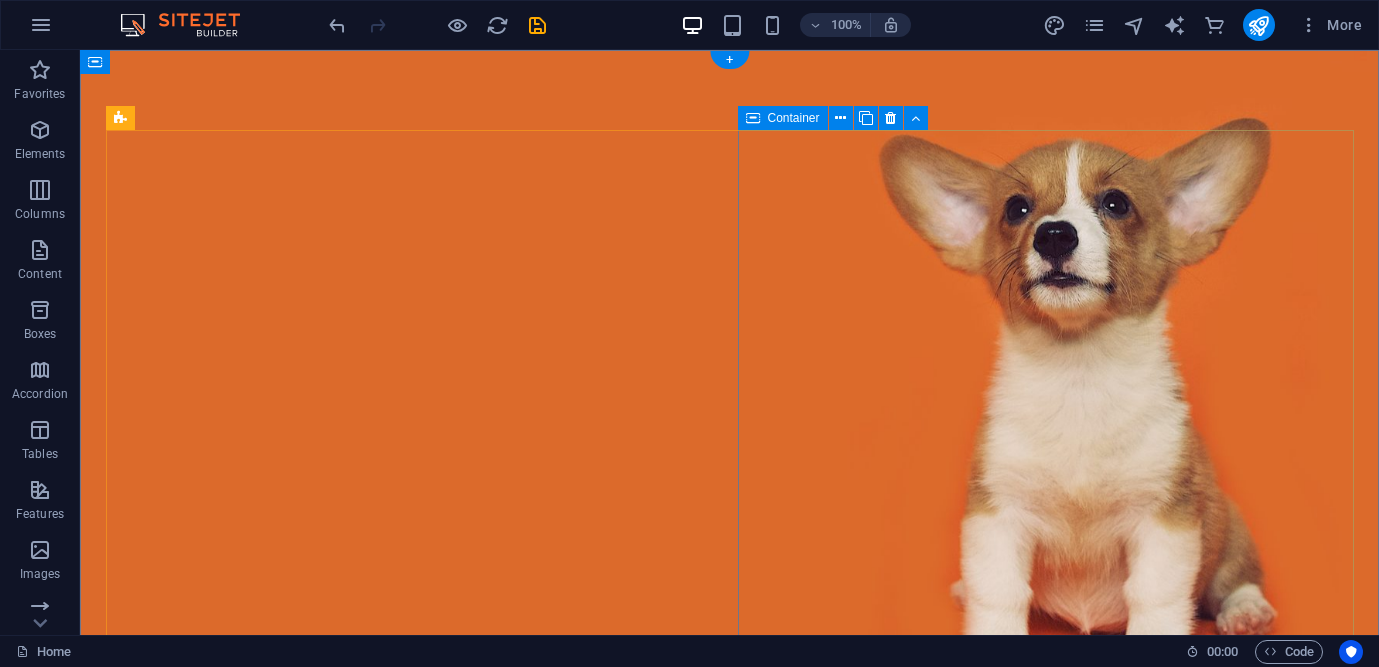 click on "Drop content here or  Add elements  Paste clipboard" at bounding box center [730, 1367] 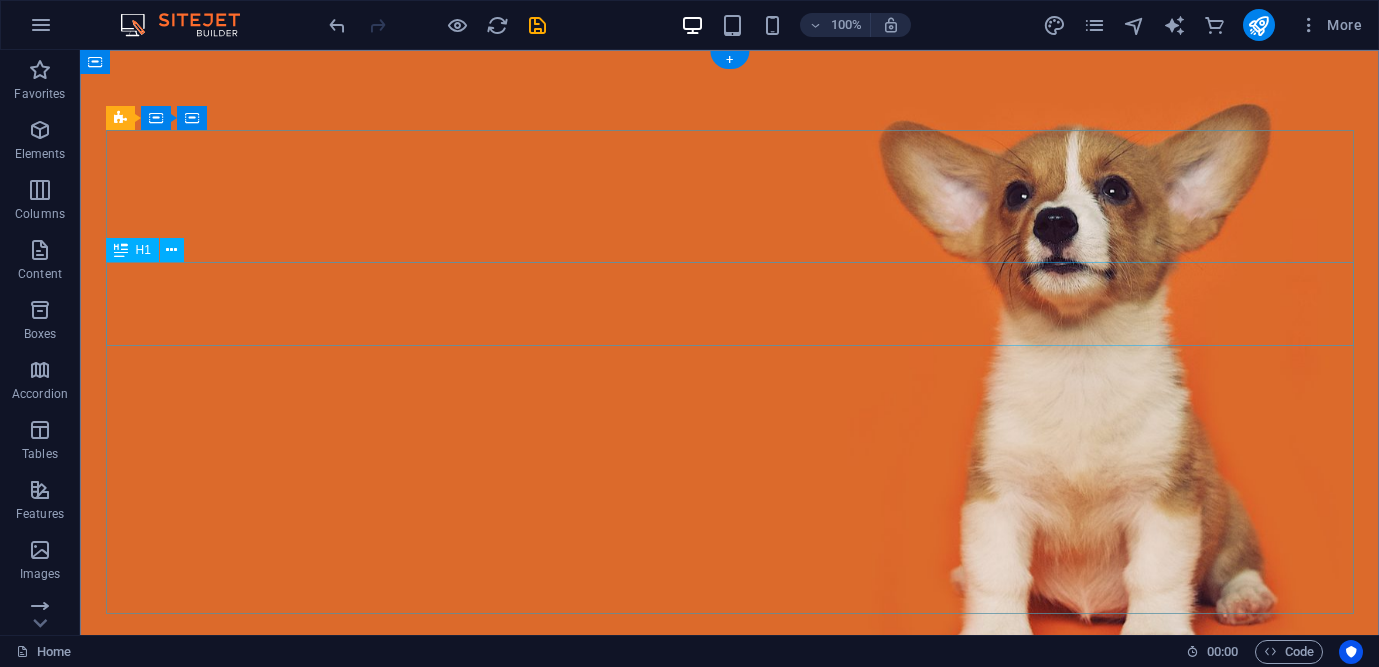 click on "Love dogs?" at bounding box center (730, 948) 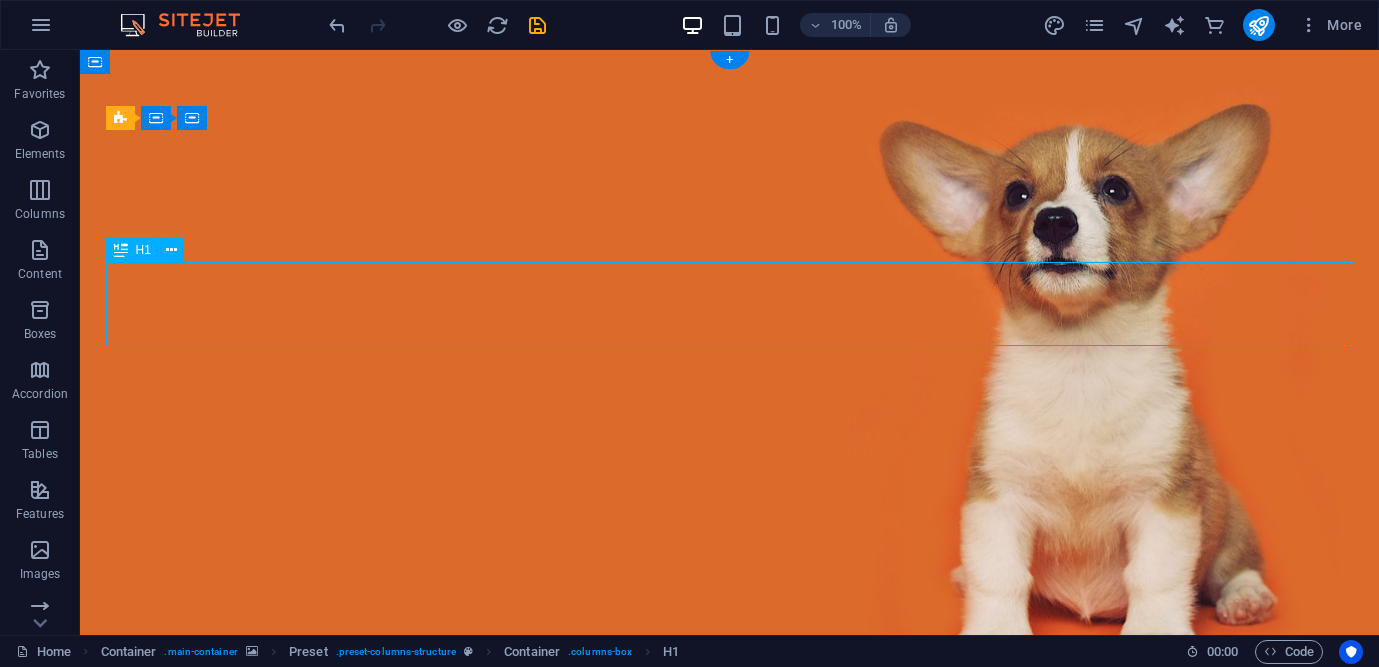 click on "Love dogs?" at bounding box center (730, 948) 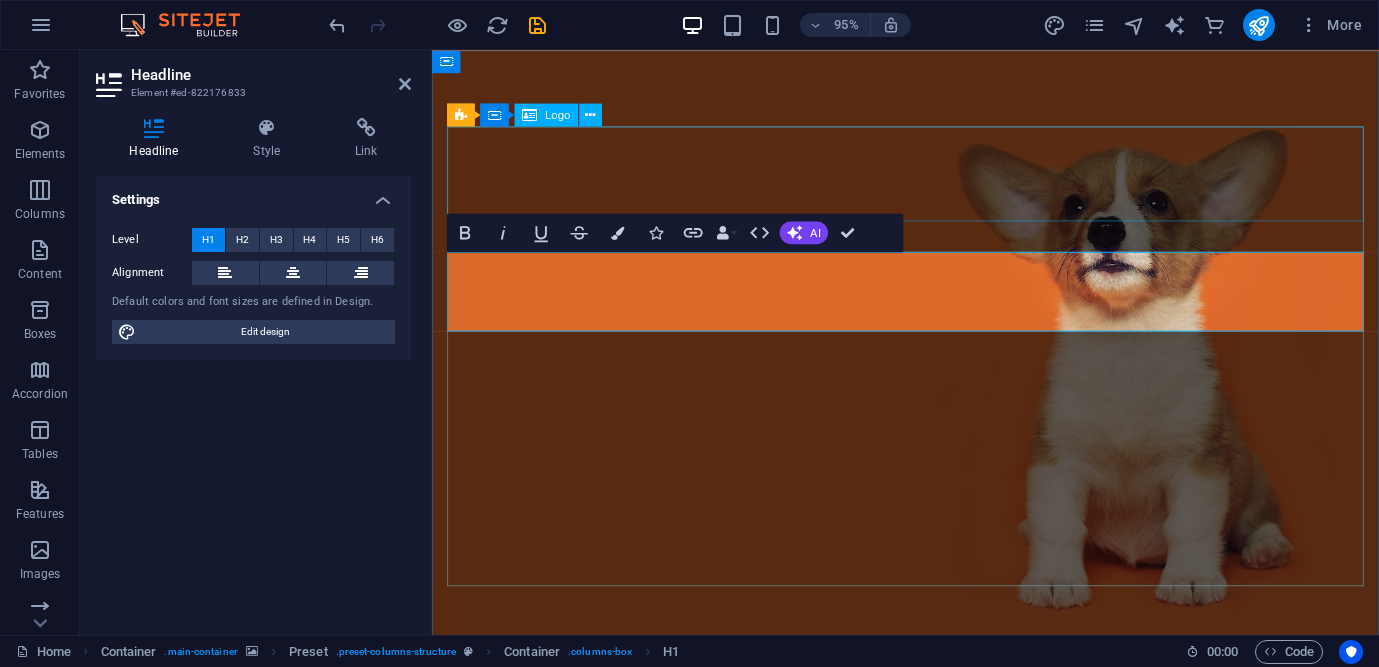 click at bounding box center [930, 824] 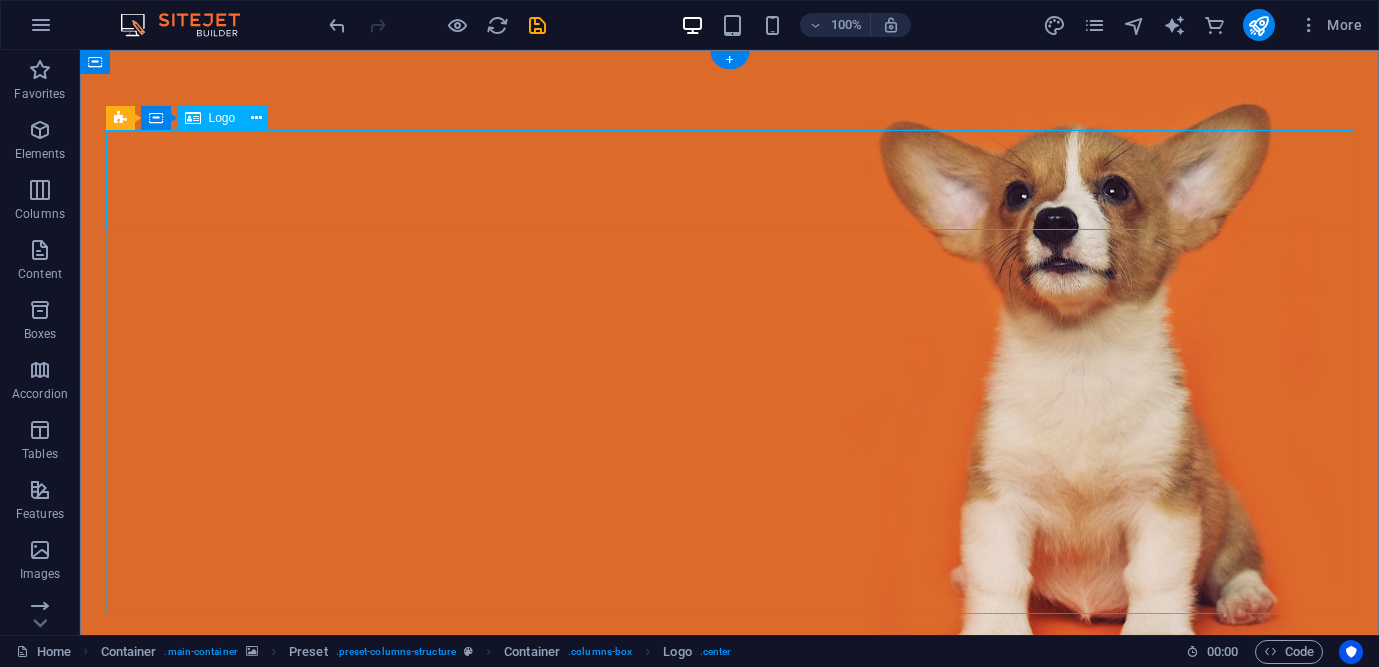 click at bounding box center (730, 824) 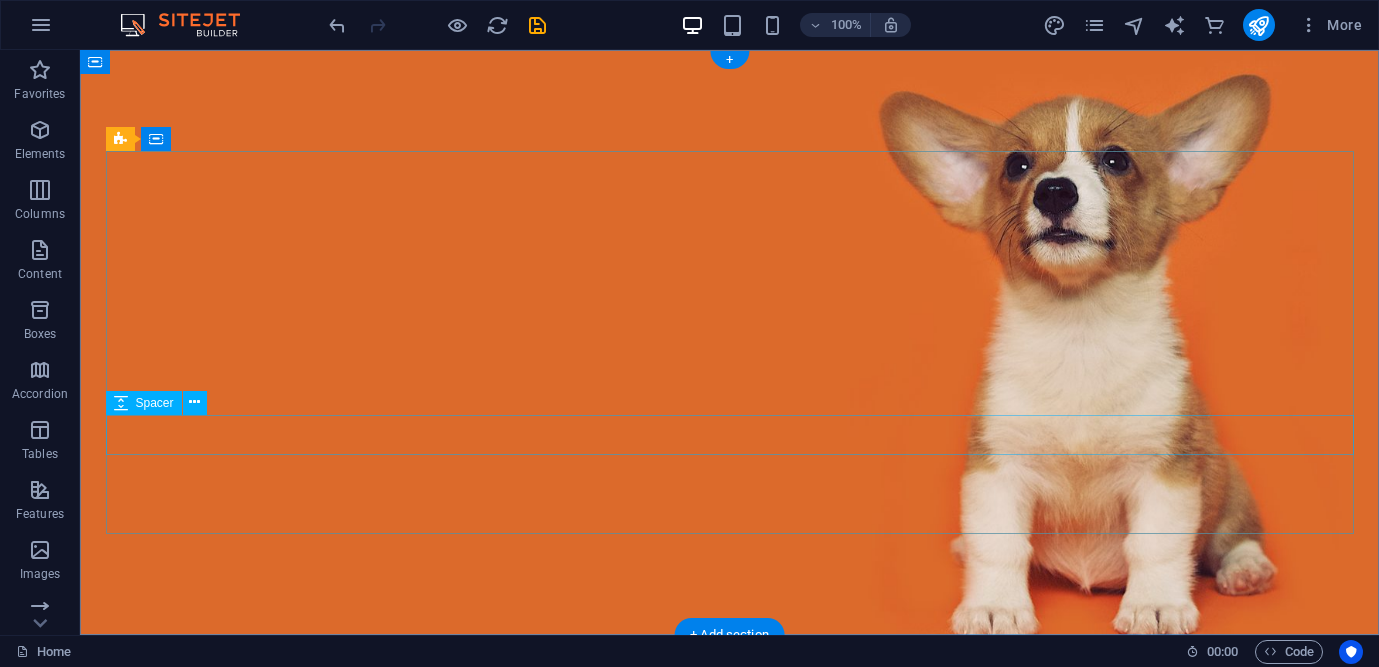 click at bounding box center (730, 1001) 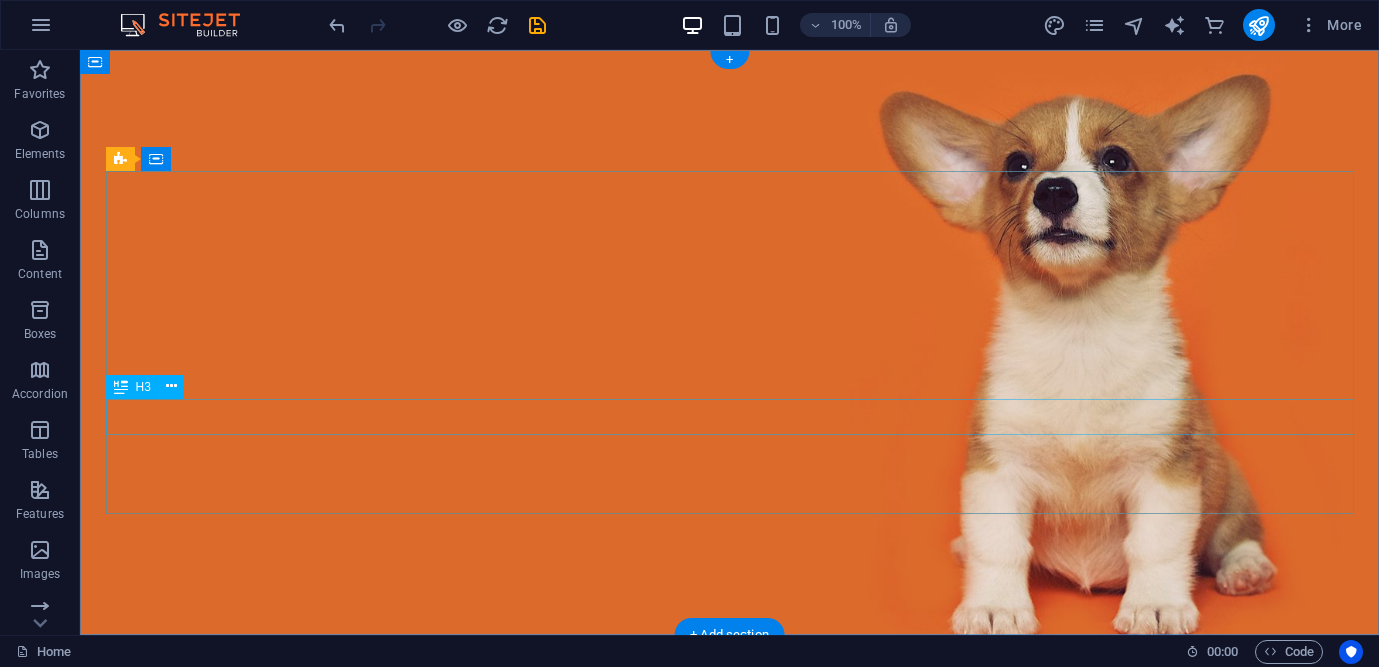 click on "Get a free Pack of high-quality snacks!" at bounding box center (730, 963) 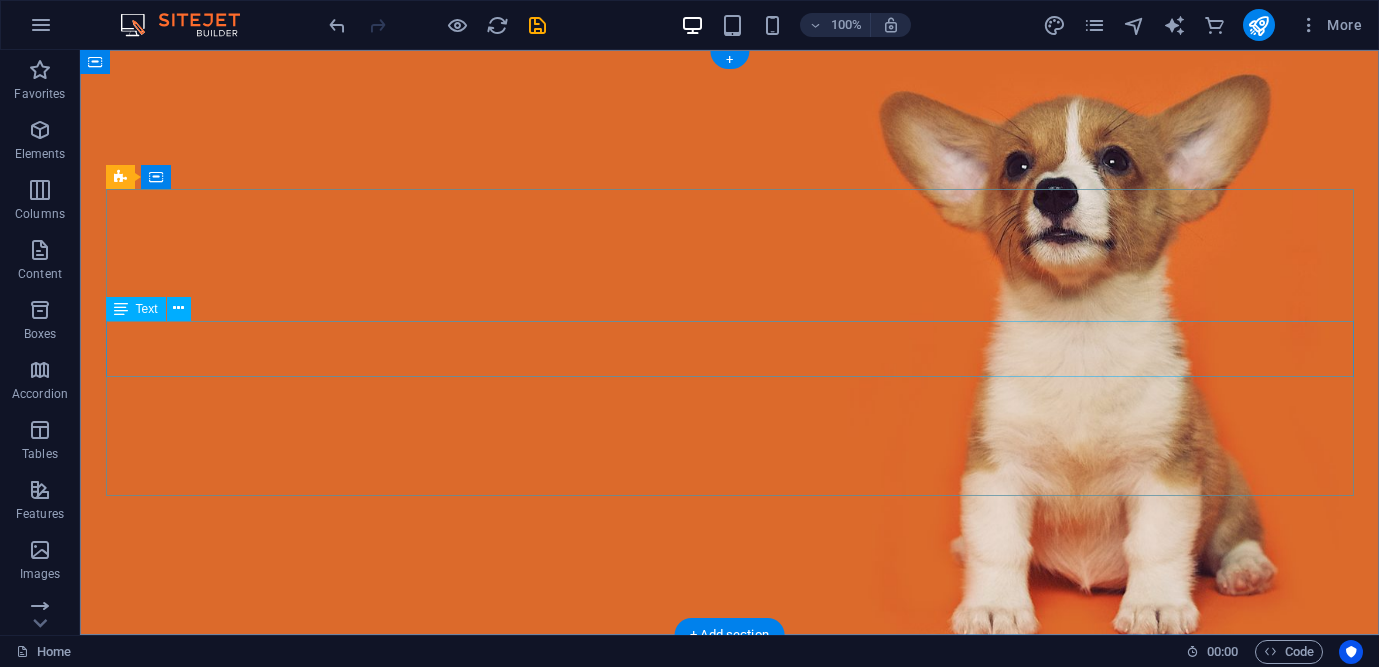 click on "Lorem ipsum dolor sit amet, consetetur sadipscing elitr, sed diam nonumy eirmod tempor invidunt ut labore et dolore magna aliquyam erat, sed diam voluptua. At vero eos et accusam et justo duo dolores et ea rebum." at bounding box center (730, 876) 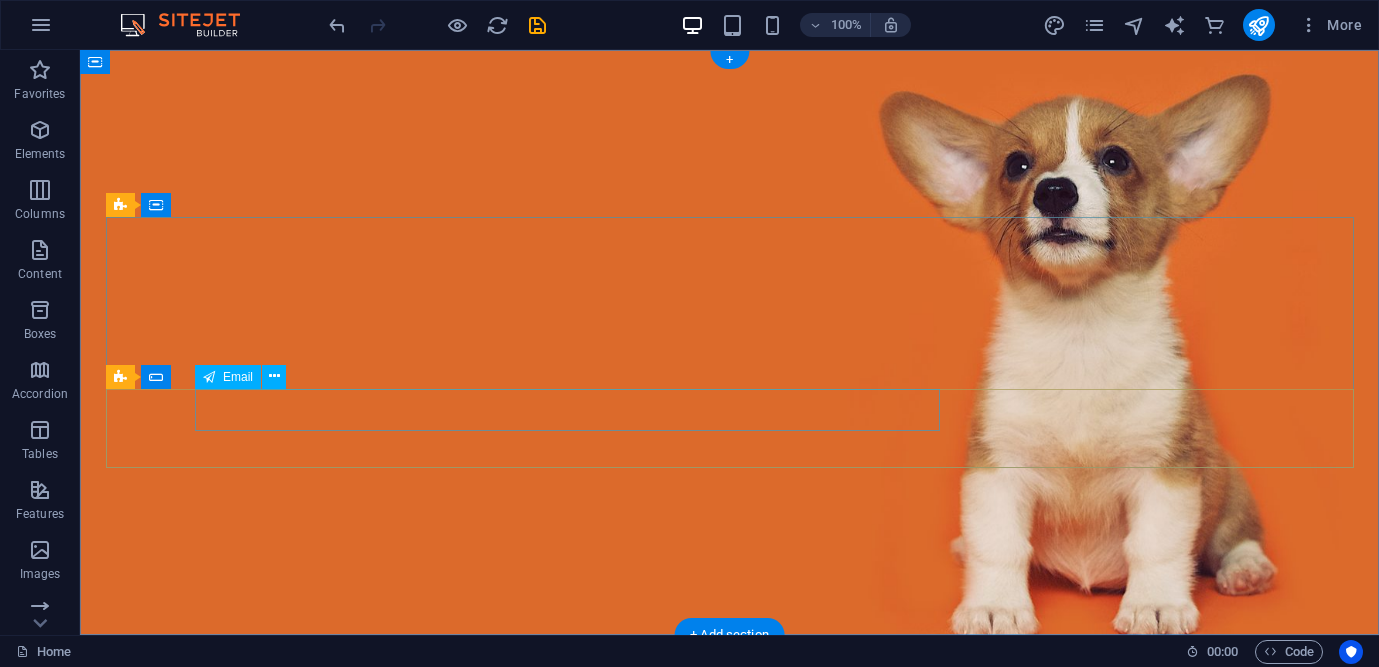 click 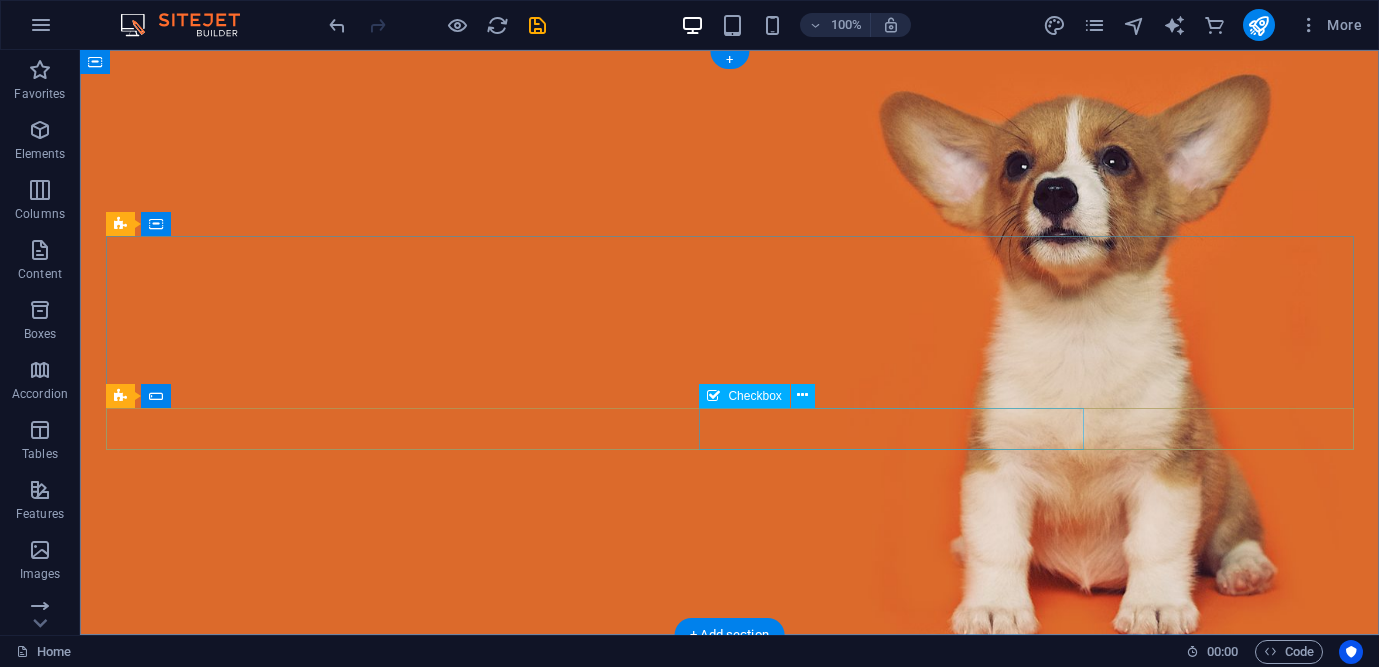 click on "I have read and understand the privacy policy." 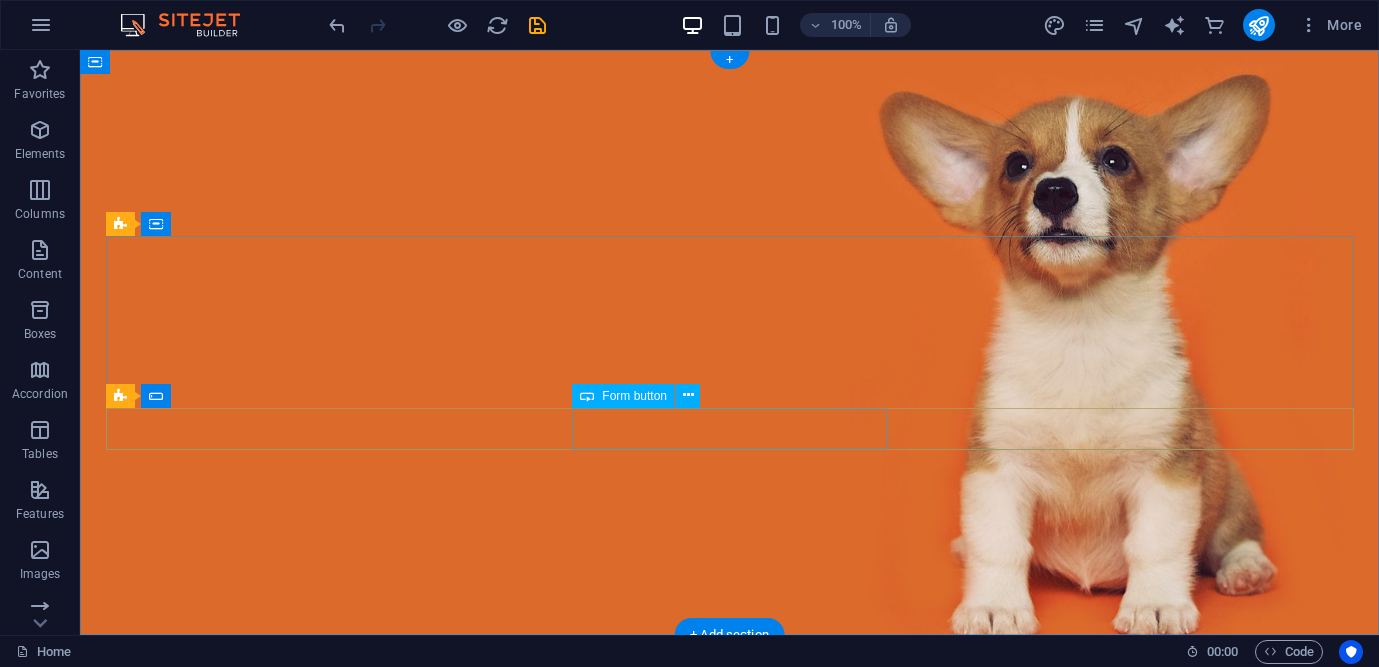 click on "Sign up" 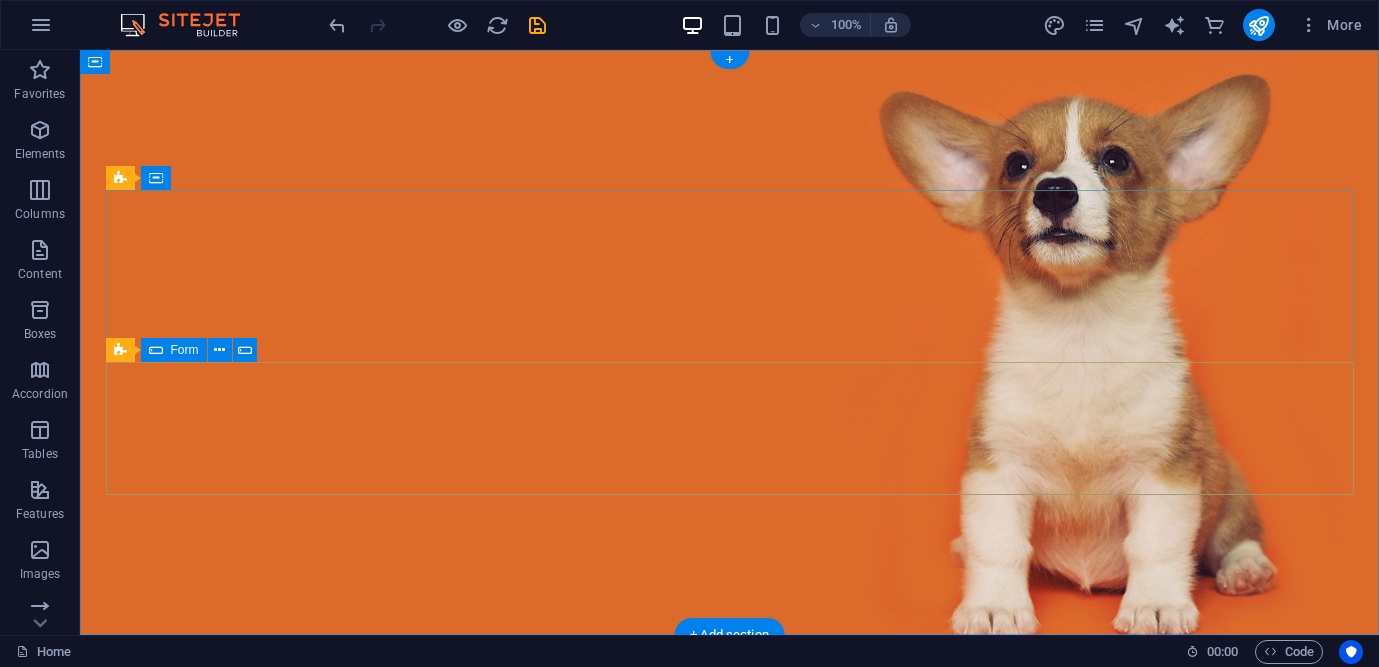 click on "Drop content here or  Add elements  Paste clipboard" 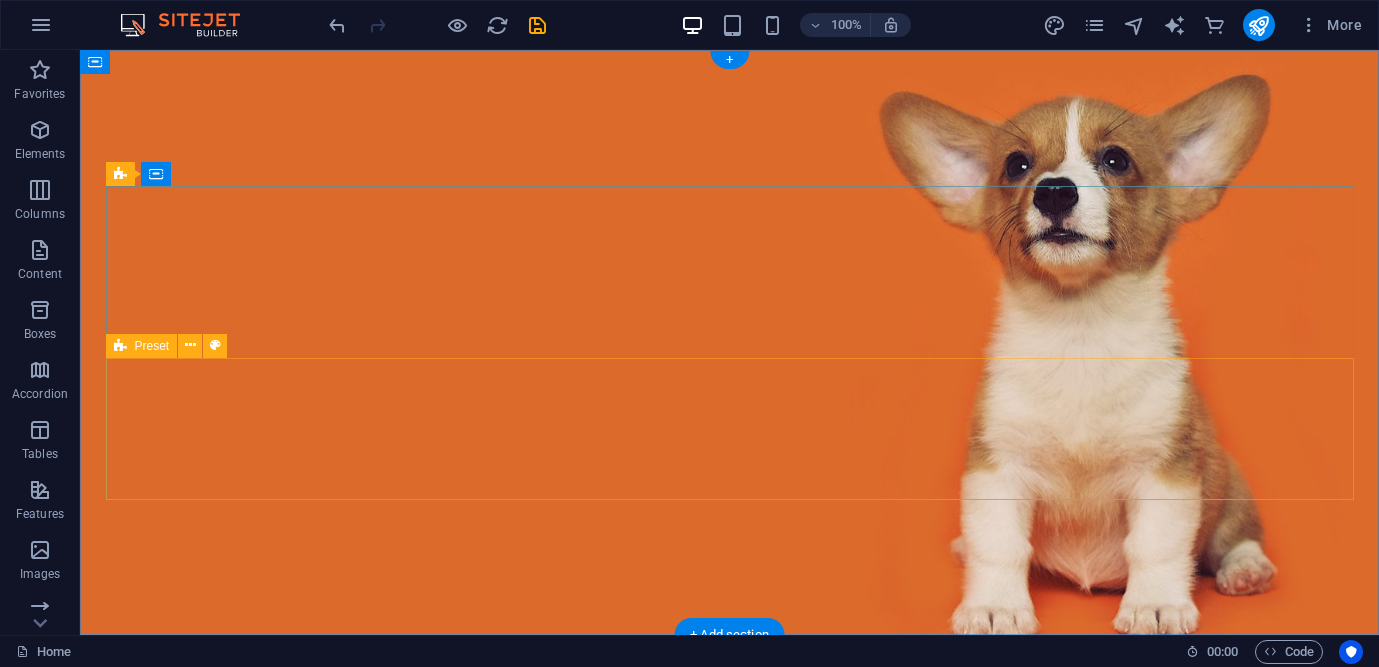 click on "Drop content here or  Add elements  Paste clipboard" at bounding box center [730, 958] 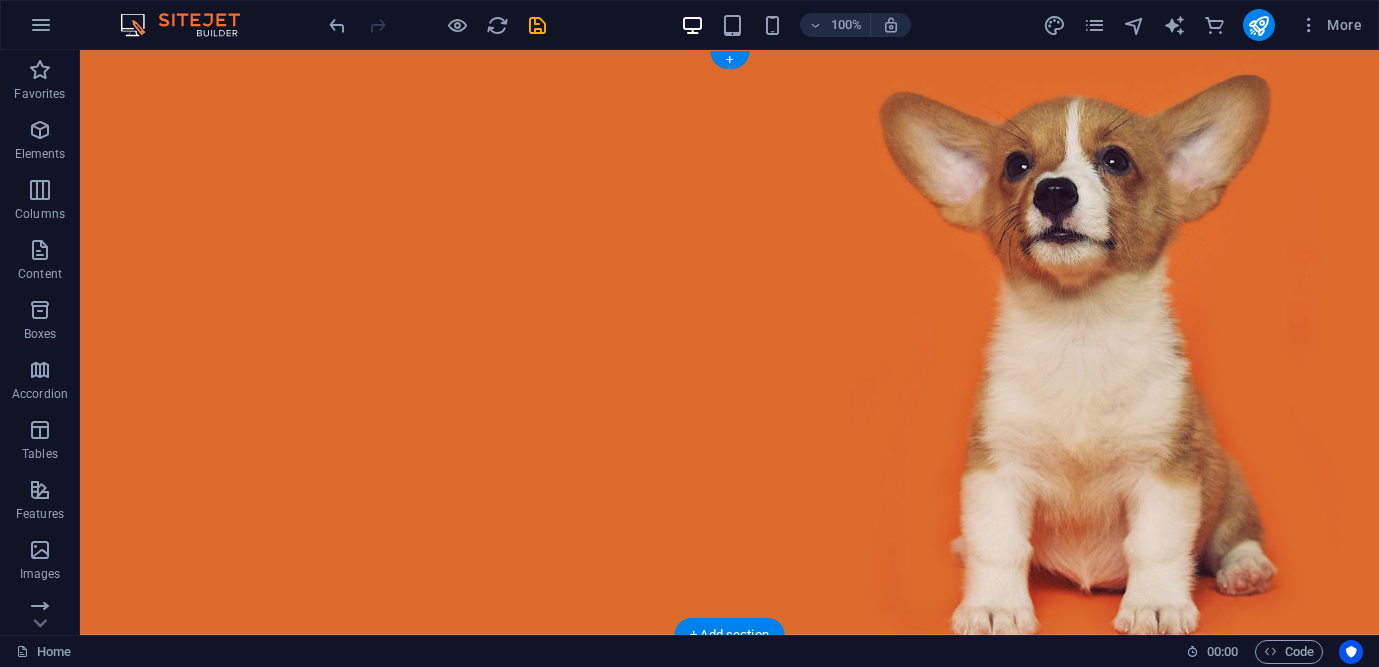 scroll, scrollTop: 0, scrollLeft: 0, axis: both 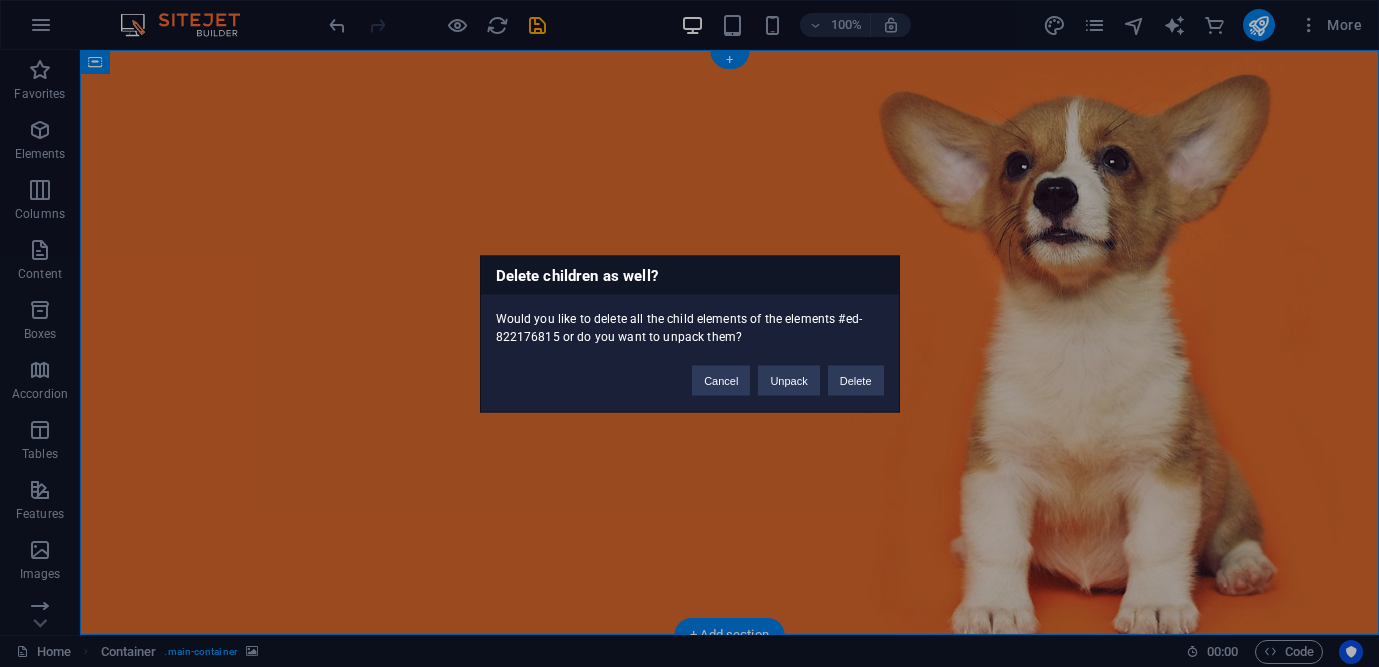 type 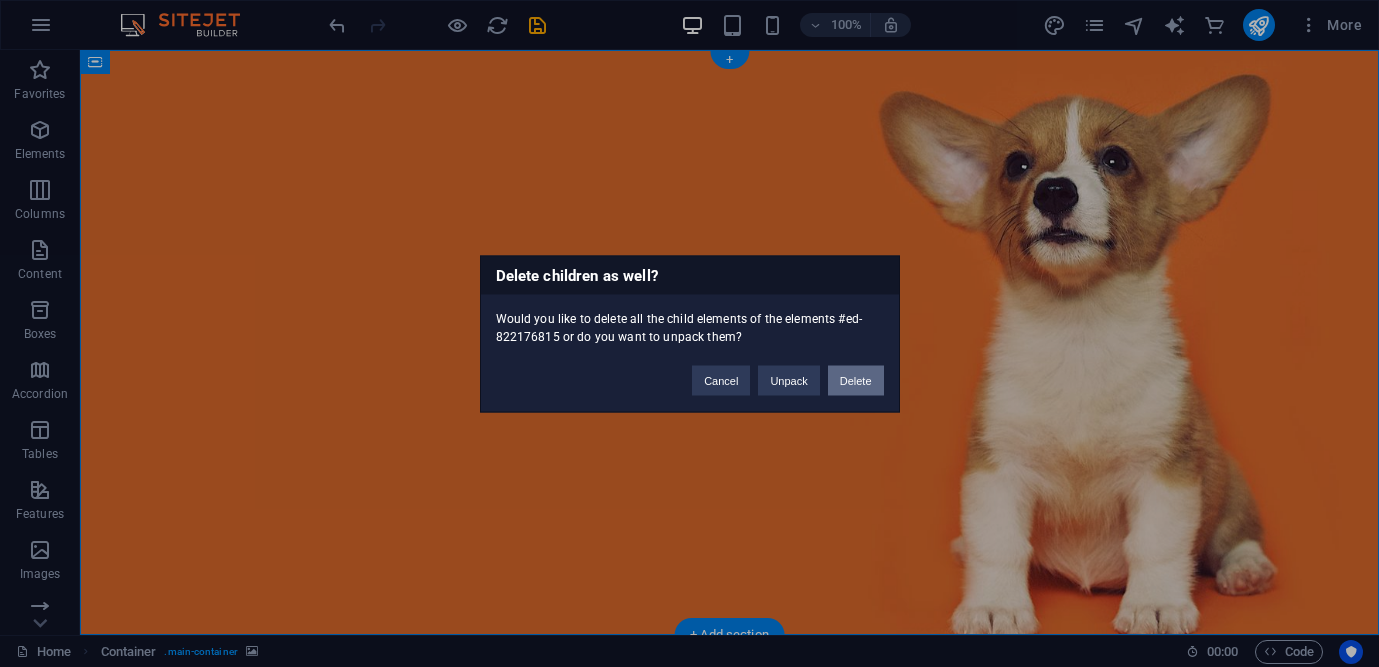 click on "Delete" at bounding box center (856, 380) 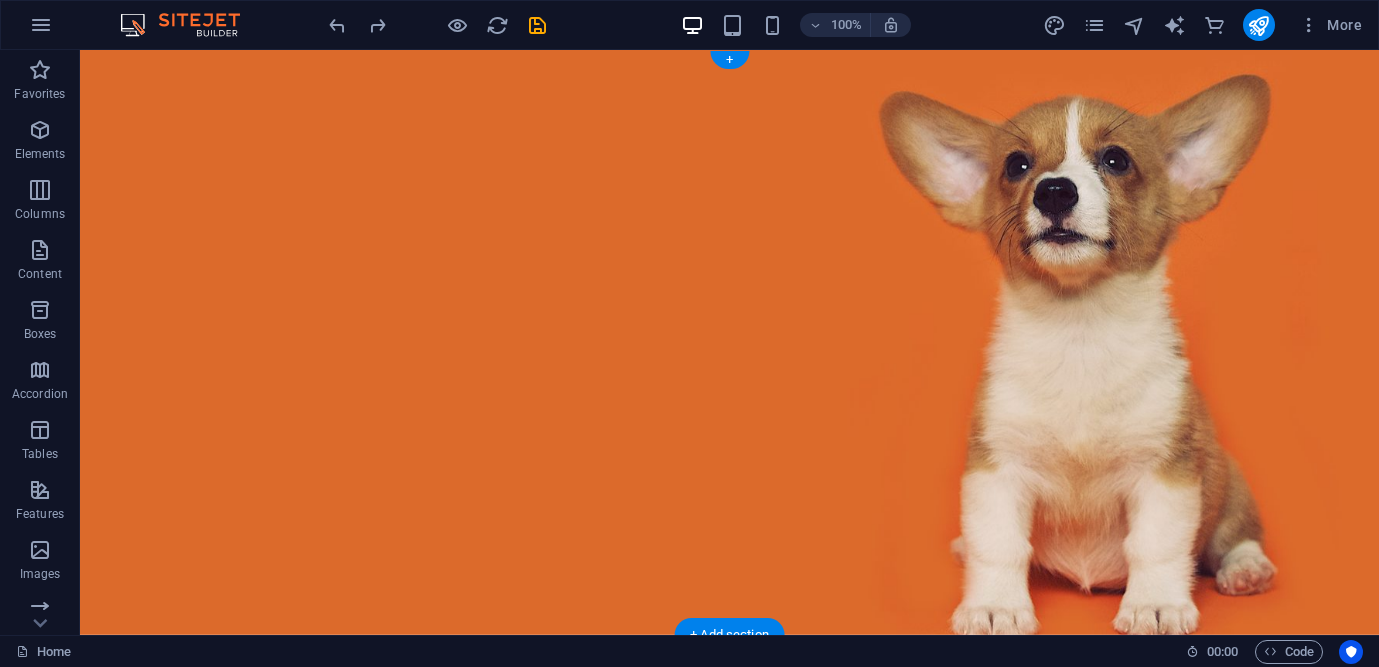click at bounding box center (729, 342) 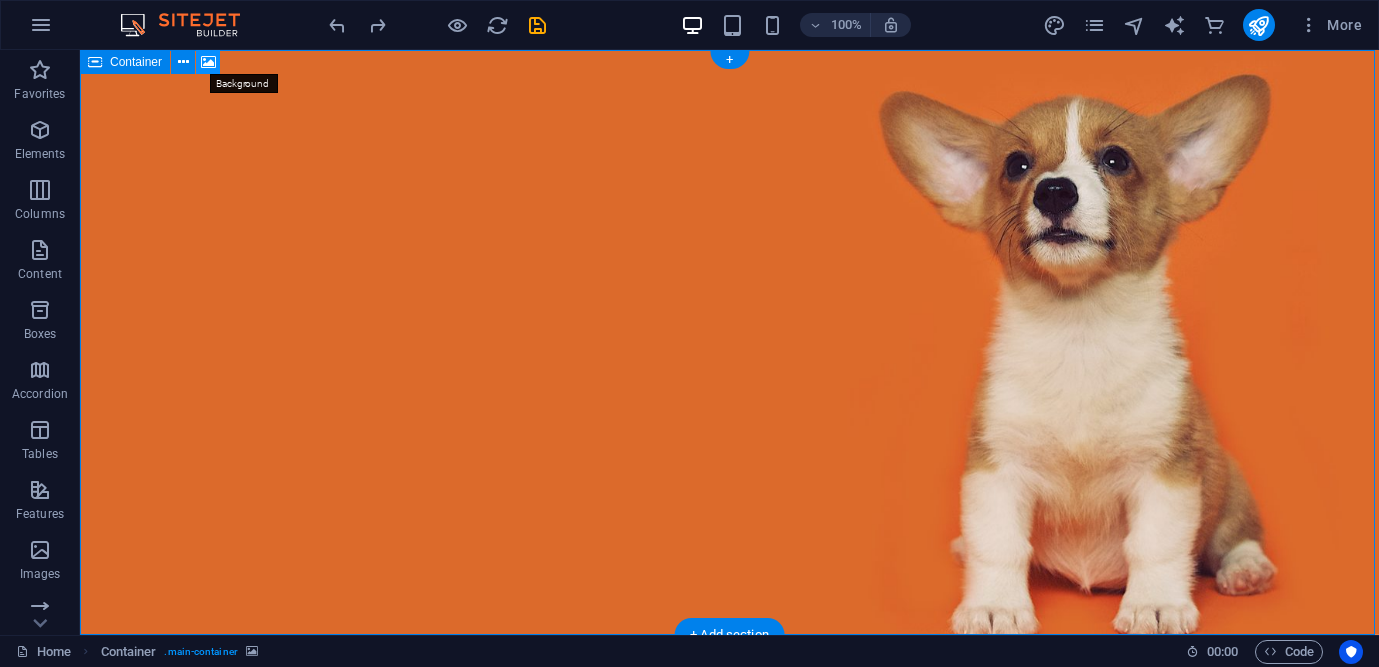 click at bounding box center [208, 62] 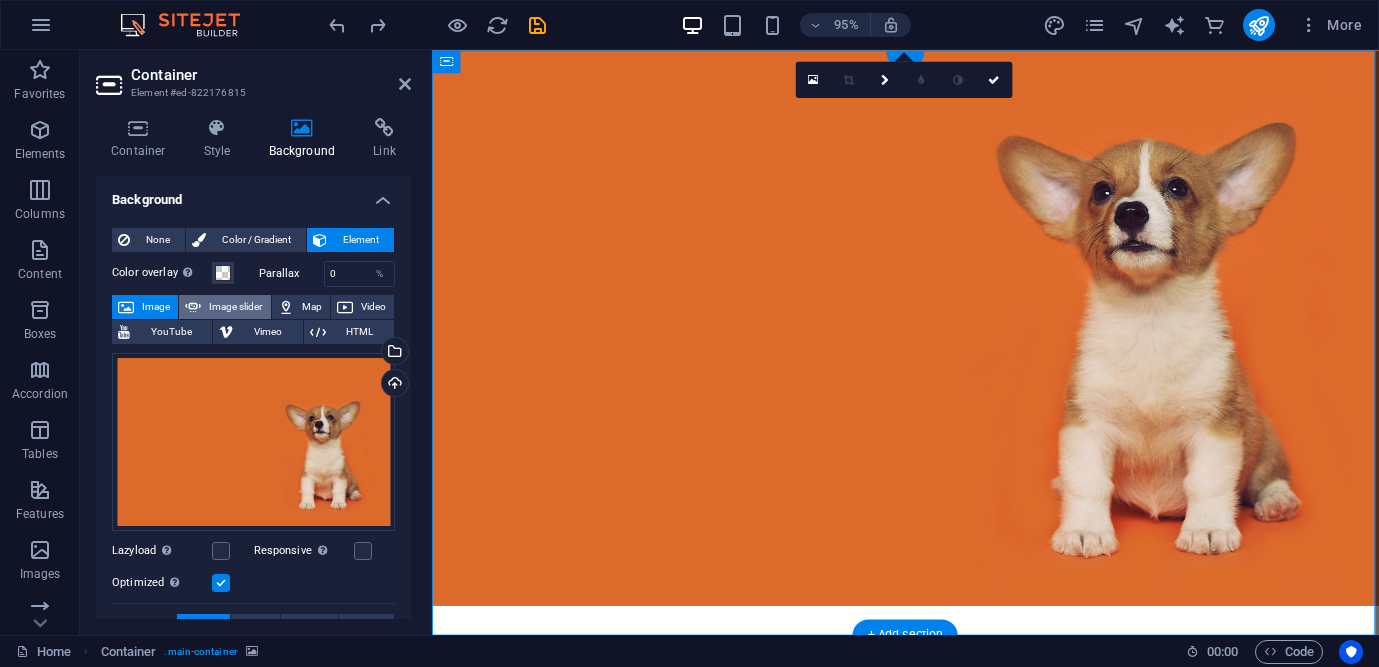 click on "Image slider" at bounding box center [224, 307] 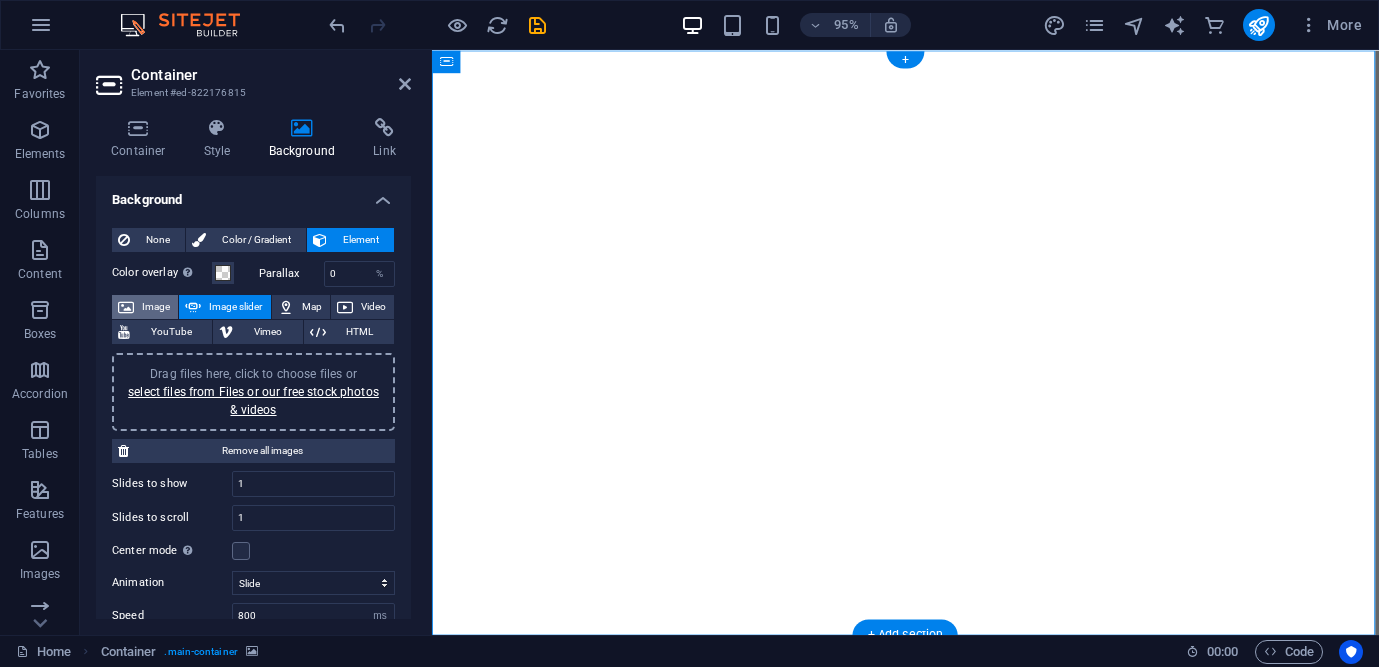 click on "Image" at bounding box center [156, 307] 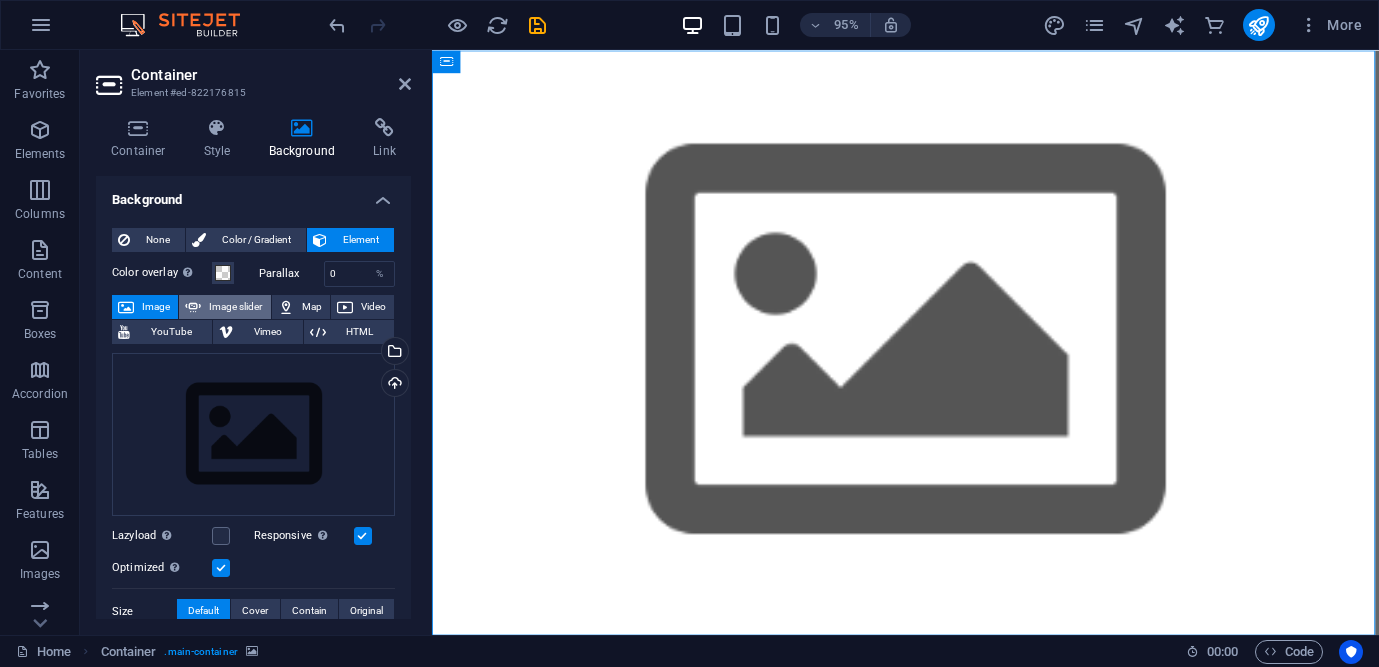 click on "Image slider" at bounding box center (235, 307) 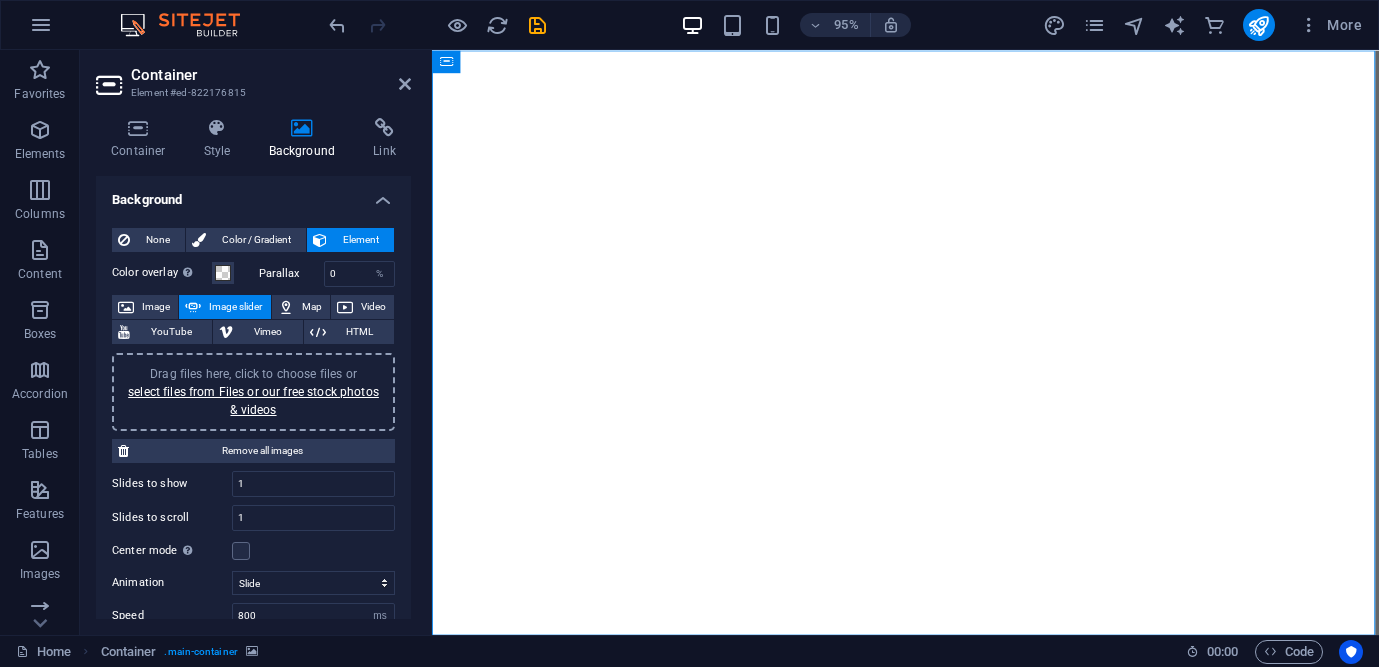 click on "Image slider" at bounding box center (235, 307) 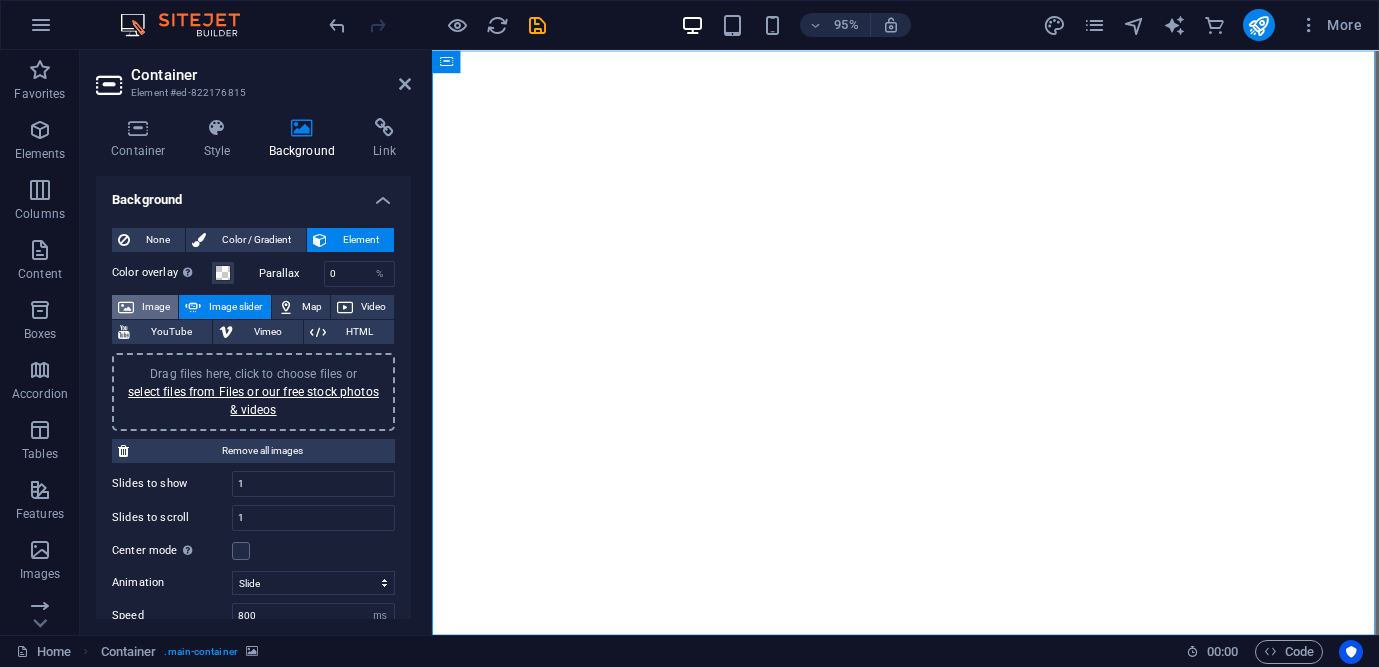 click on "Image" at bounding box center (156, 307) 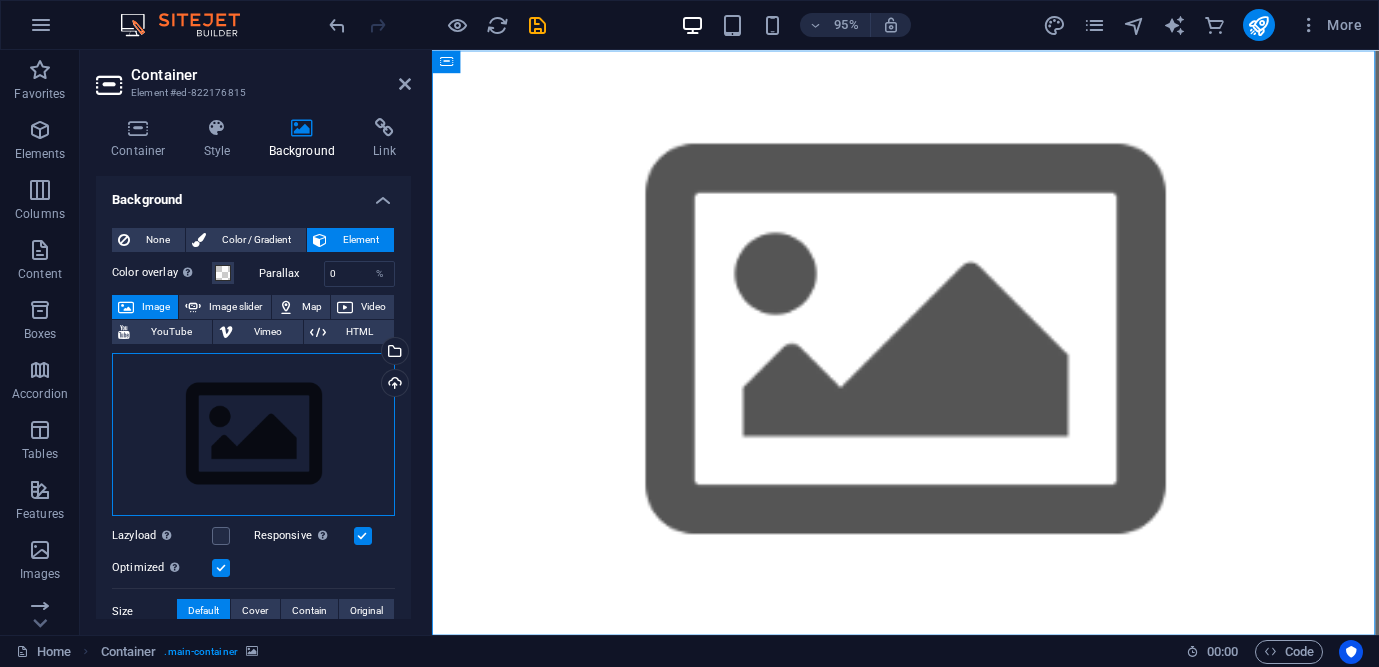 click on "Drag files here, click to choose files or select files from Files or our free stock photos & videos" at bounding box center (253, 435) 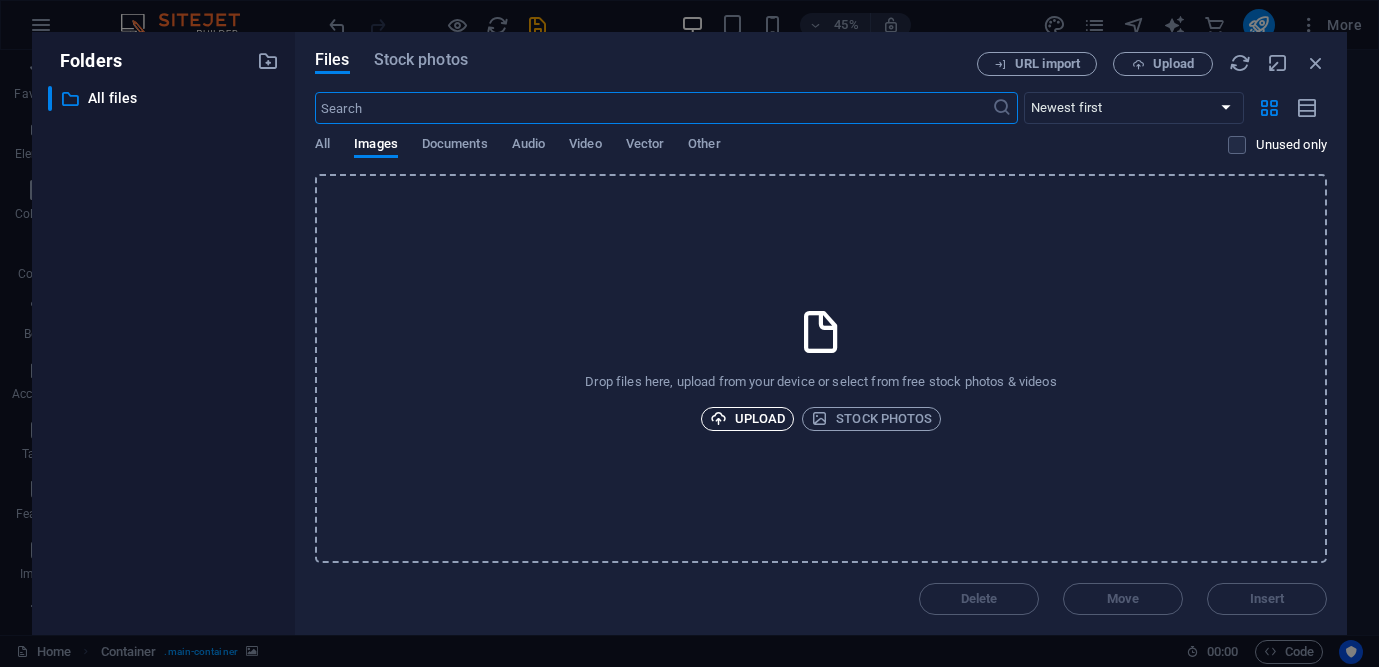 click on "Upload" at bounding box center (748, 419) 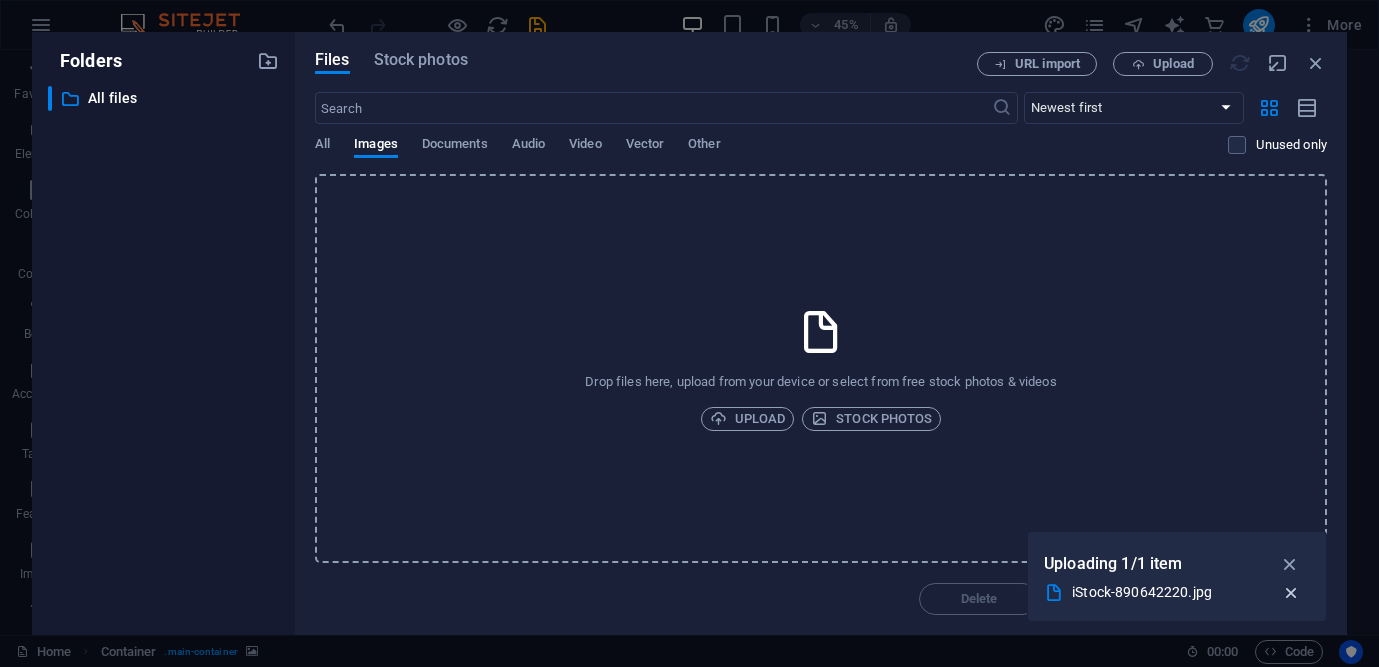 click at bounding box center [1291, 593] 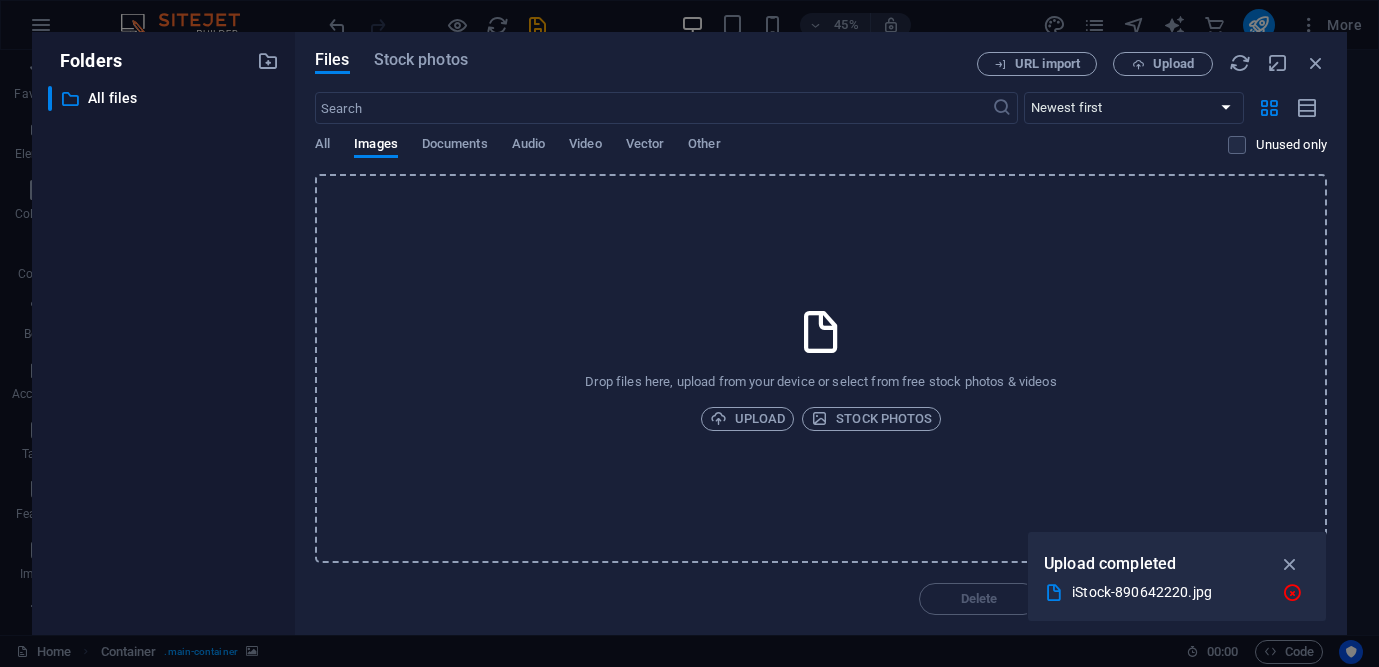 click on "Drop files here, upload from your device or select from free stock photos & videos Upload Stock photos" at bounding box center (821, 368) 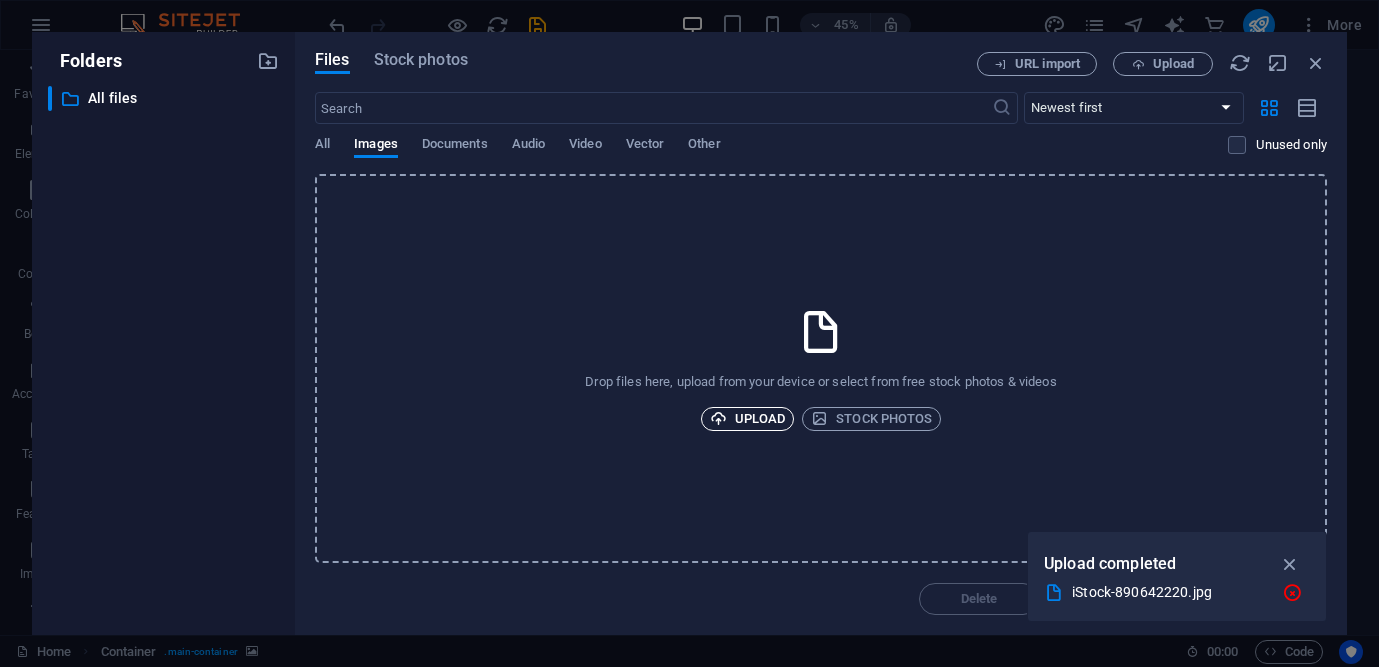click on "Upload" at bounding box center (748, 419) 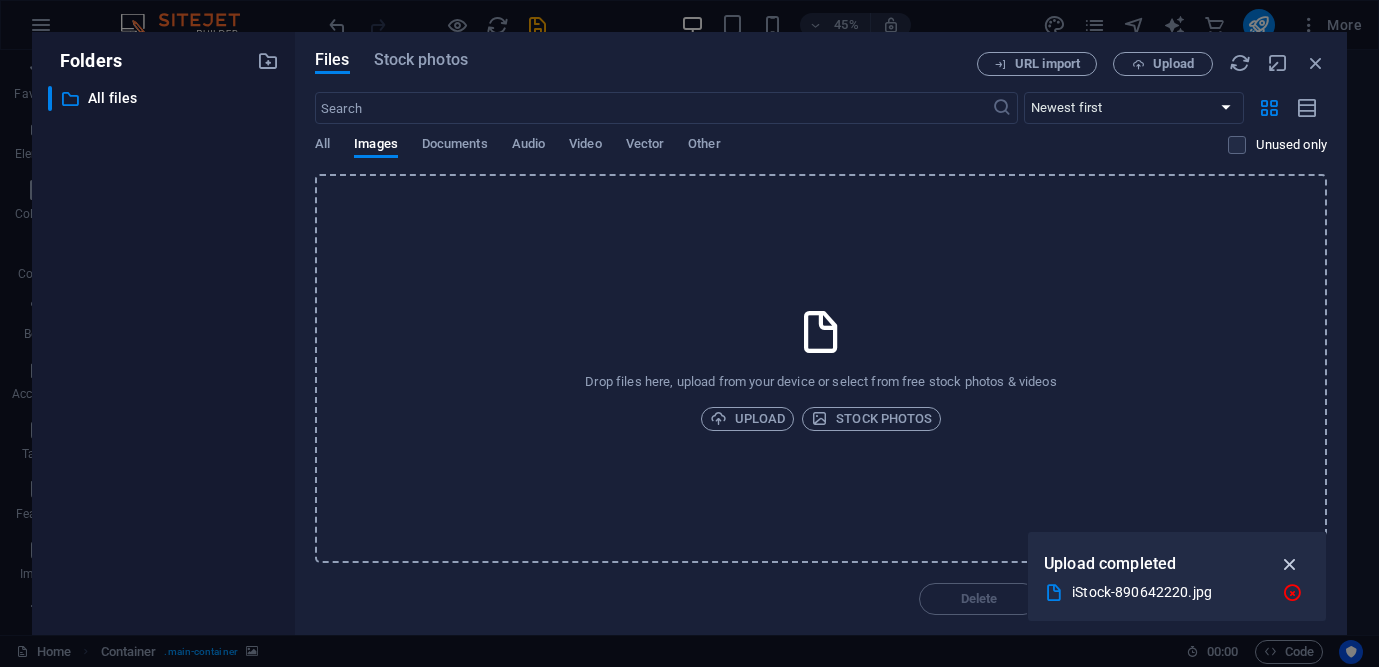 click at bounding box center [1290, 564] 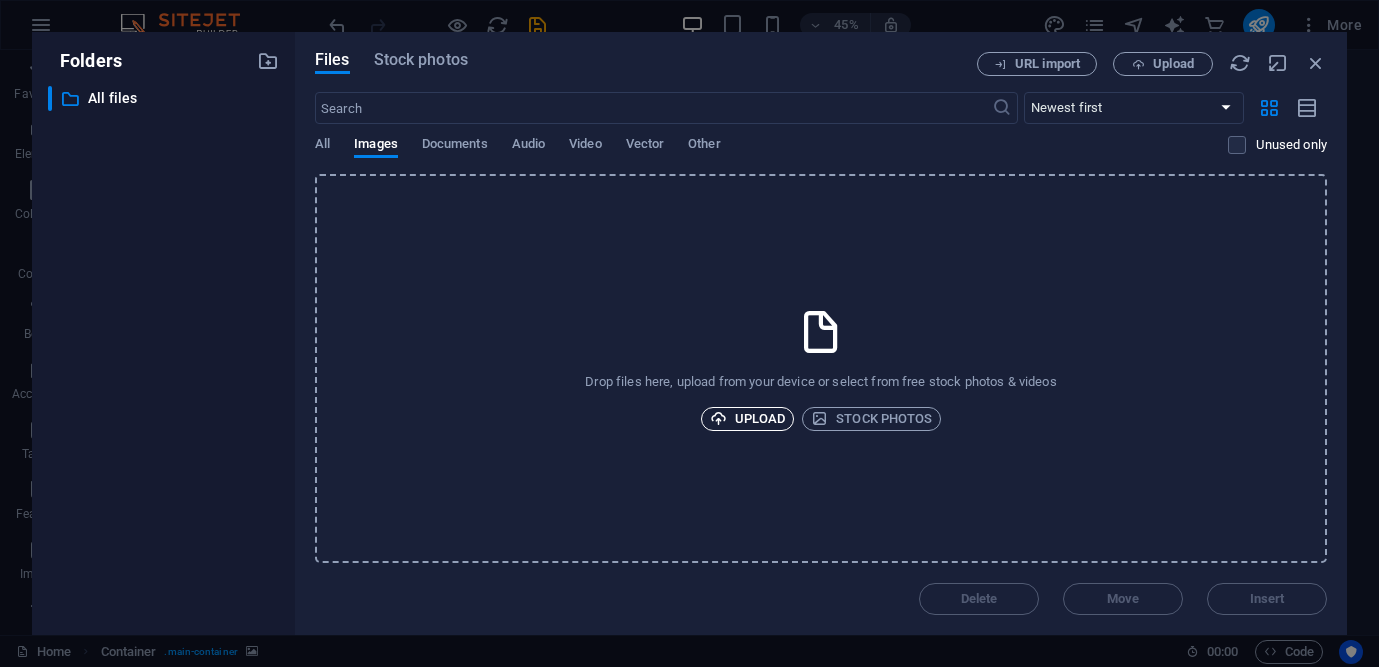 click on "Upload" at bounding box center [748, 419] 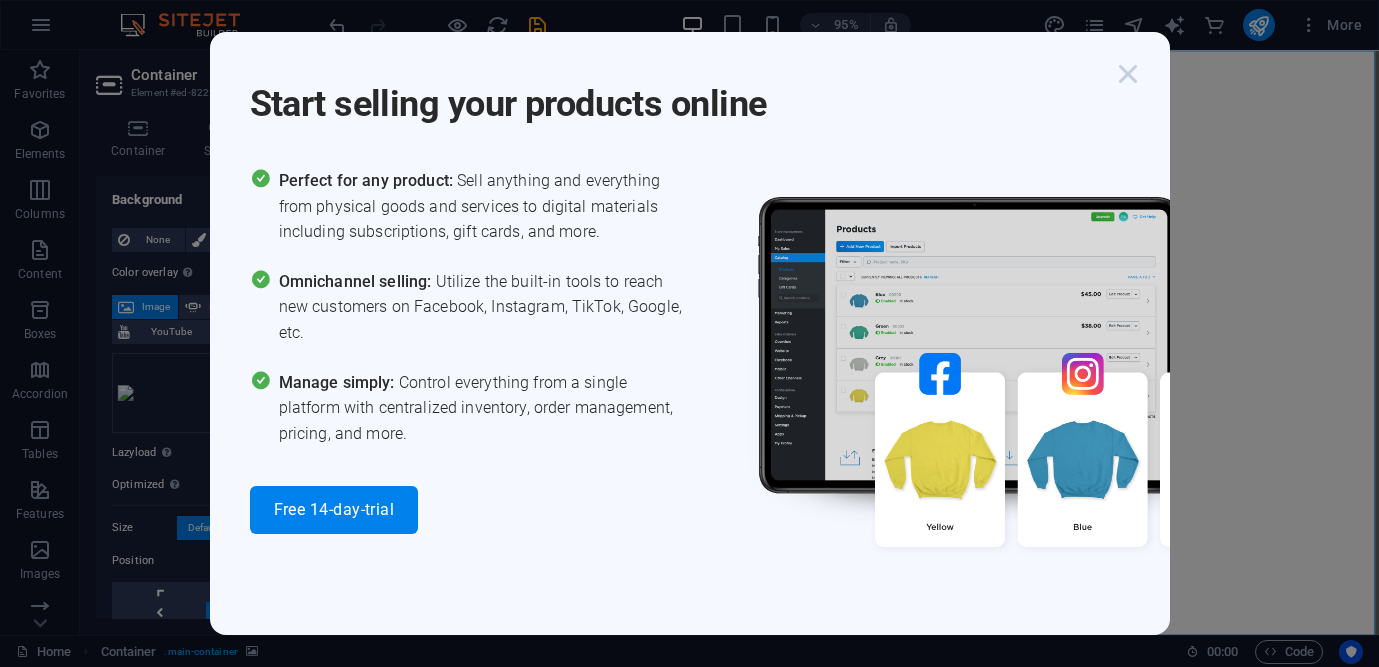 click at bounding box center (1128, 74) 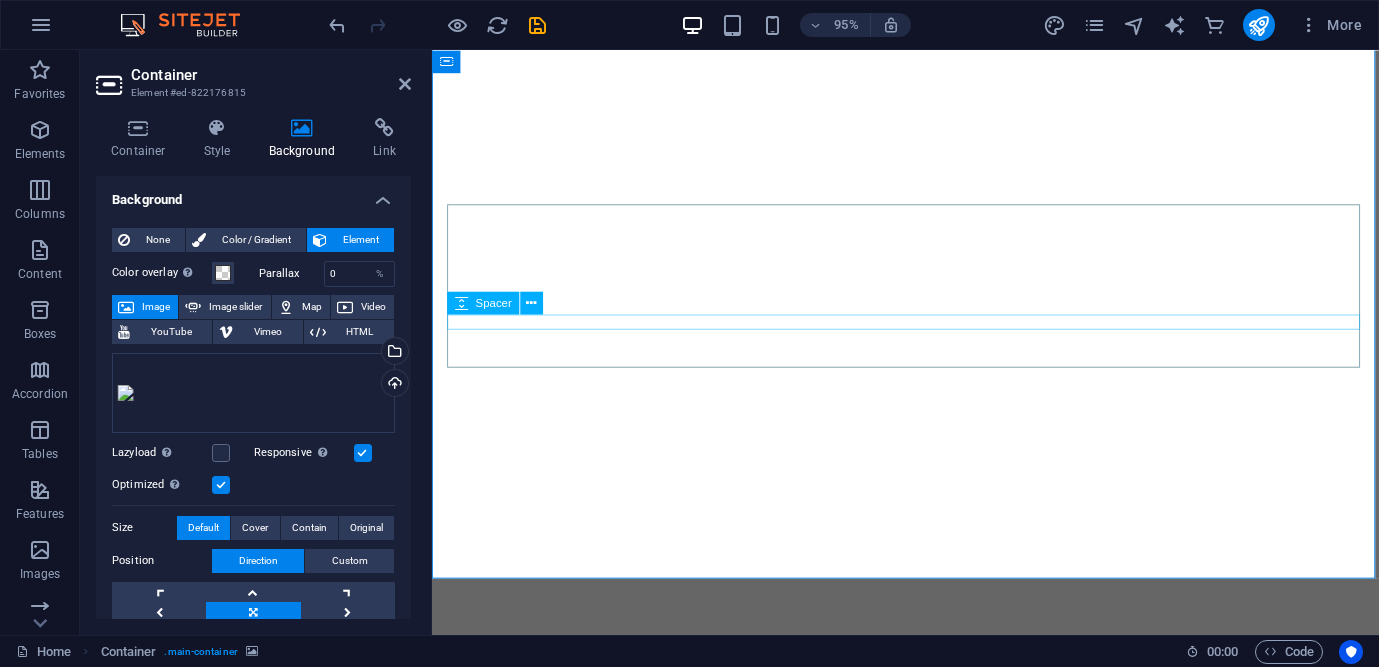 scroll, scrollTop: 60, scrollLeft: 0, axis: vertical 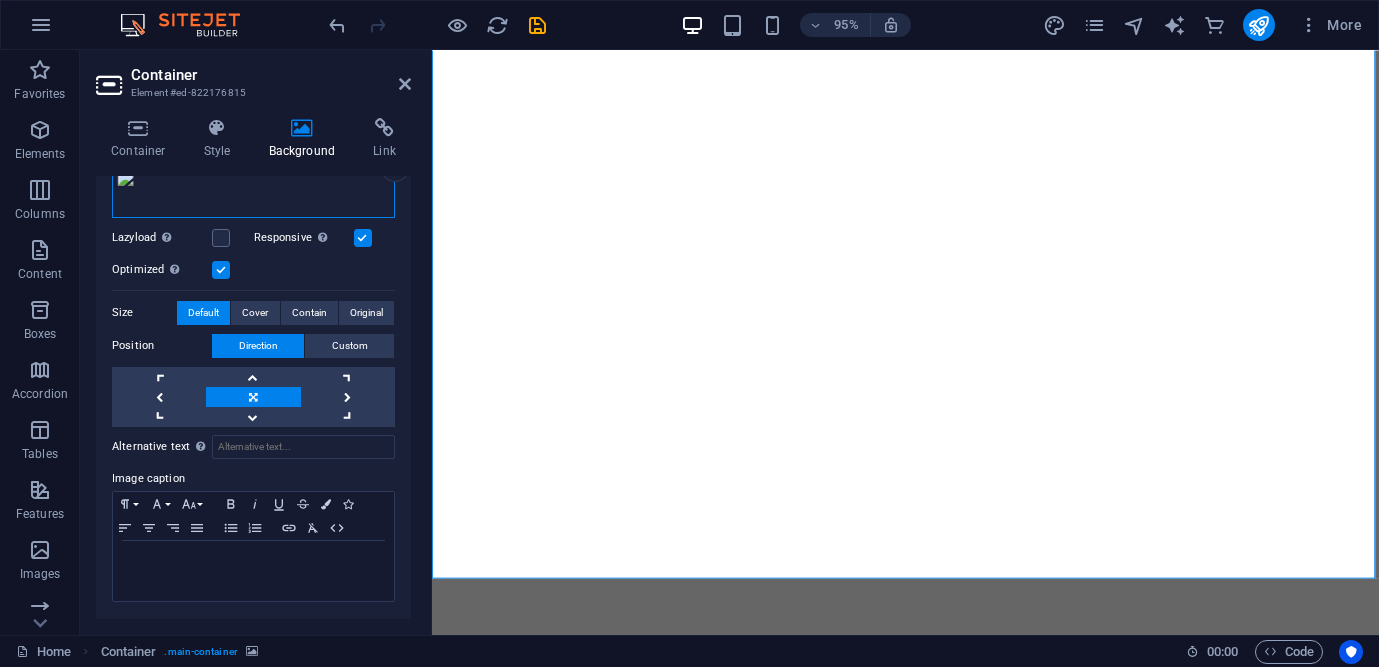 click on "Drag files here, click to choose files or select files from Files or our free stock photos & videos" at bounding box center (253, 178) 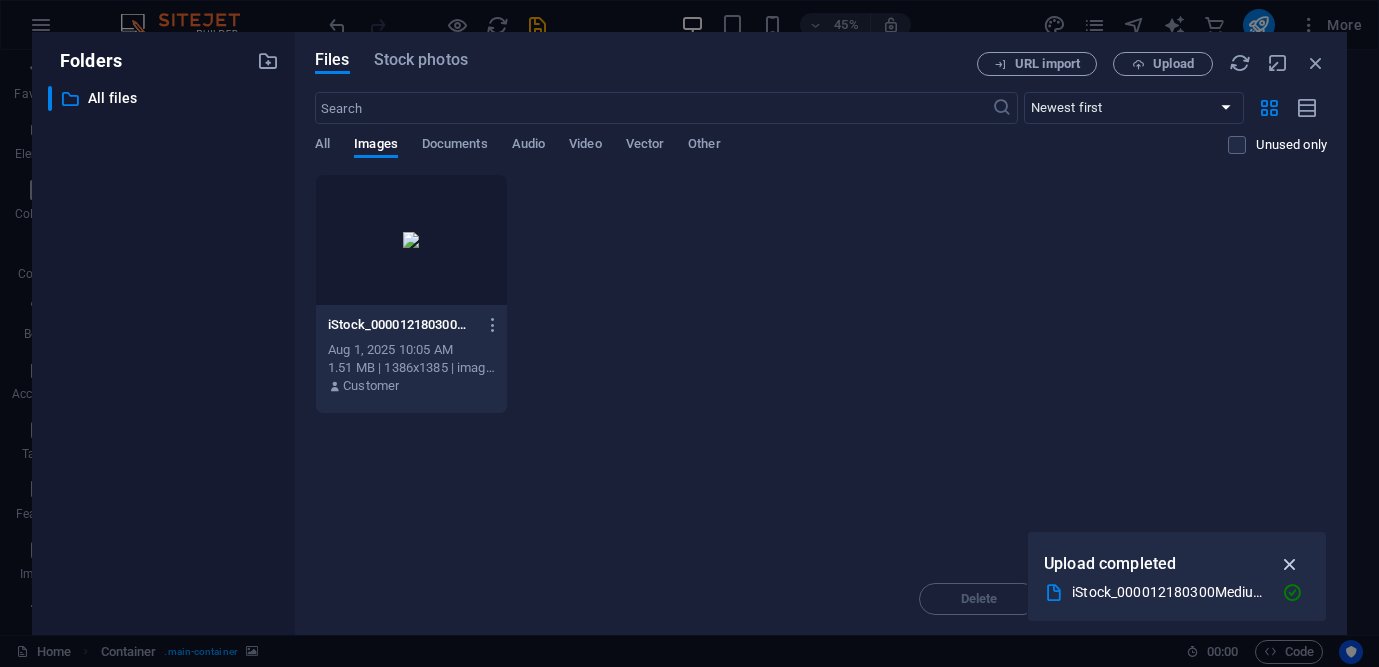 click at bounding box center (1290, 564) 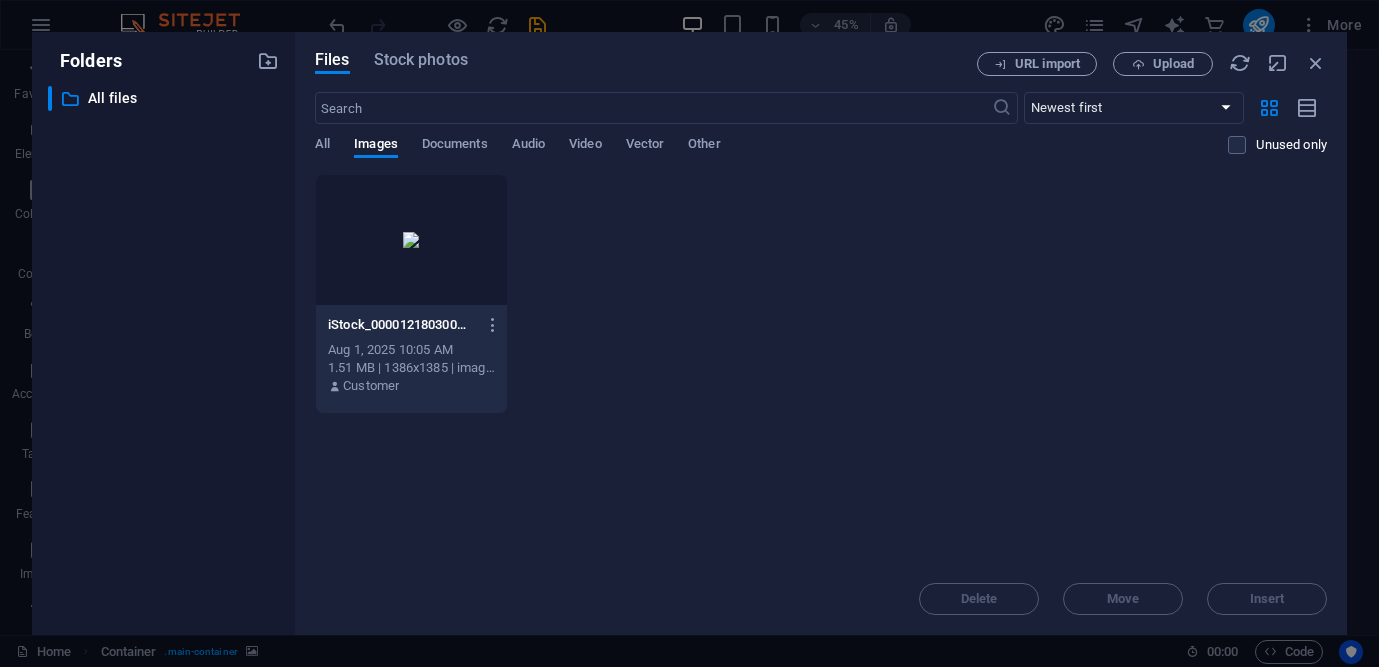 click at bounding box center (411, 240) 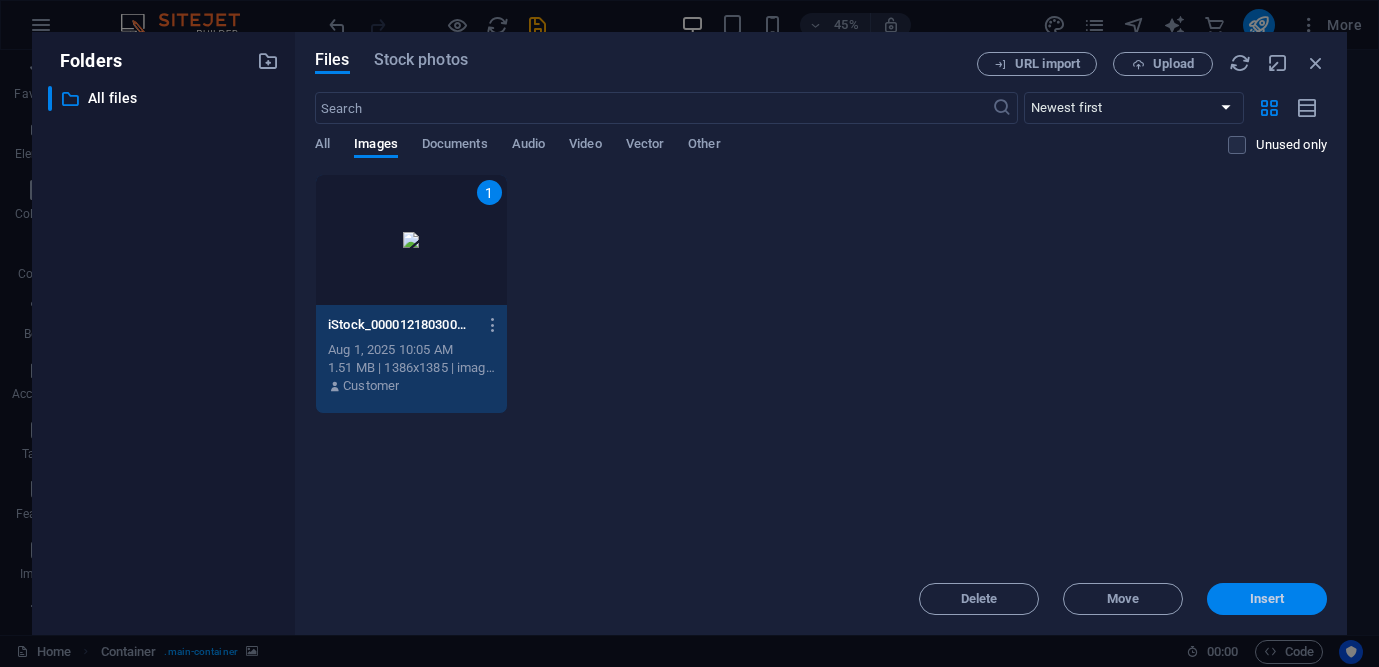 click on "Insert" at bounding box center (1267, 599) 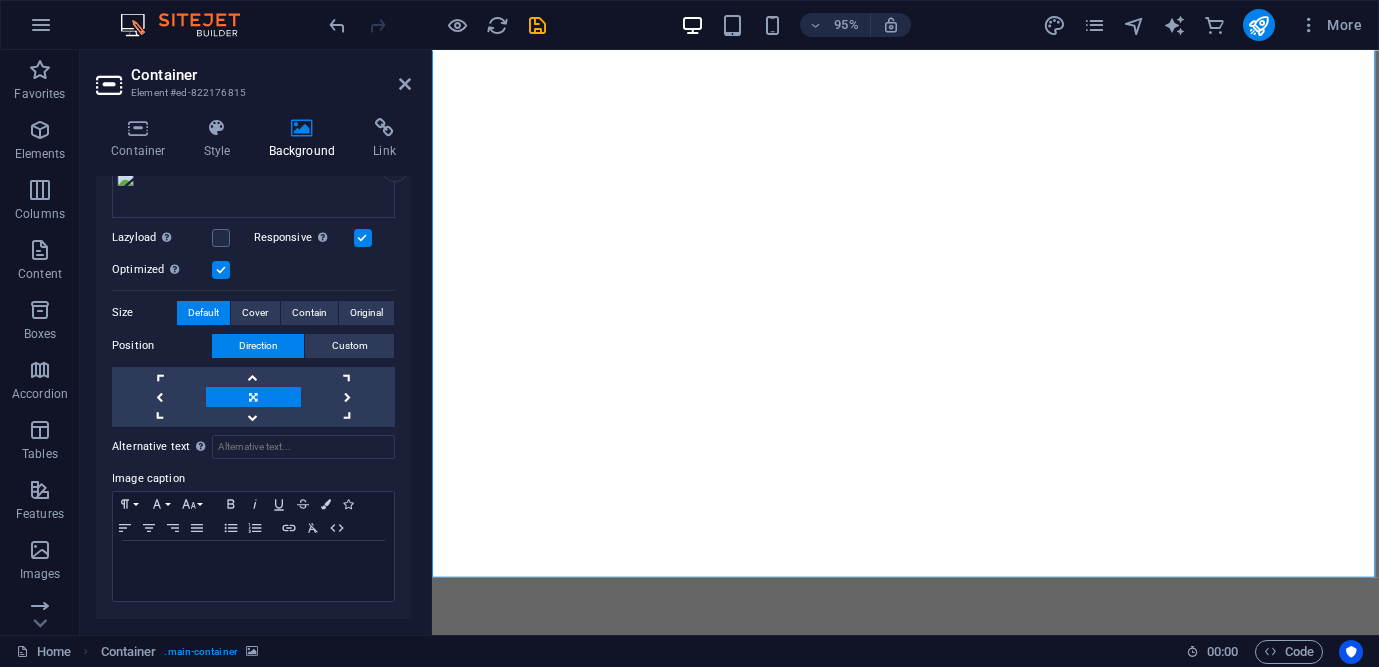 scroll, scrollTop: 60, scrollLeft: 0, axis: vertical 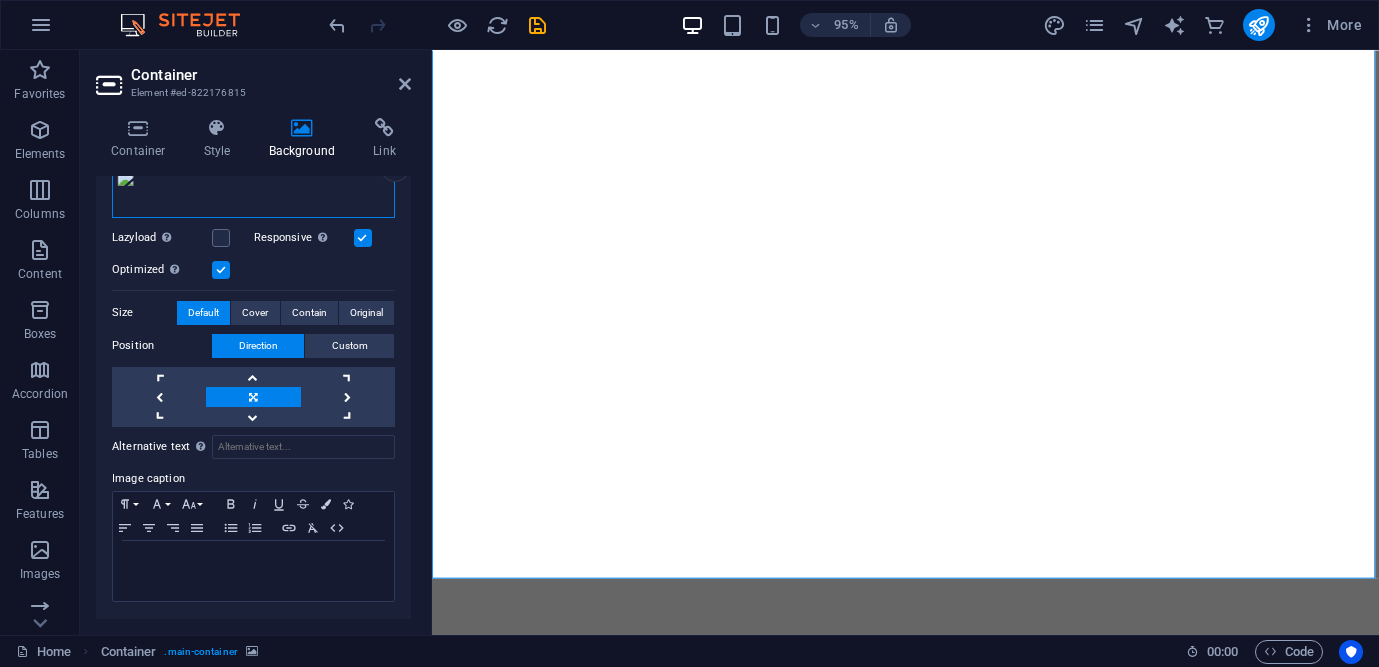 click on "Drag files here, click to choose files or select files from Files or our free stock photos & videos" at bounding box center [253, 178] 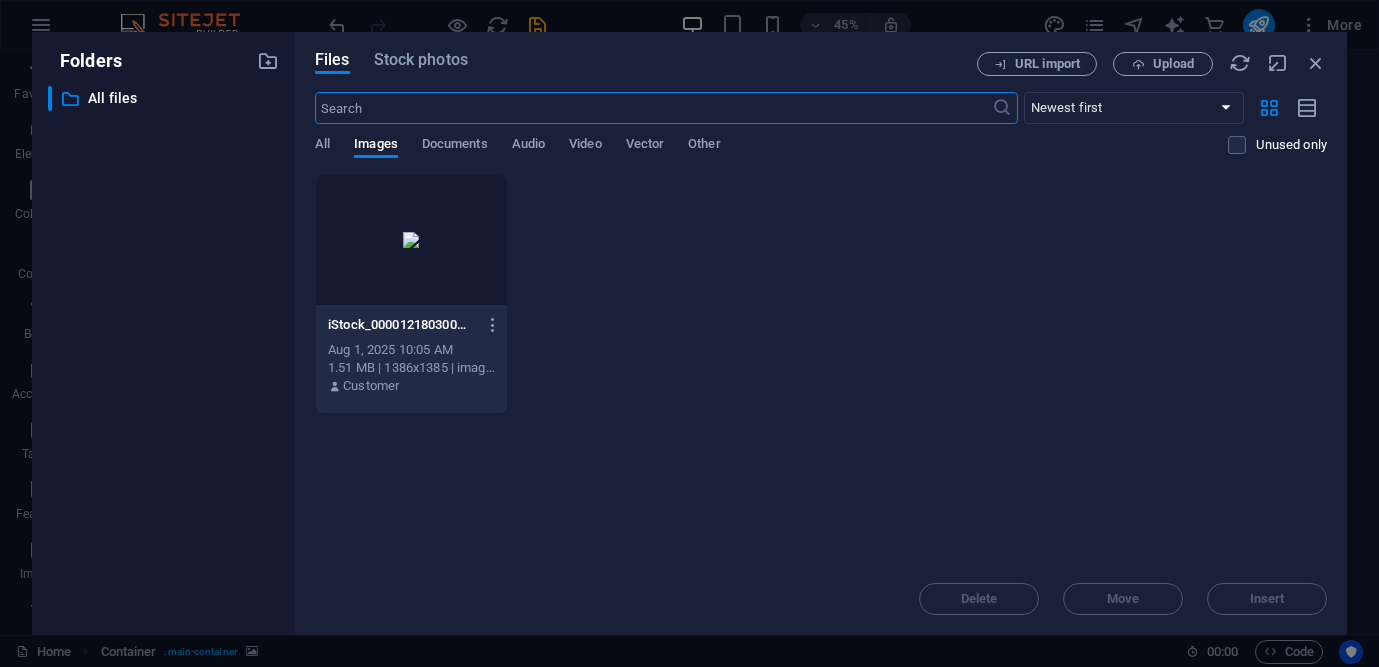 click on "iStock_000012180300Medium-lzG5ZNhuEkTHKxsaejI25w.jpg" at bounding box center [402, 325] 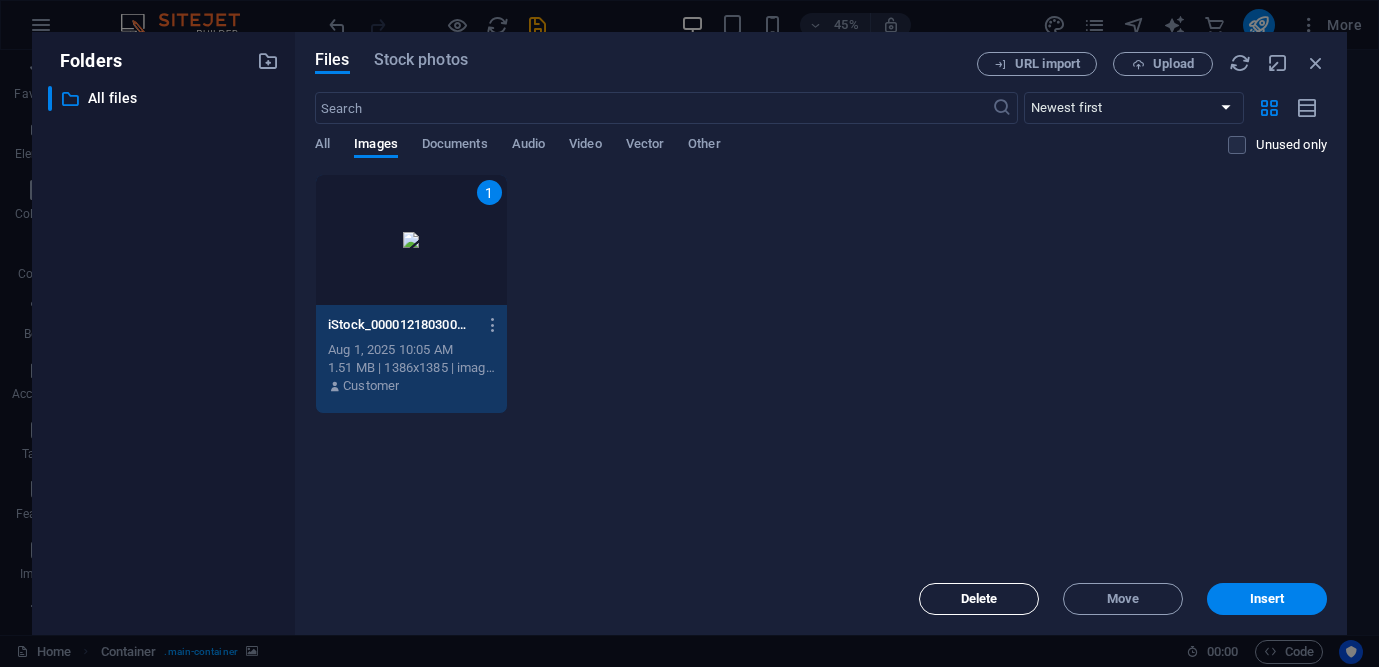 click on "Delete" at bounding box center (979, 599) 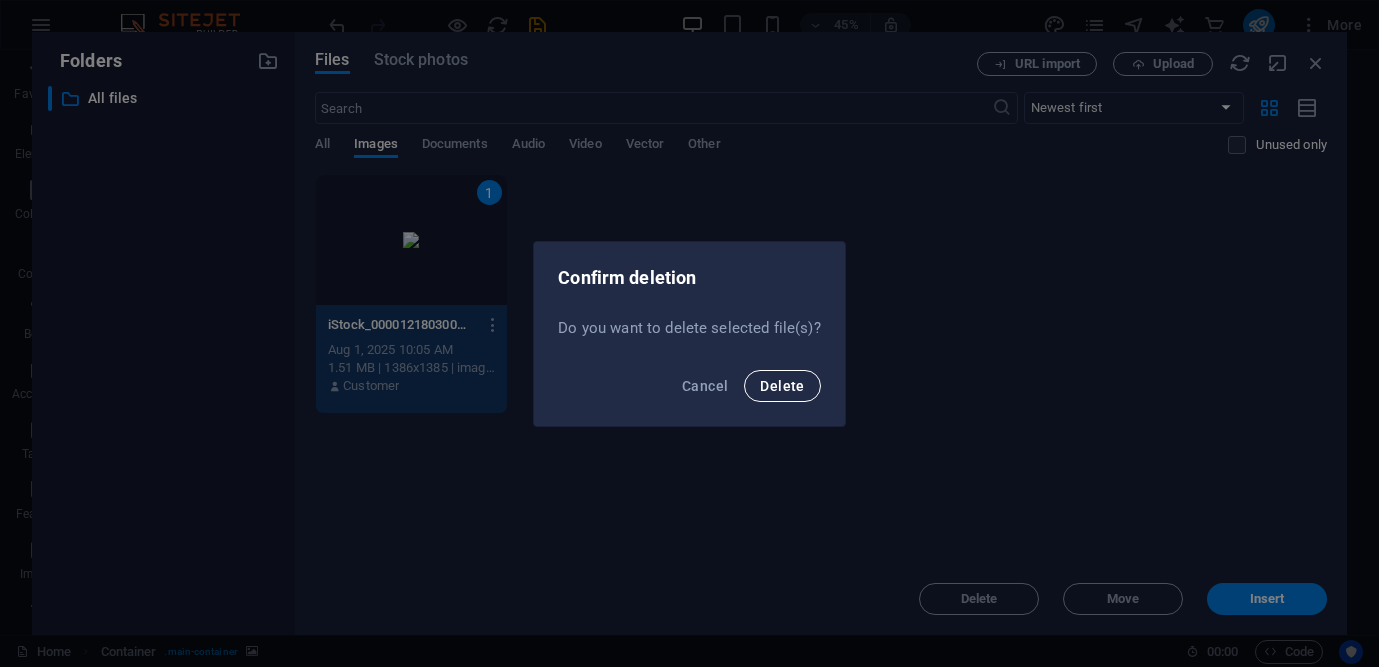 click on "Delete" at bounding box center (782, 386) 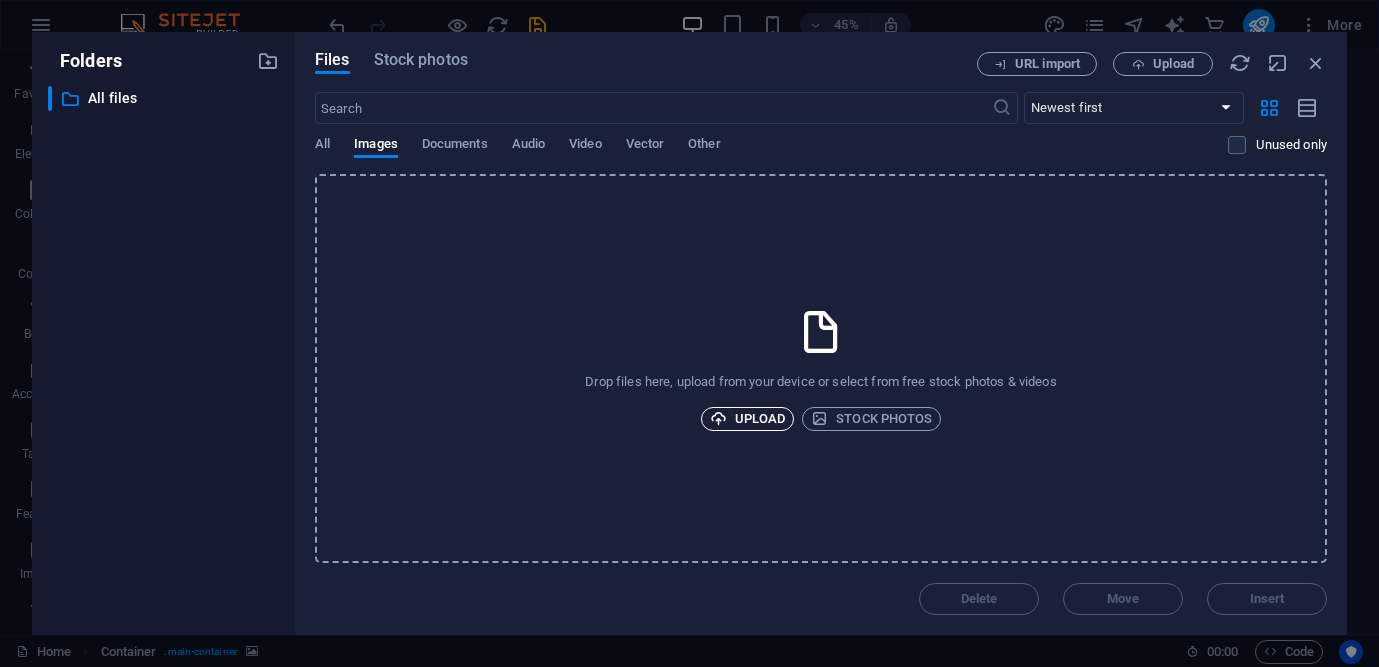click on "Upload" at bounding box center [748, 419] 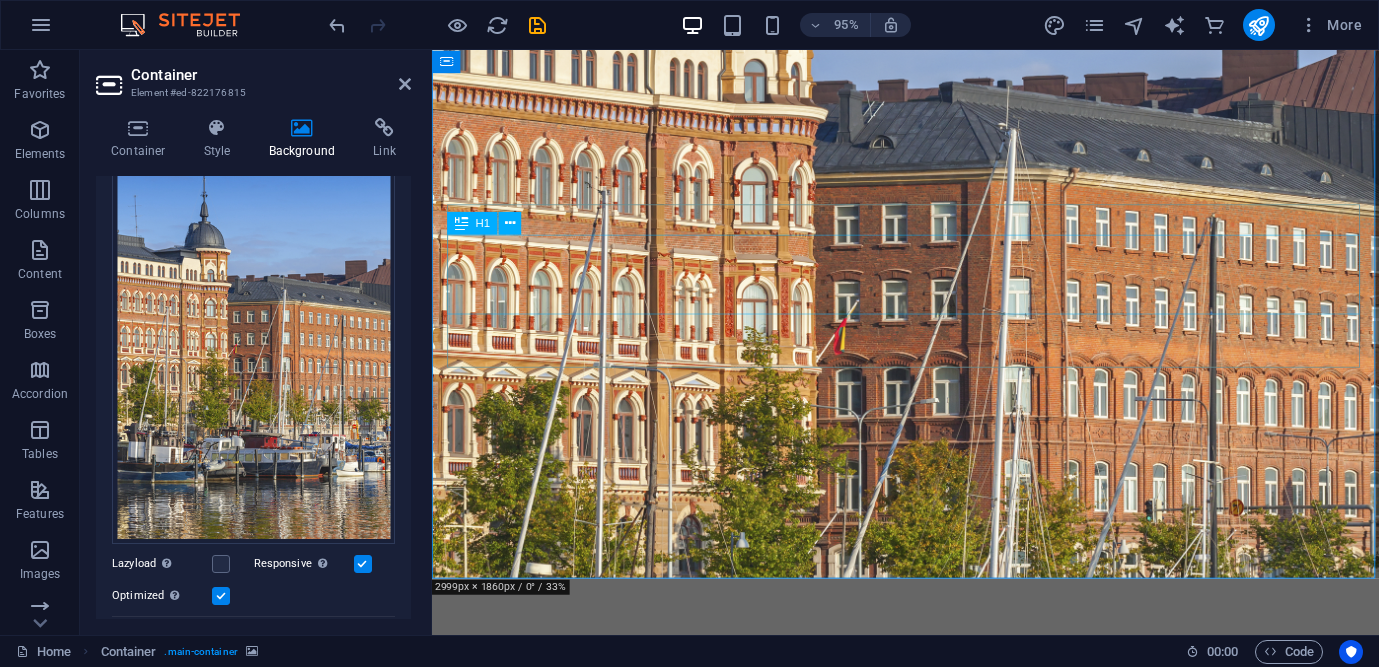 click on "This is @[DOMAIN]" at bounding box center (930, 760) 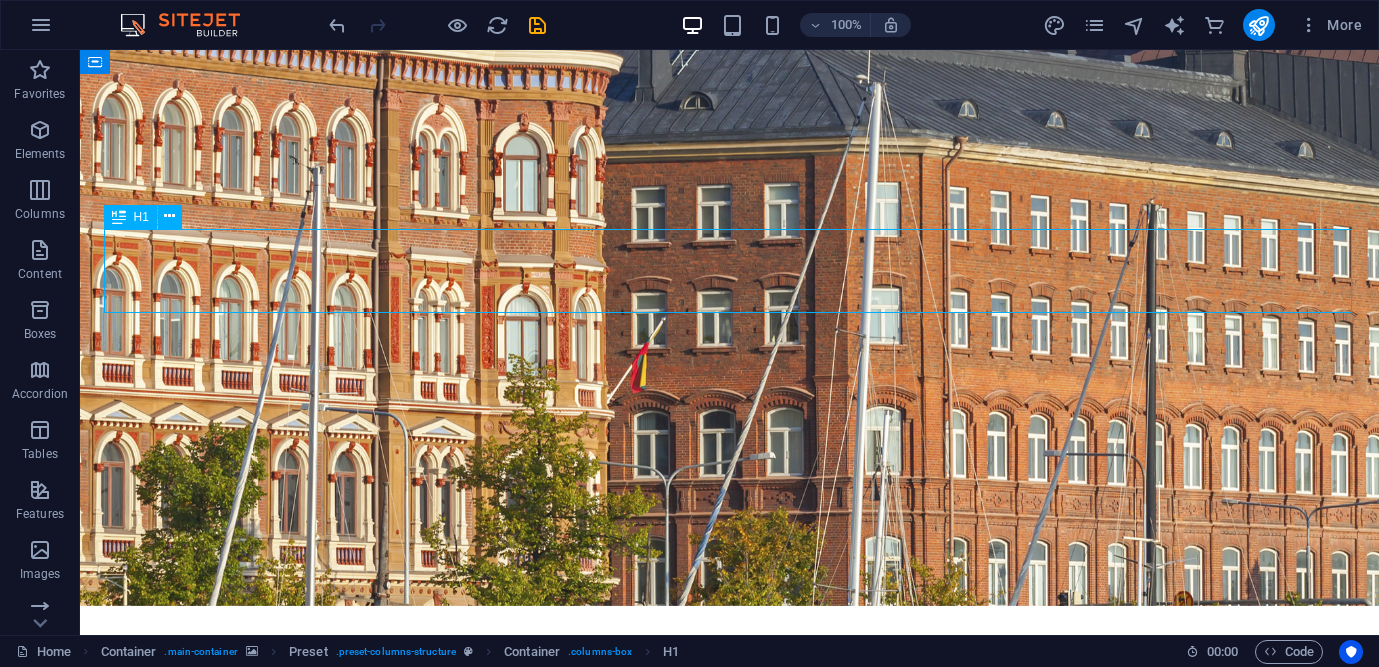 drag, startPoint x: 629, startPoint y: 259, endPoint x: 956, endPoint y: 297, distance: 329.20056 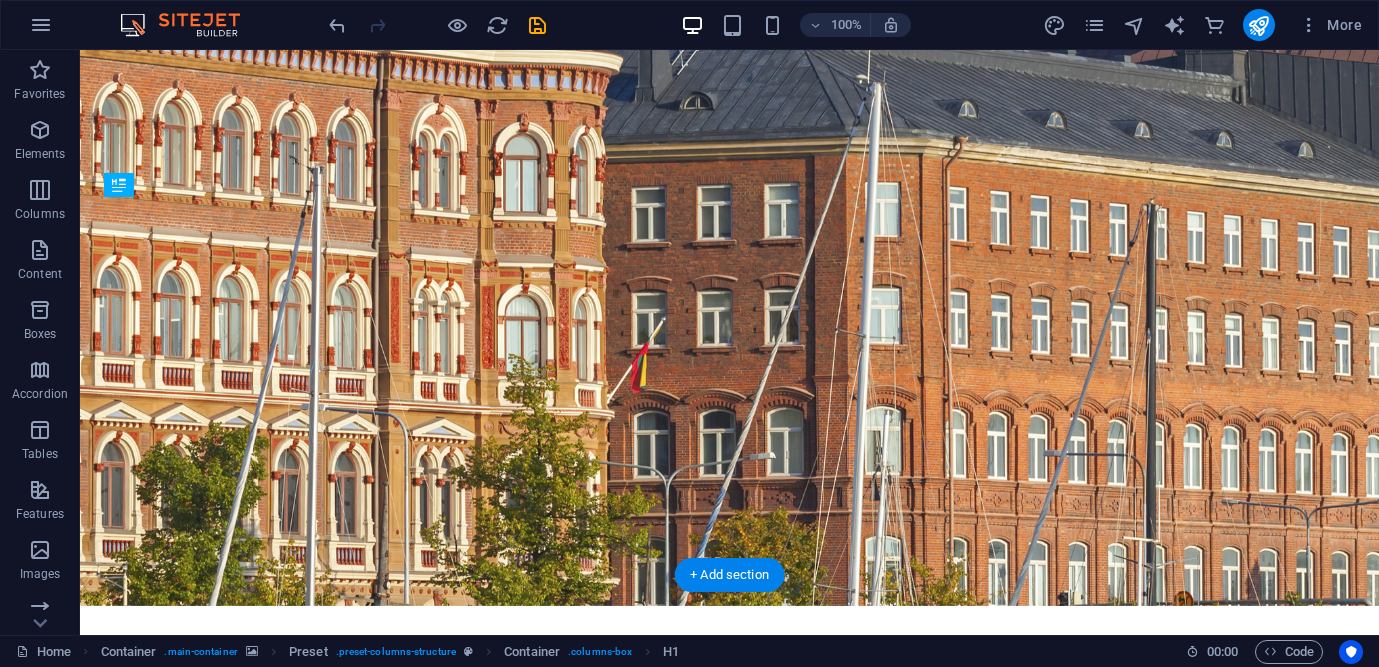 drag, startPoint x: 954, startPoint y: 277, endPoint x: 955, endPoint y: 329, distance: 52.009613 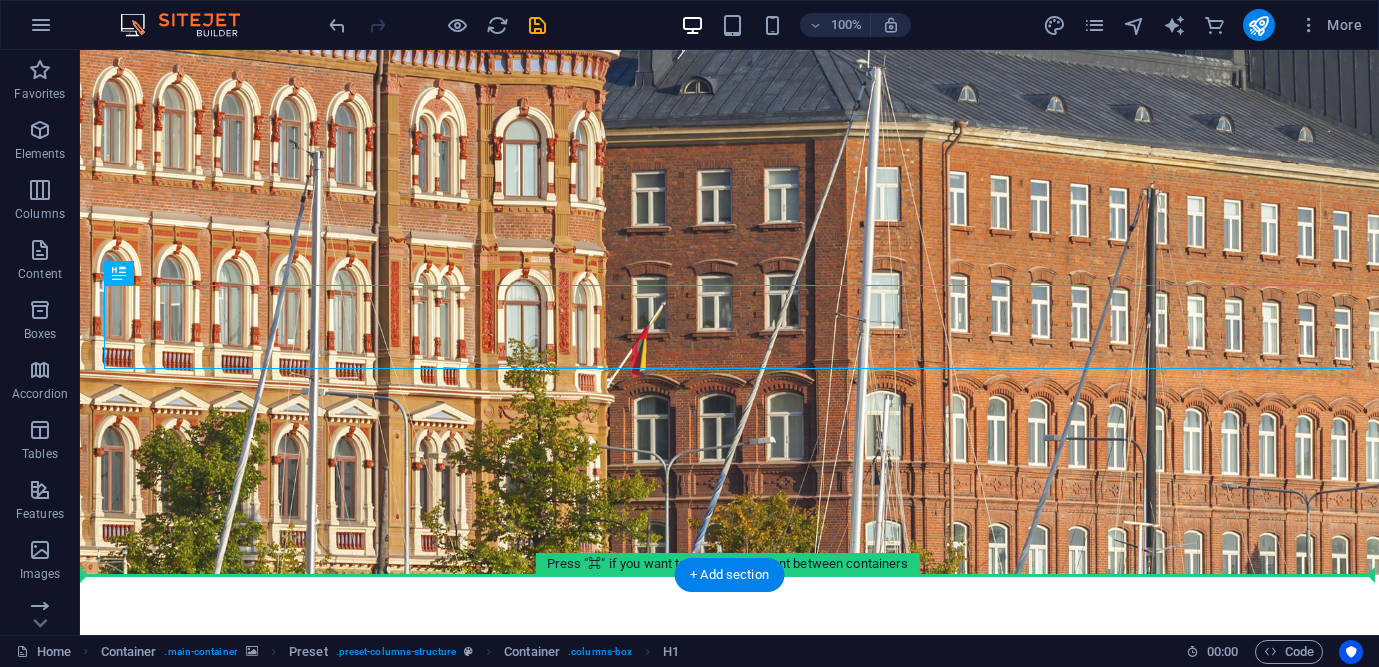 drag, startPoint x: 1008, startPoint y: 317, endPoint x: 1008, endPoint y: 393, distance: 76 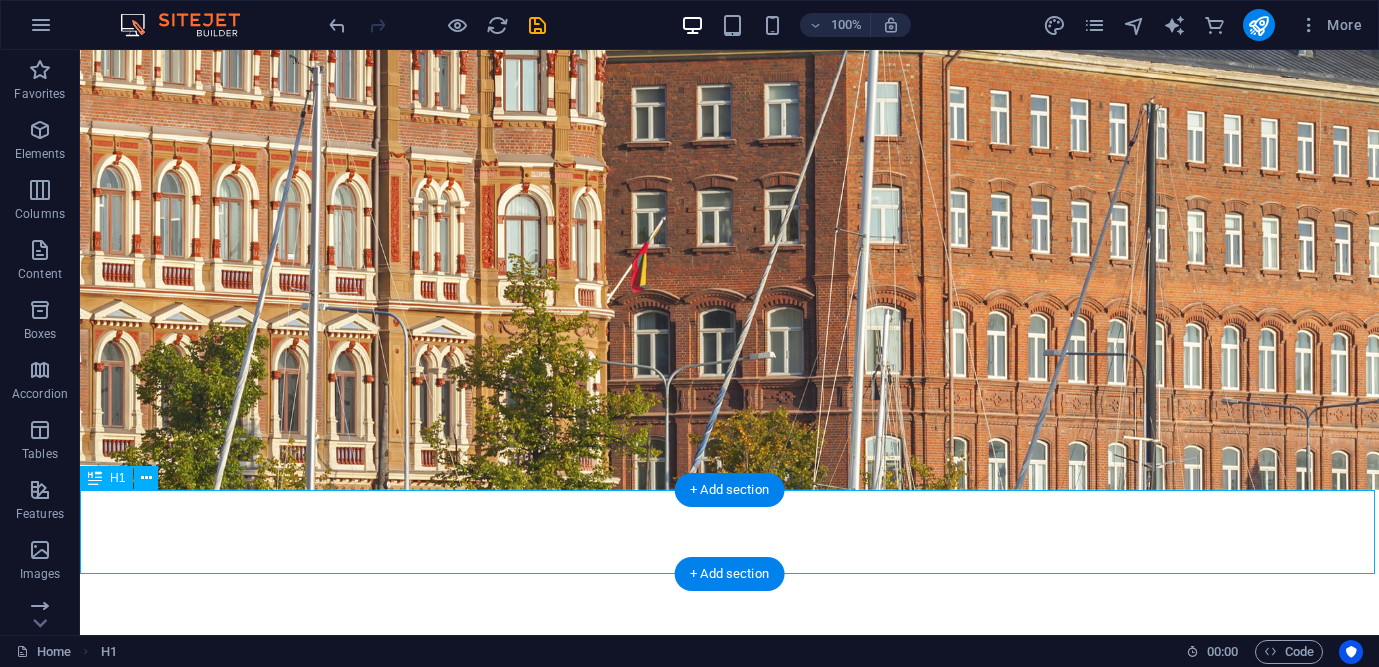 scroll, scrollTop: 144, scrollLeft: 0, axis: vertical 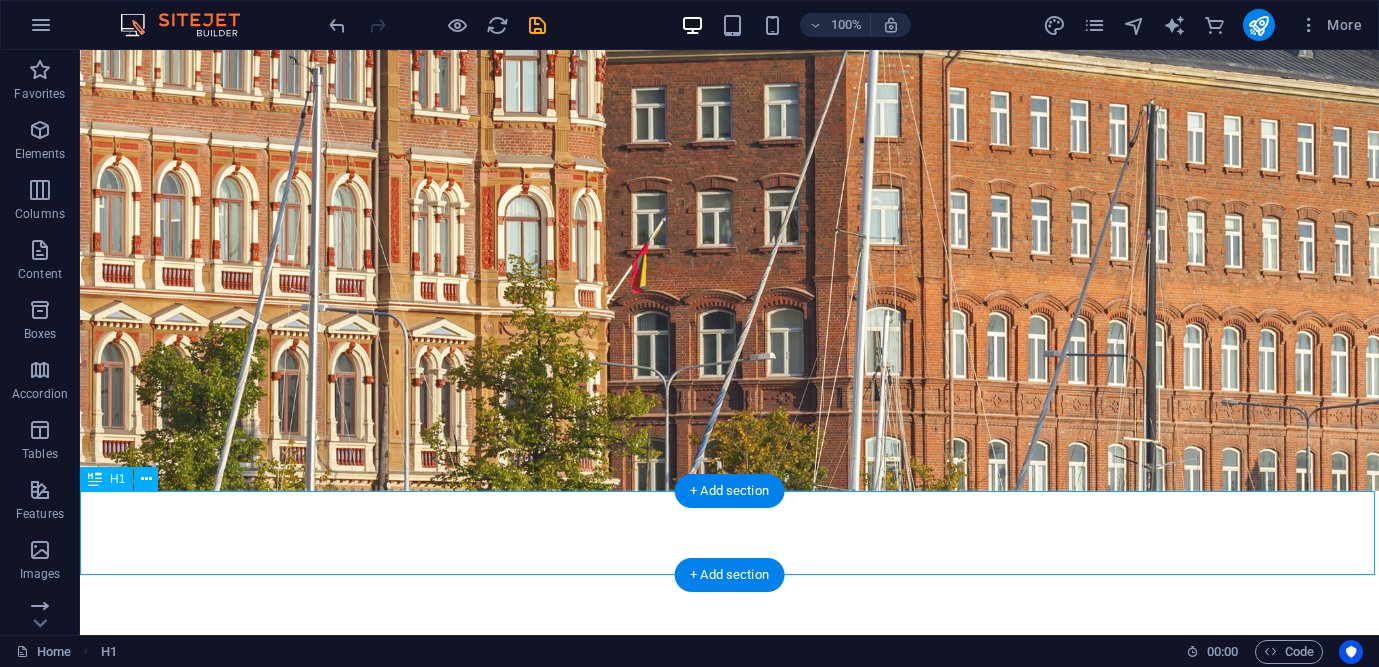 click on "This is @[DOMAIN]" at bounding box center [729, 781] 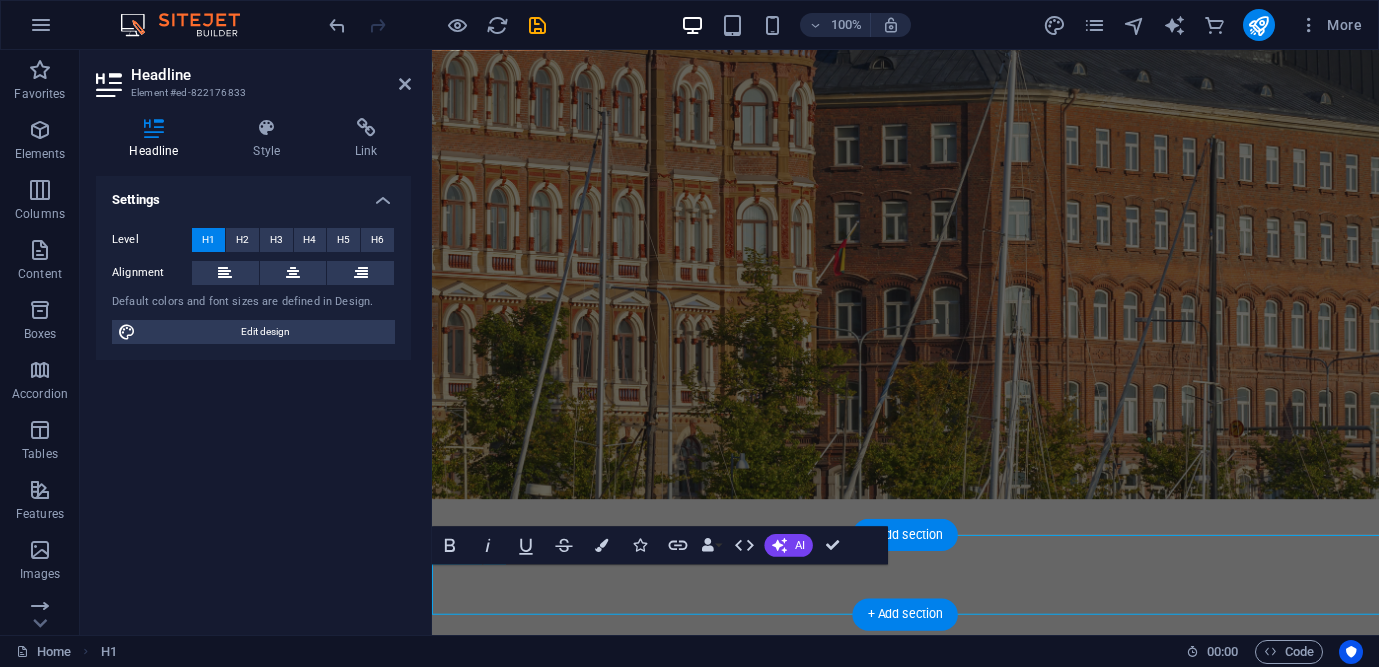 scroll, scrollTop: 75, scrollLeft: 0, axis: vertical 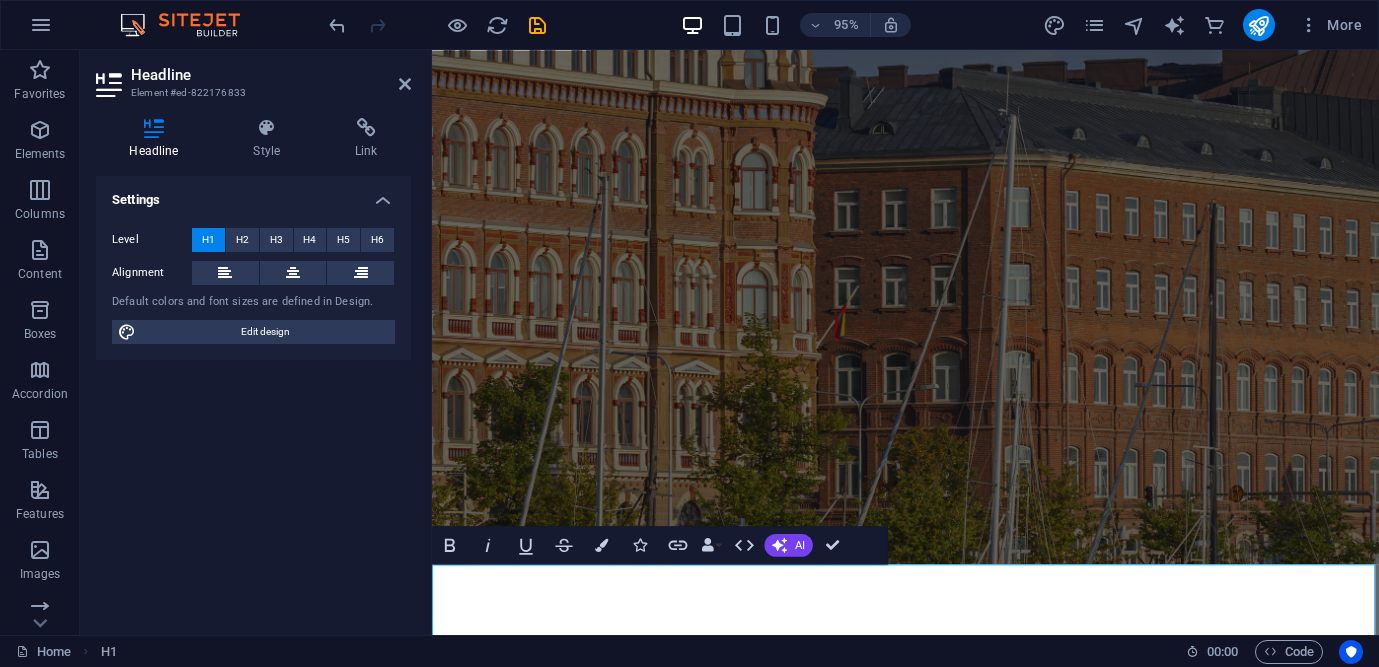 click at bounding box center [930, 283] 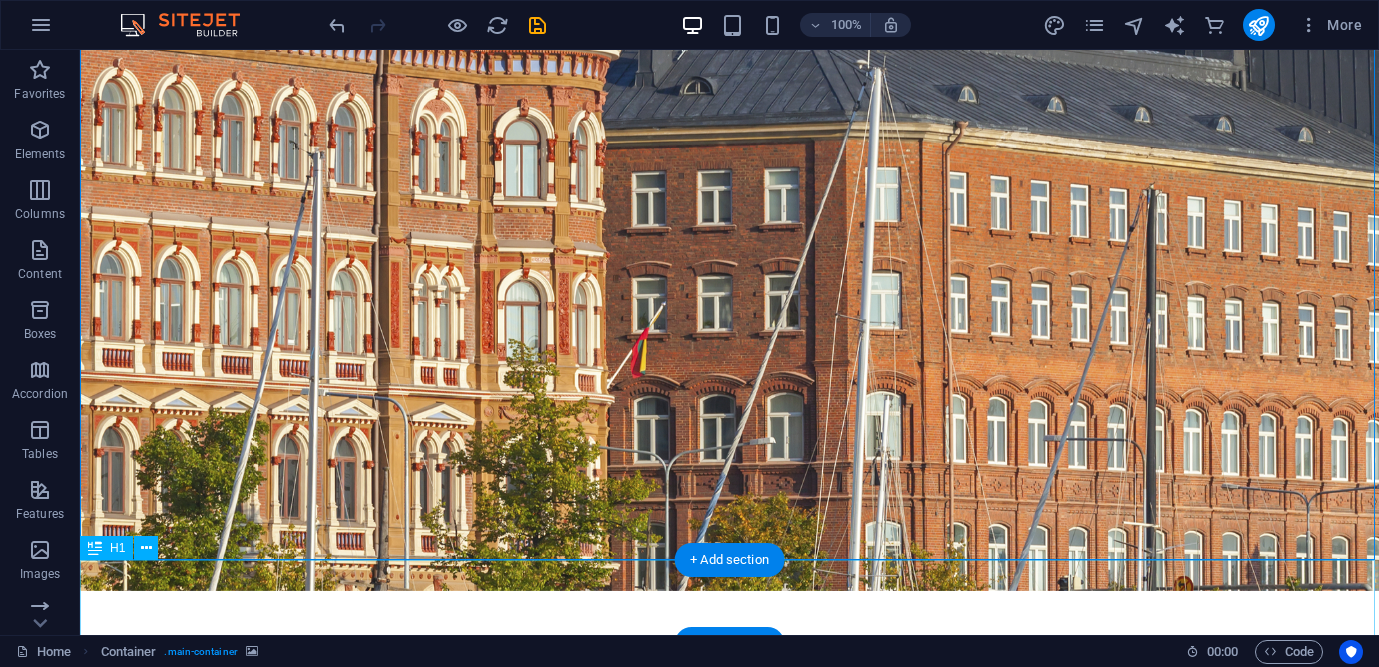click on "This is @[DOMAIN]" at bounding box center [729, 881] 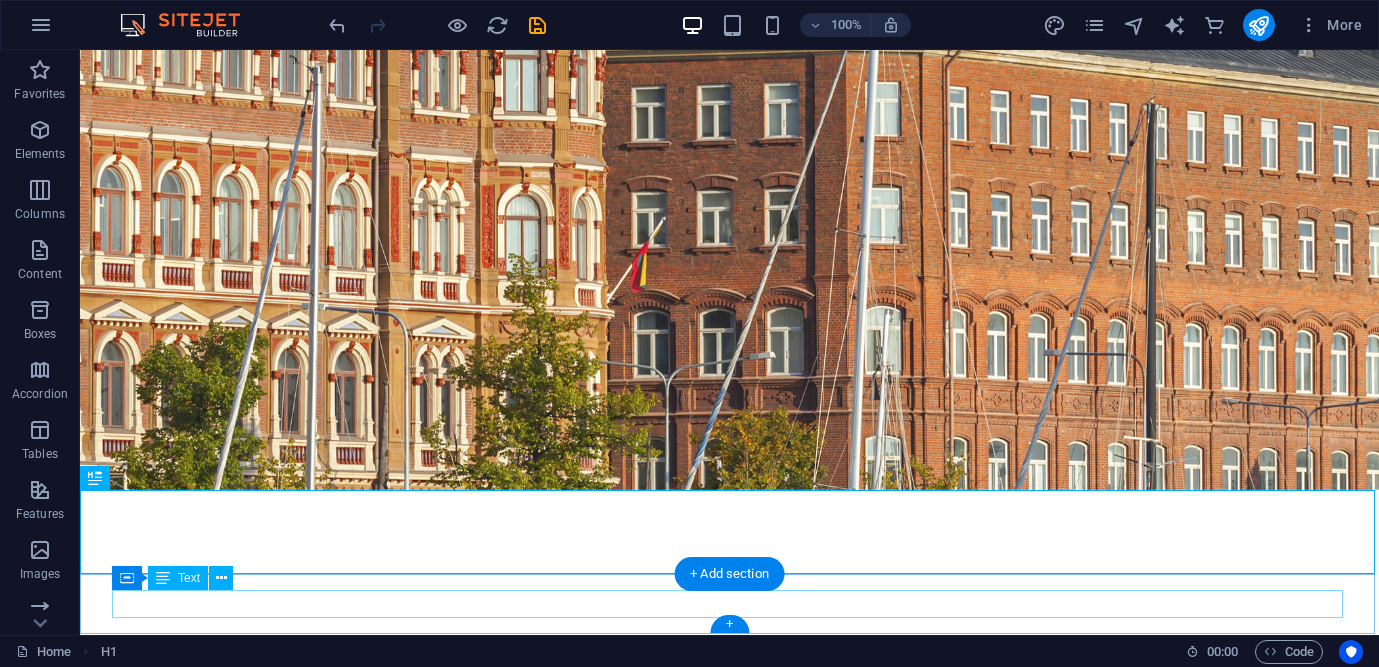 scroll, scrollTop: 144, scrollLeft: 0, axis: vertical 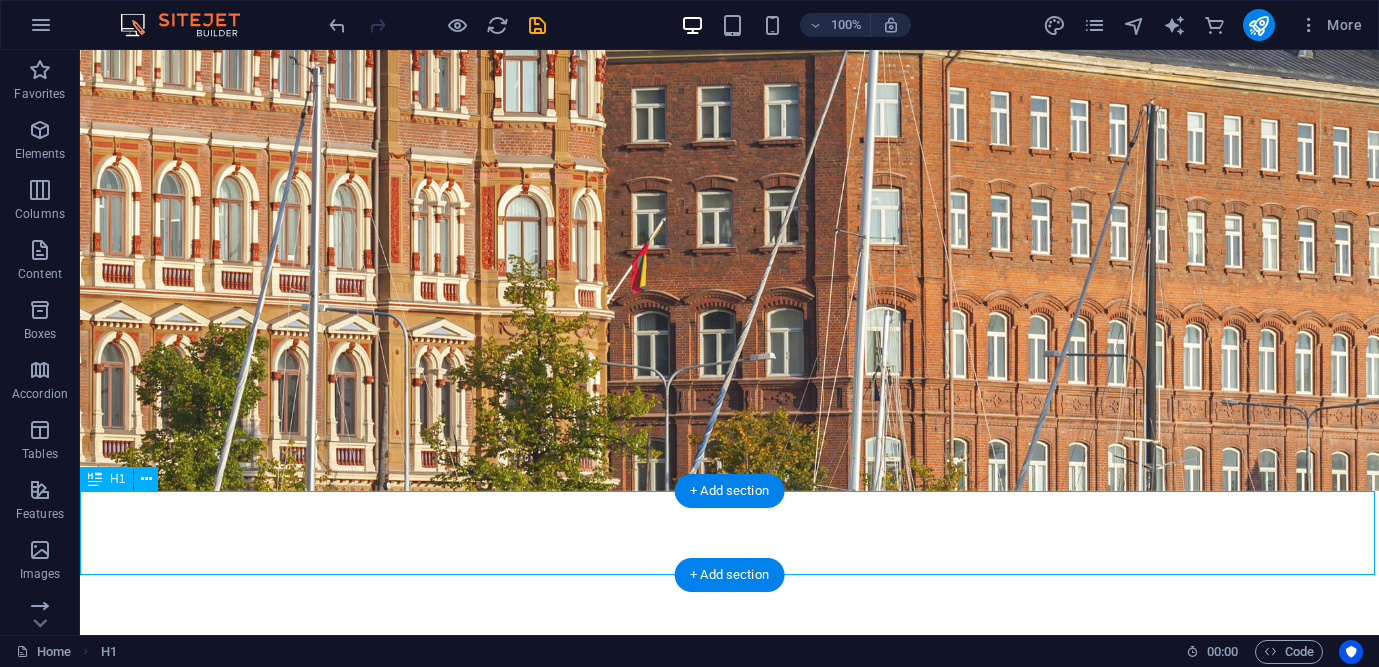 click on "This is @[DOMAIN]" at bounding box center [729, 781] 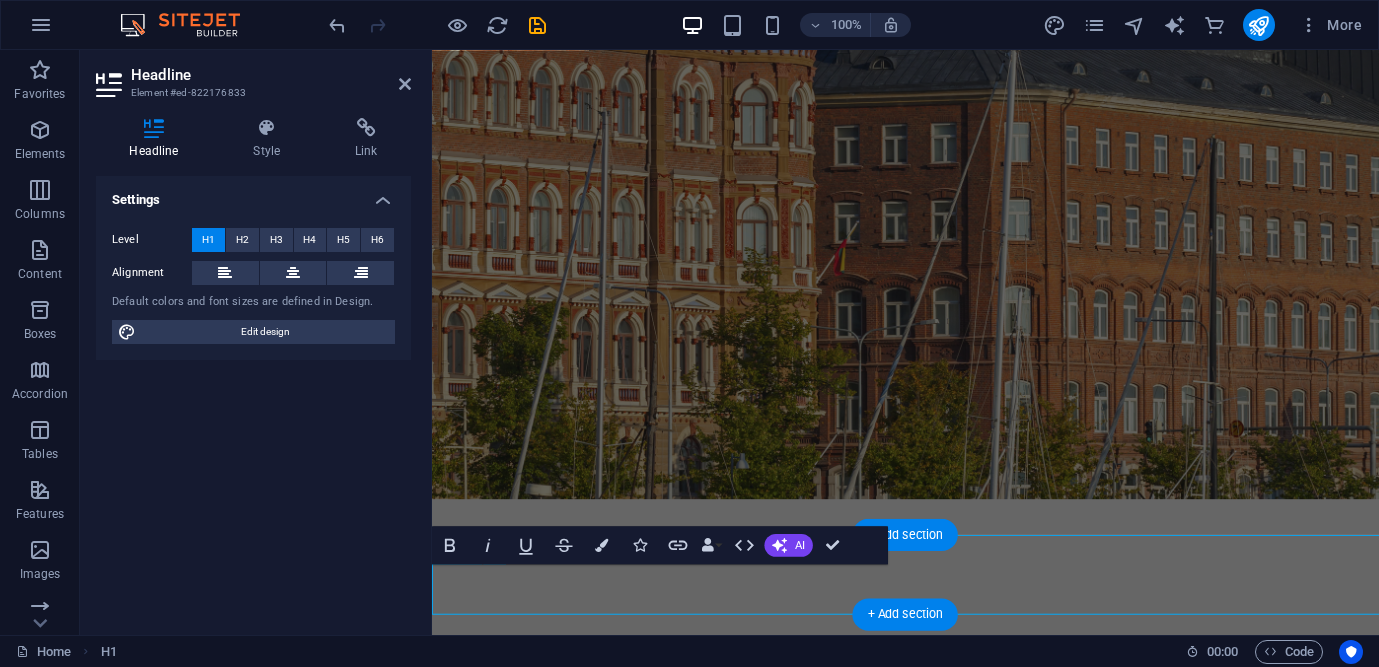 scroll, scrollTop: 75, scrollLeft: 0, axis: vertical 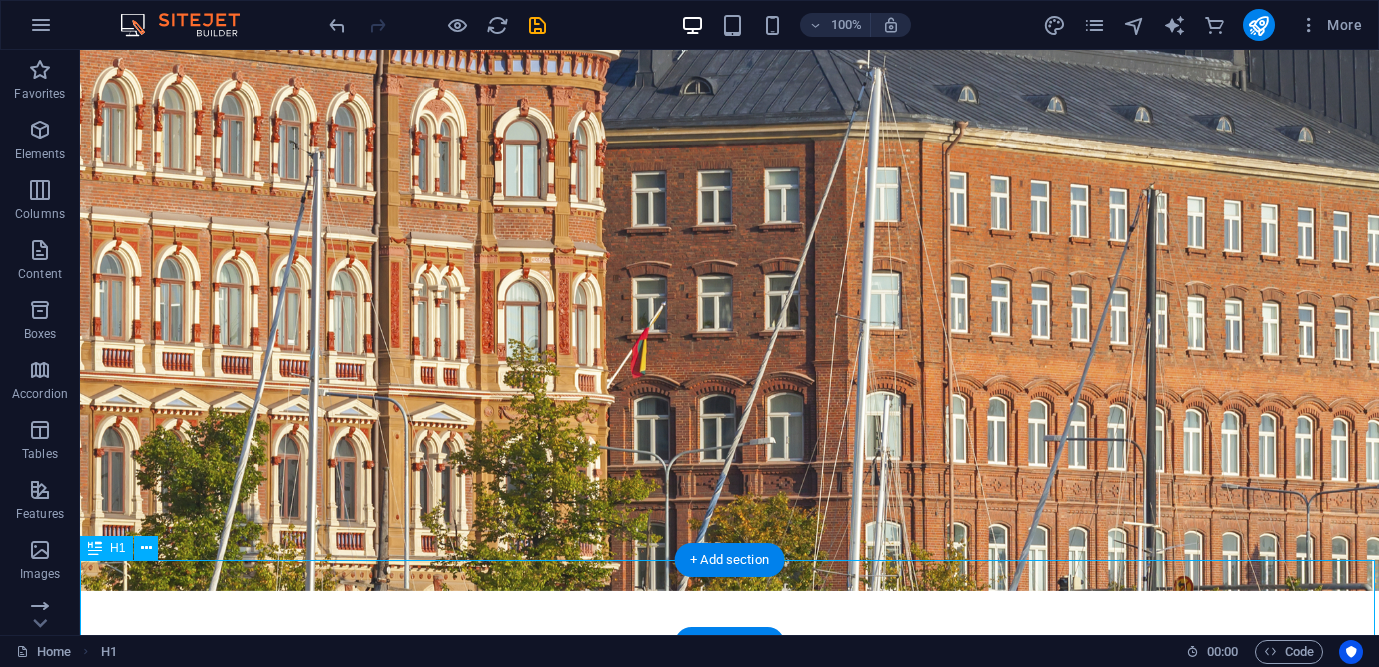 click on "This is @[DOMAIN]" at bounding box center [729, 881] 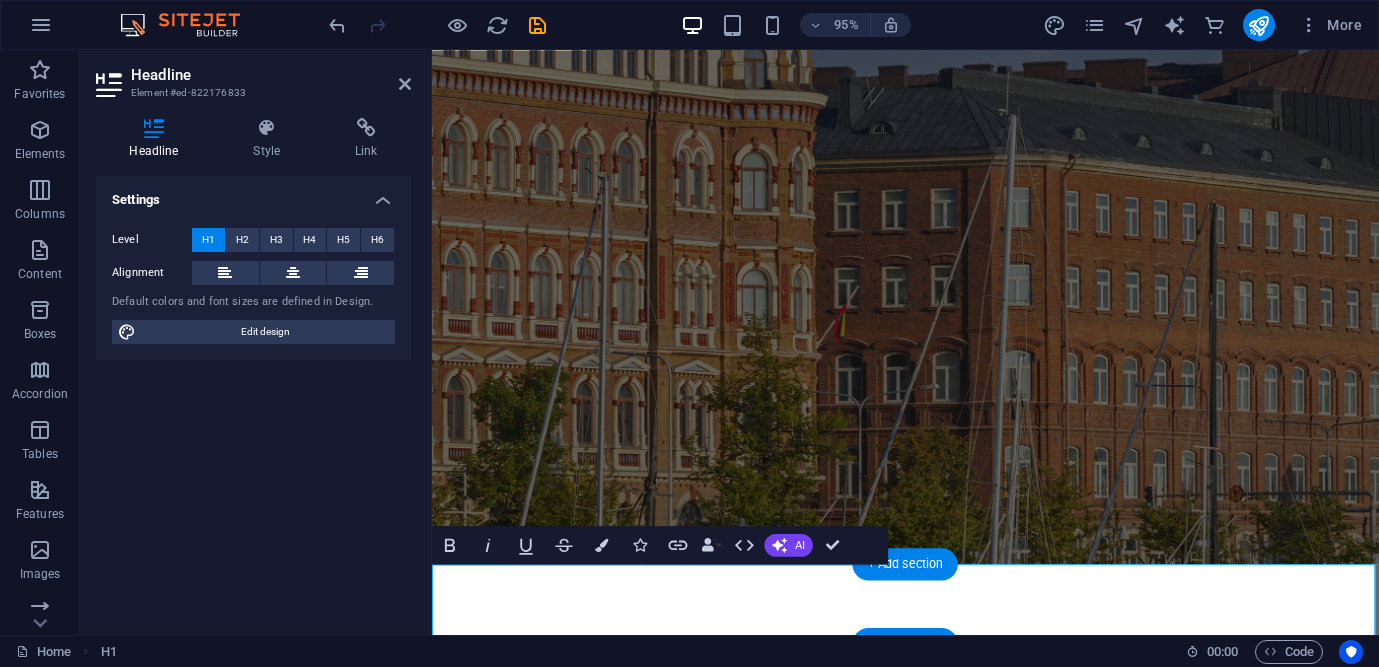 click on "This is @[DOMAIN]" at bounding box center (930, 881) 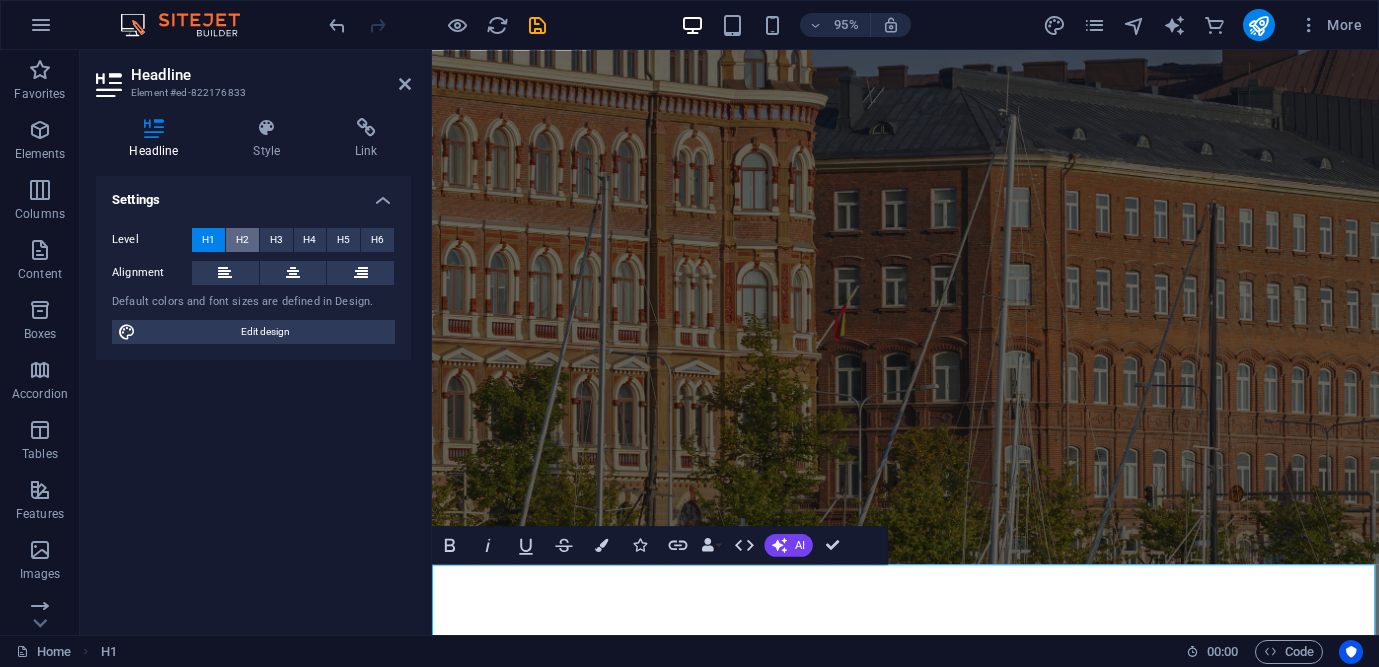 click on "H2" at bounding box center [242, 240] 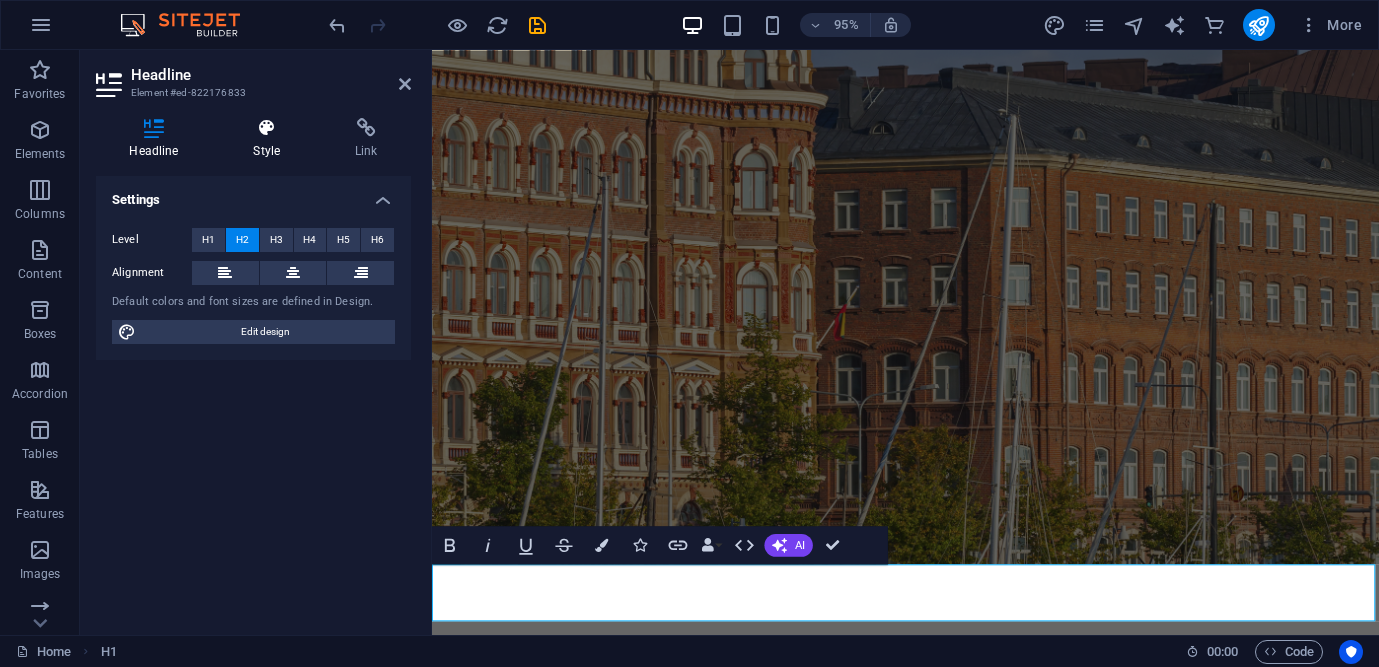click on "Style" at bounding box center (271, 139) 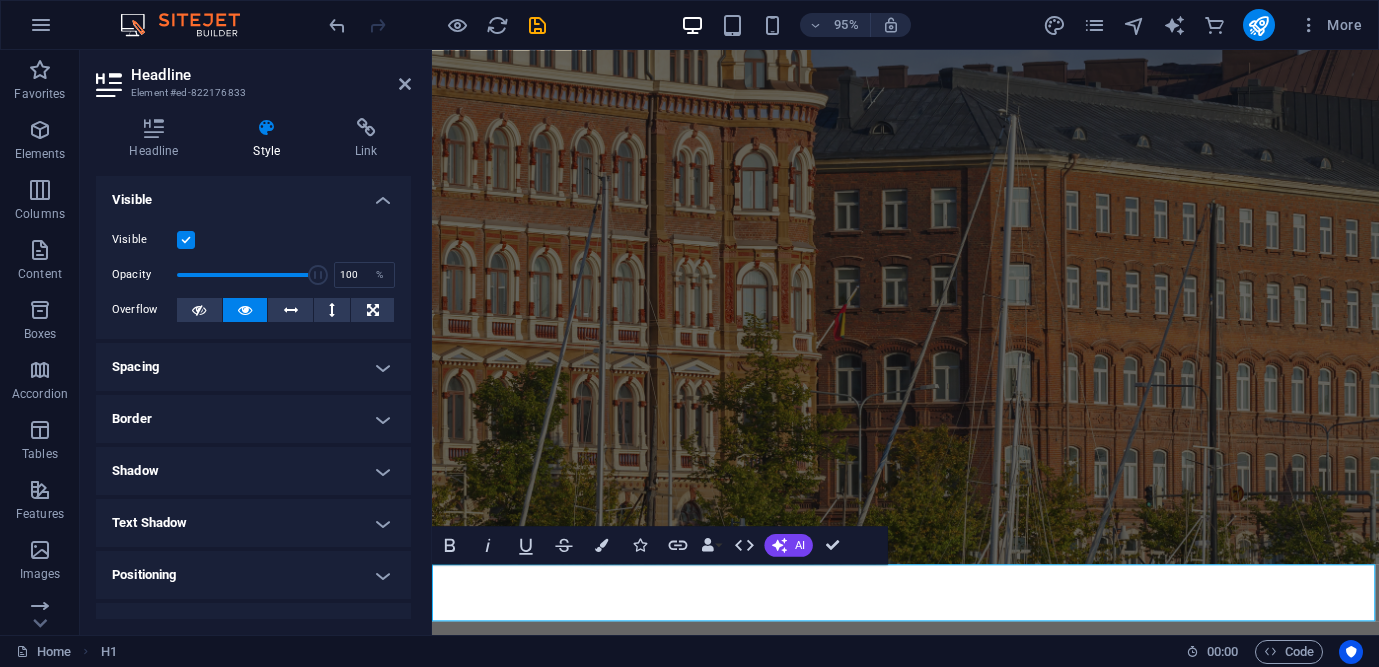 scroll, scrollTop: 0, scrollLeft: 0, axis: both 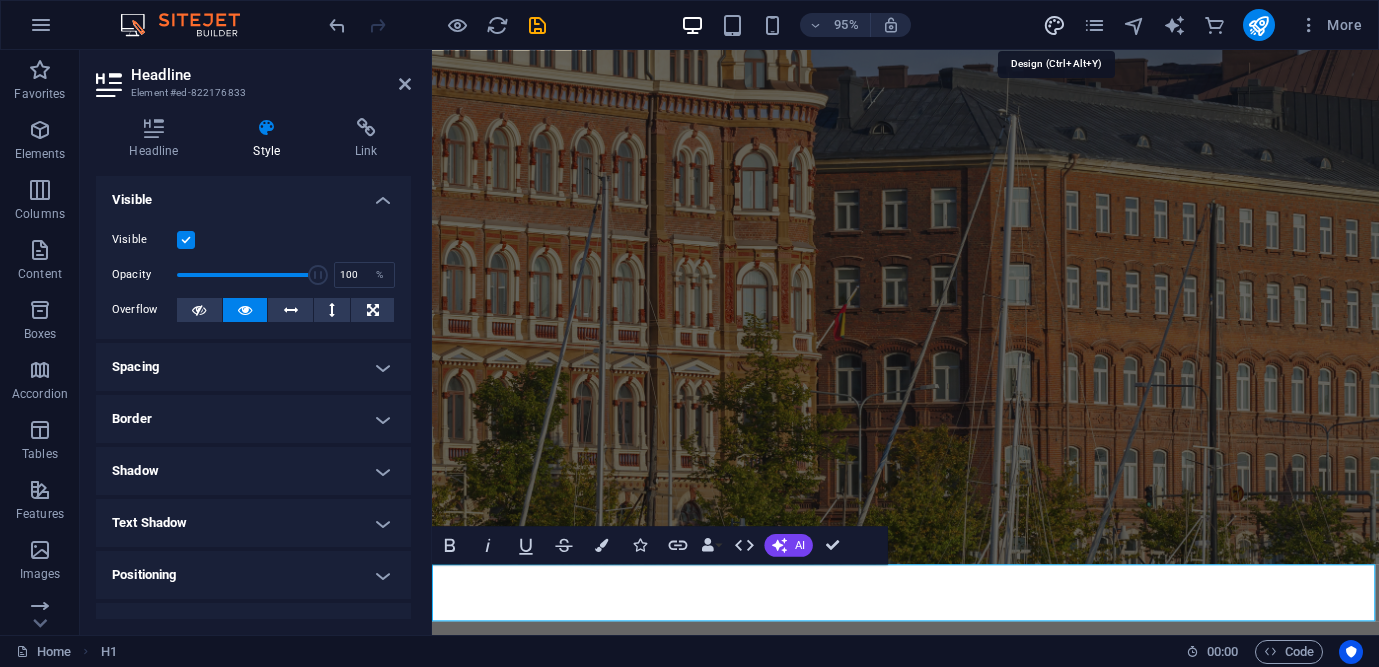 click at bounding box center [1054, 25] 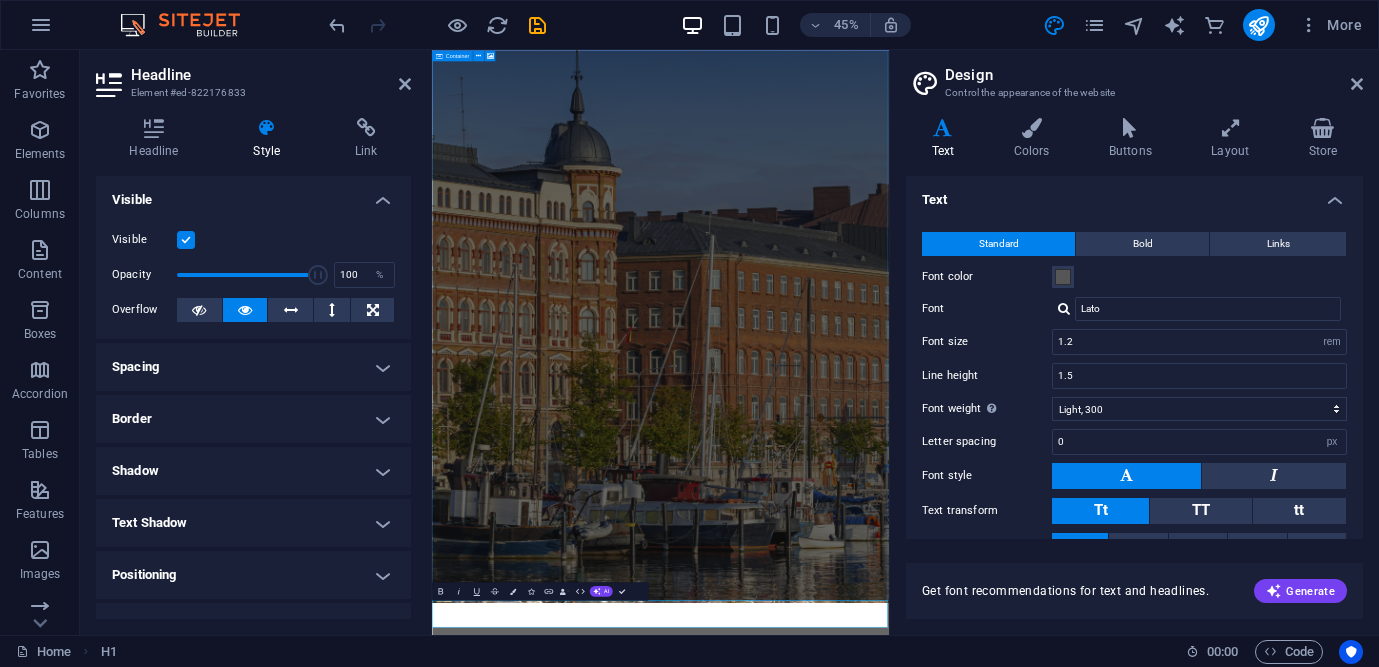 scroll, scrollTop: 69, scrollLeft: 0, axis: vertical 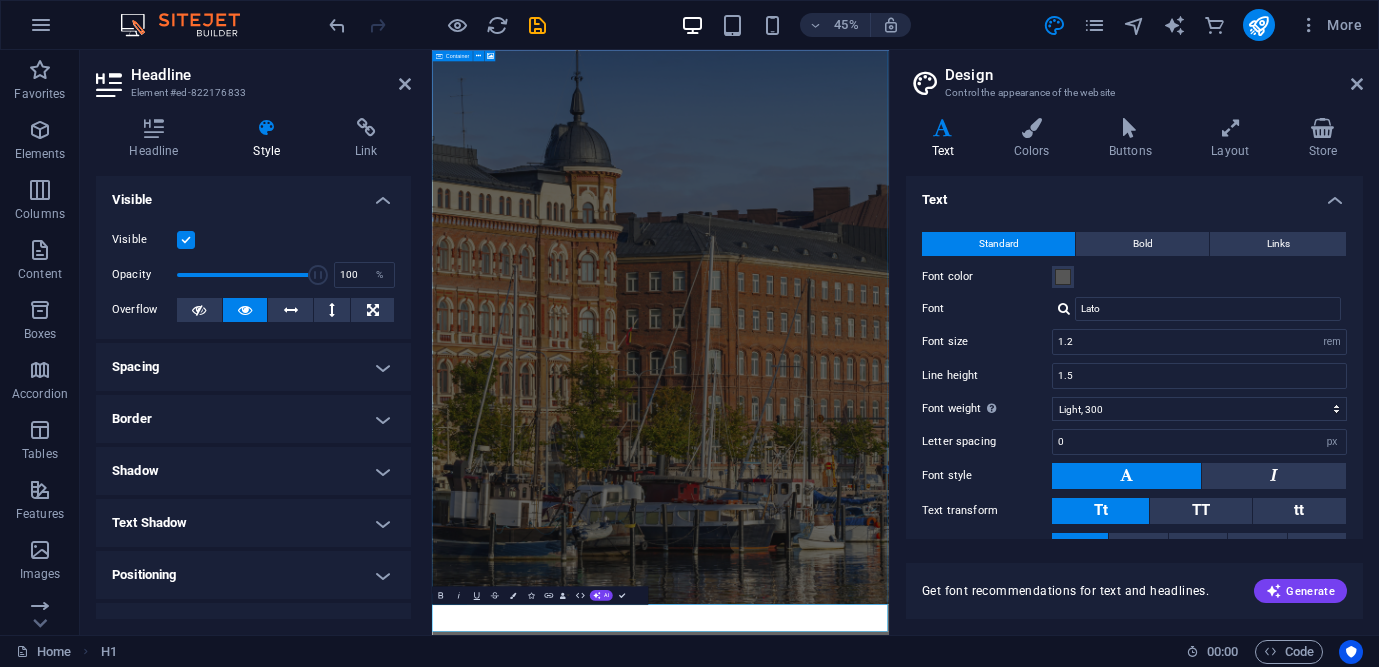 click on "This is @[DOMAIN]" at bounding box center (940, 1559) 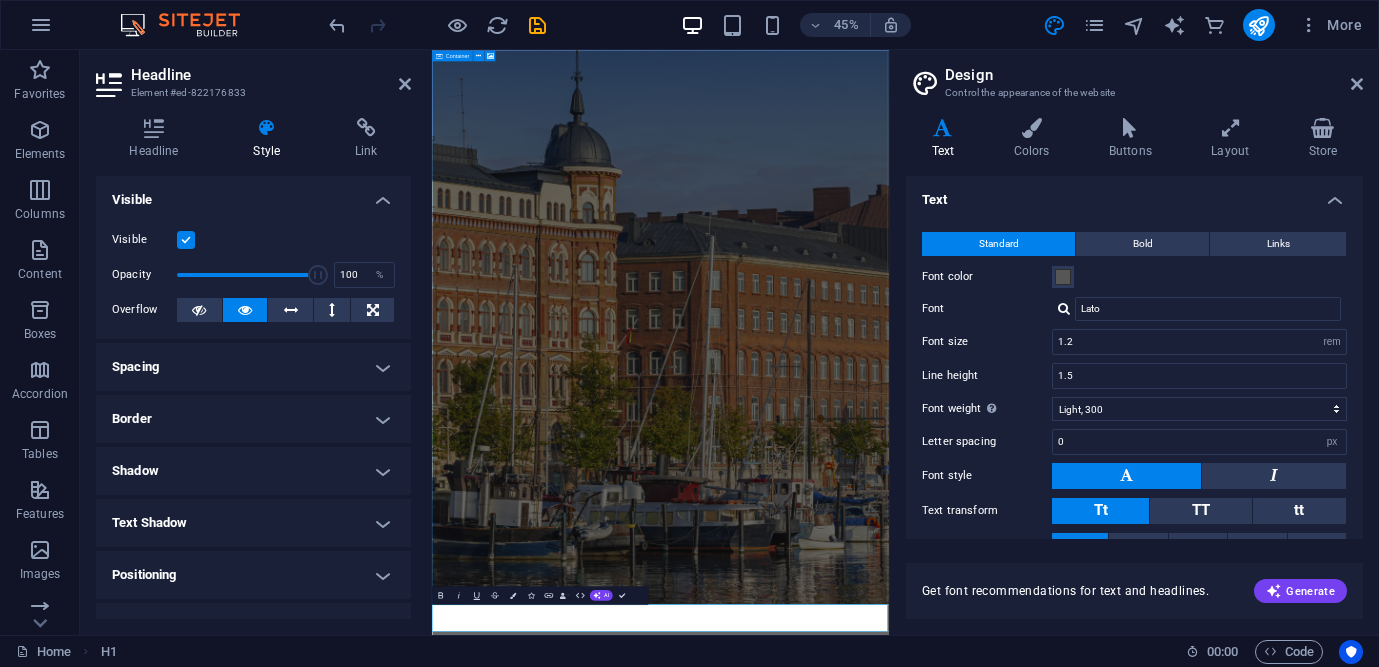 drag, startPoint x: 1185, startPoint y: 1312, endPoint x: 692, endPoint y: 1332, distance: 493.40552 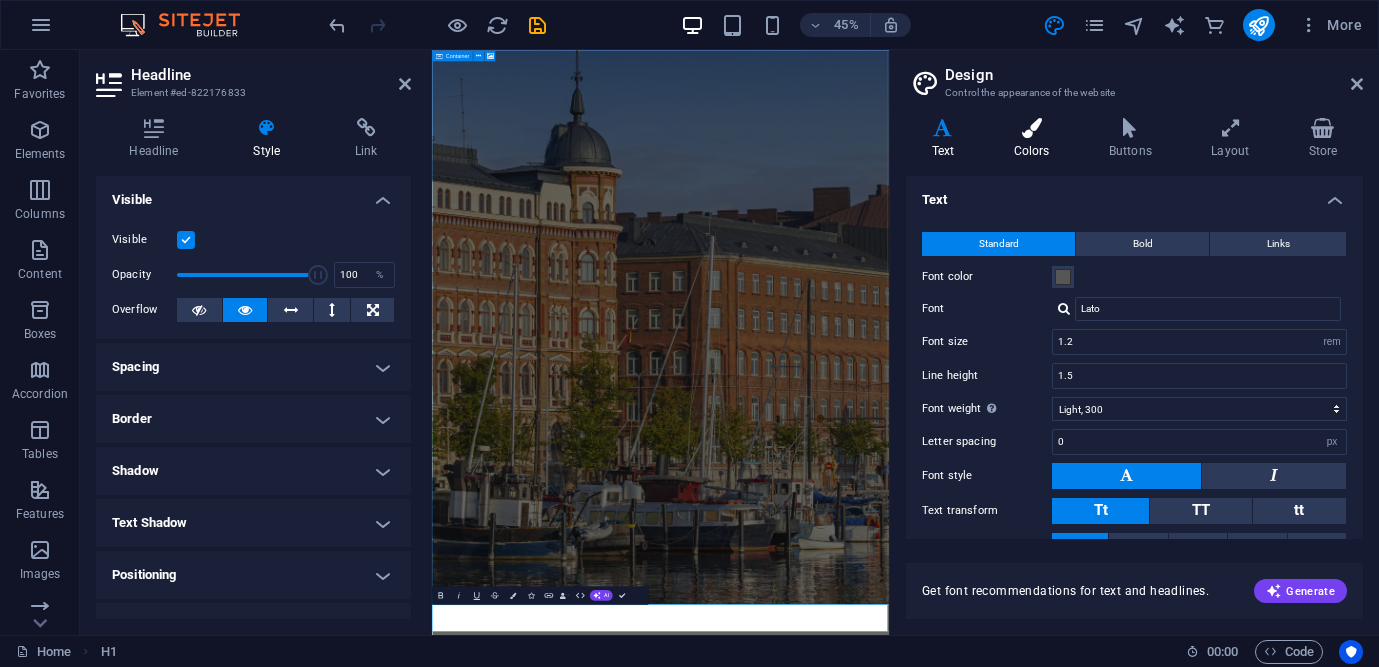 click at bounding box center (1031, 128) 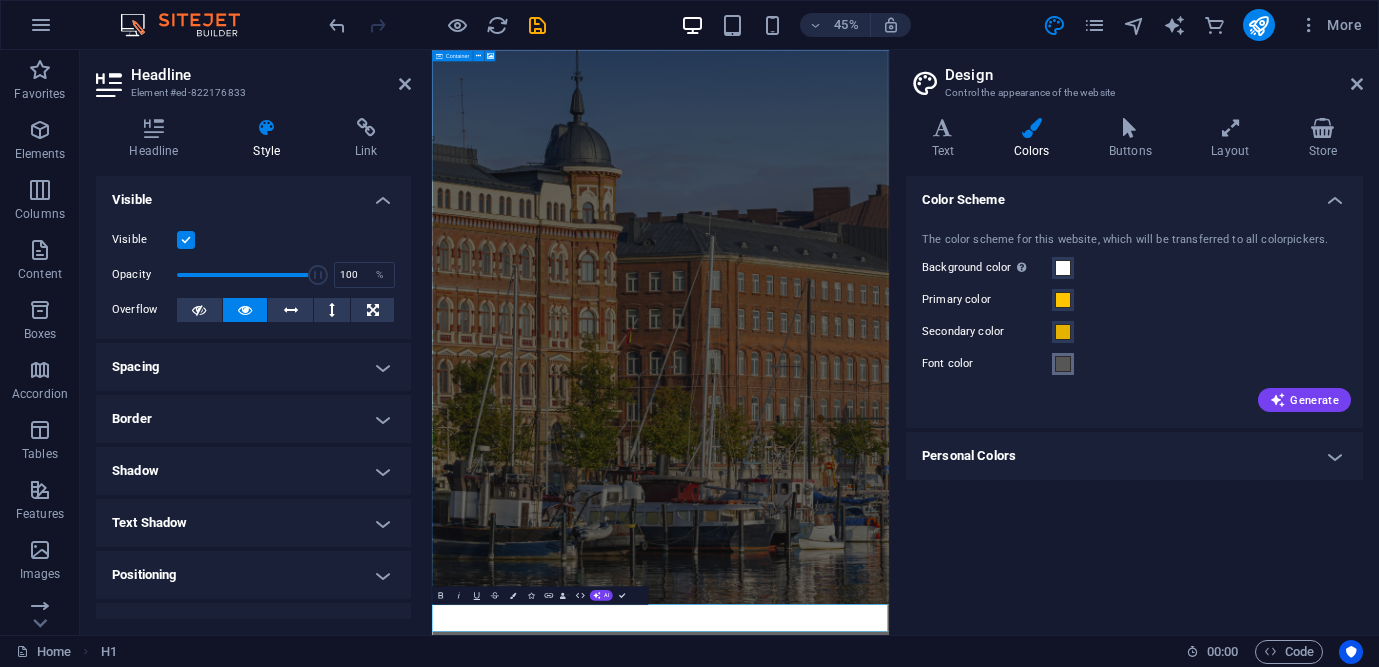 click at bounding box center (1063, 364) 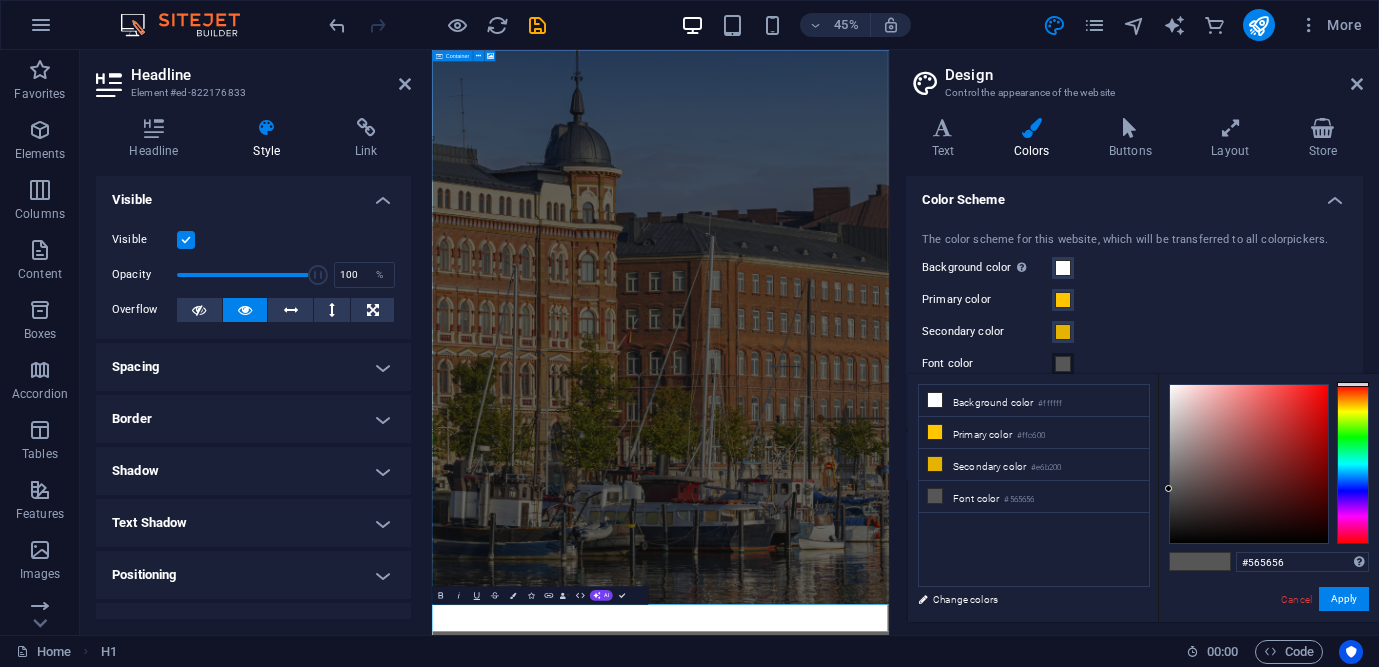 type on "#230e0e" 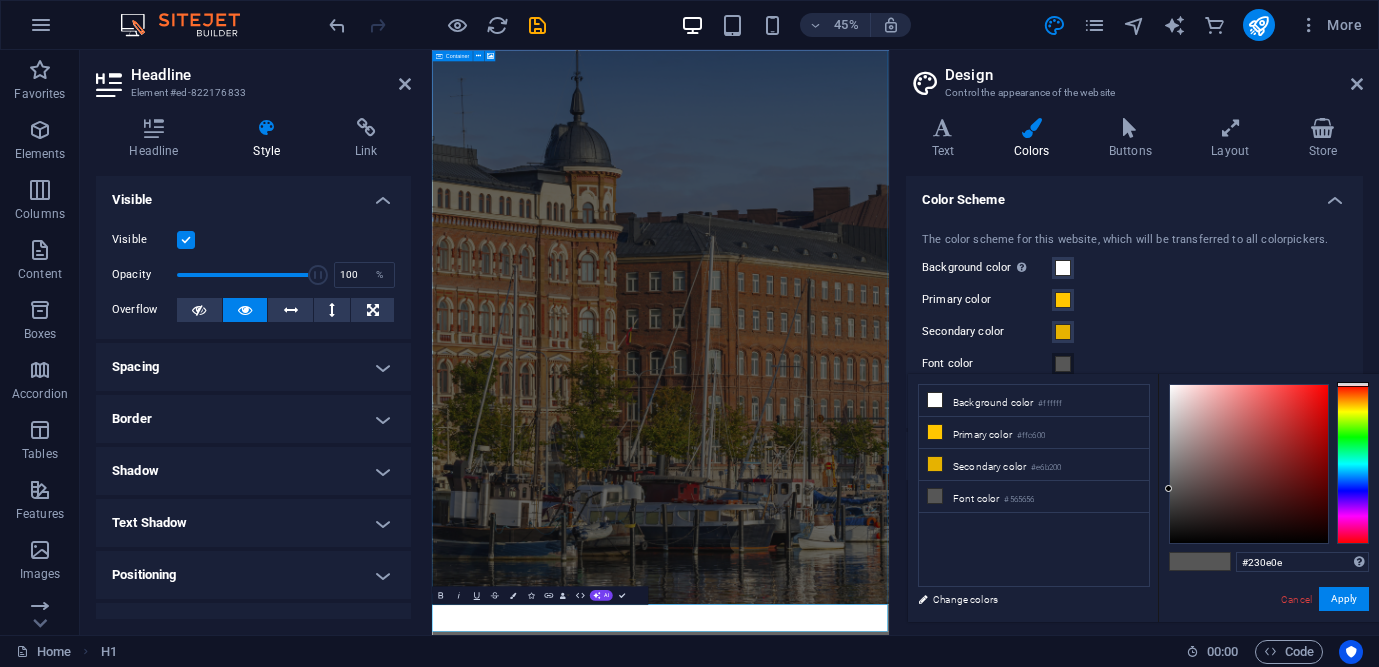 click at bounding box center (1249, 464) 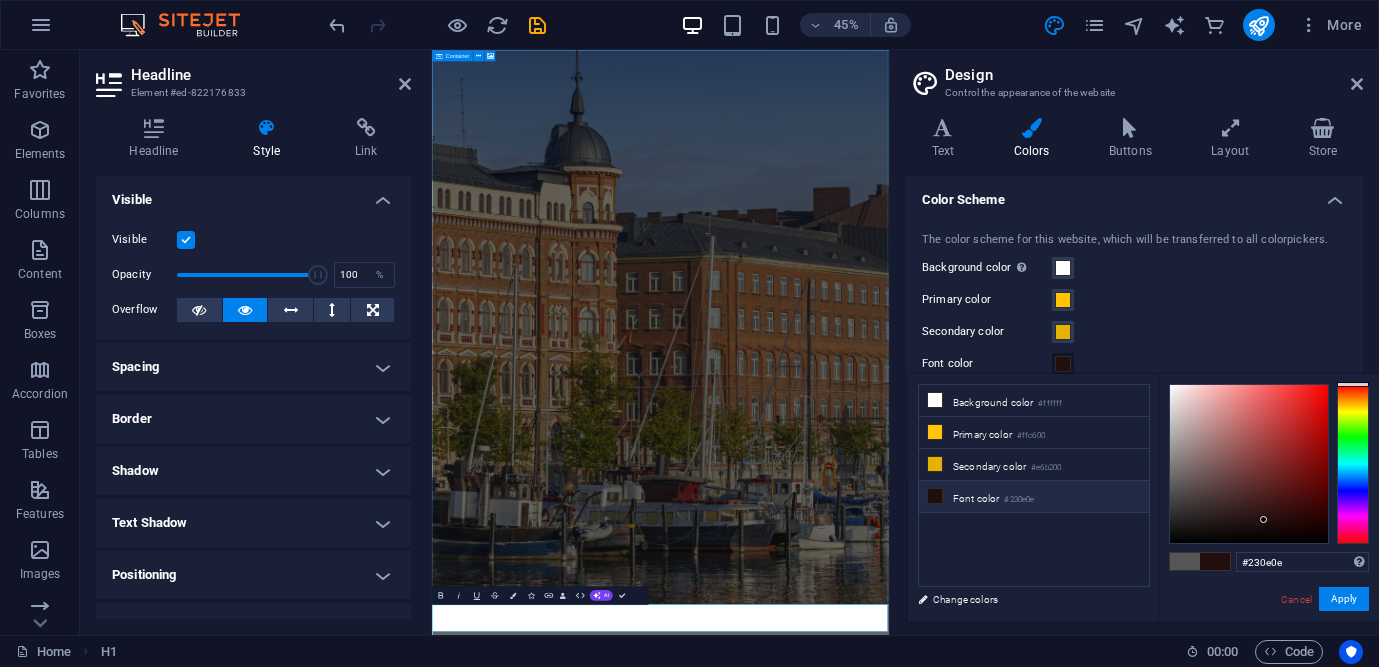click at bounding box center [935, 496] 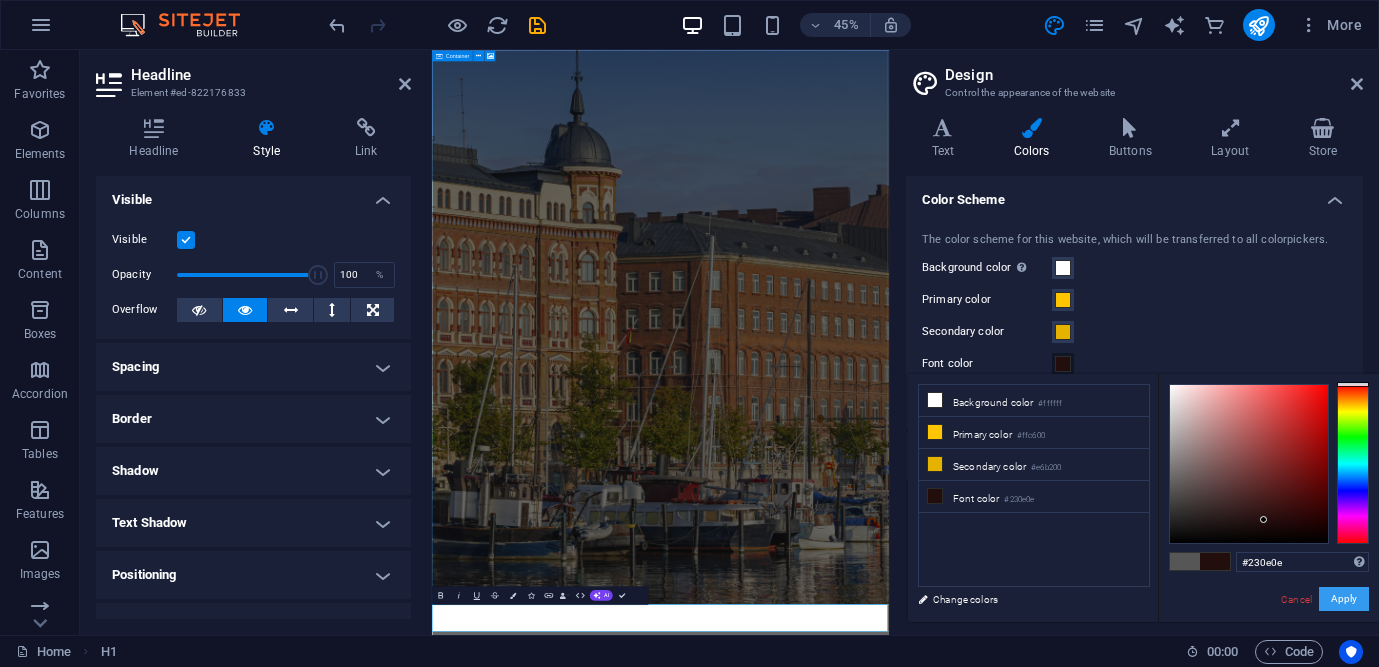 click on "Apply" at bounding box center (1344, 599) 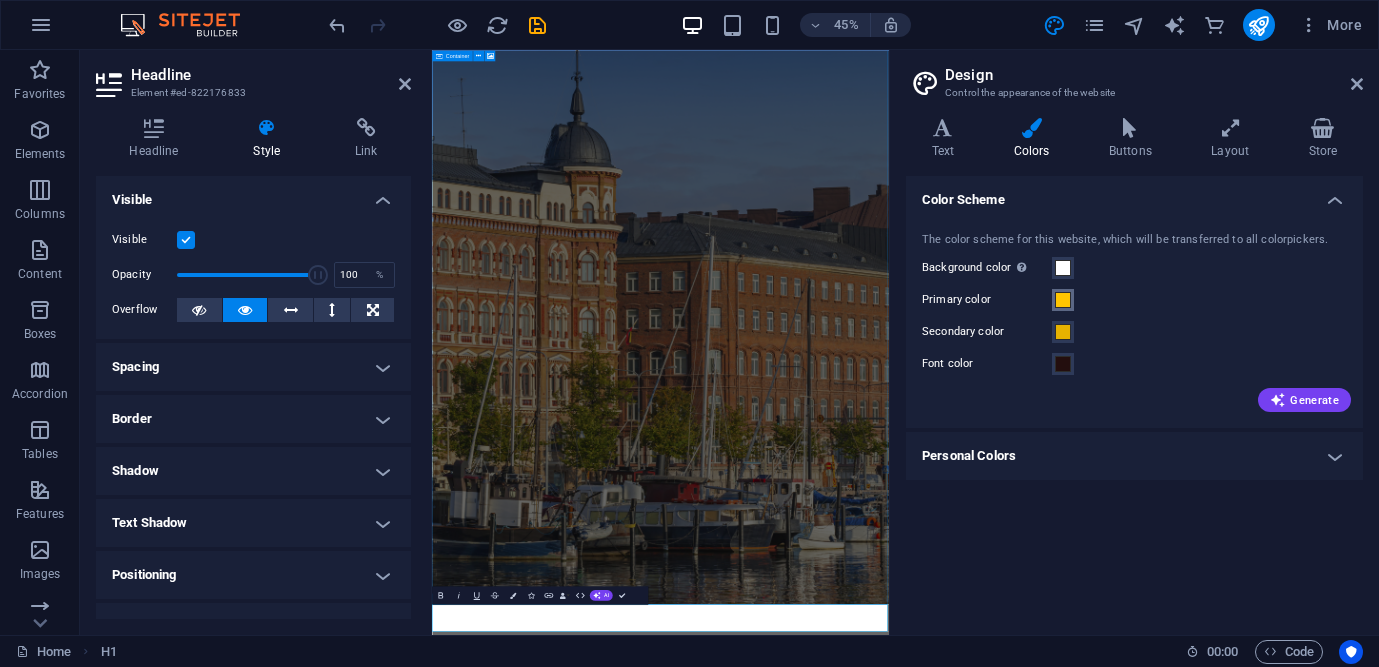 click at bounding box center (1063, 300) 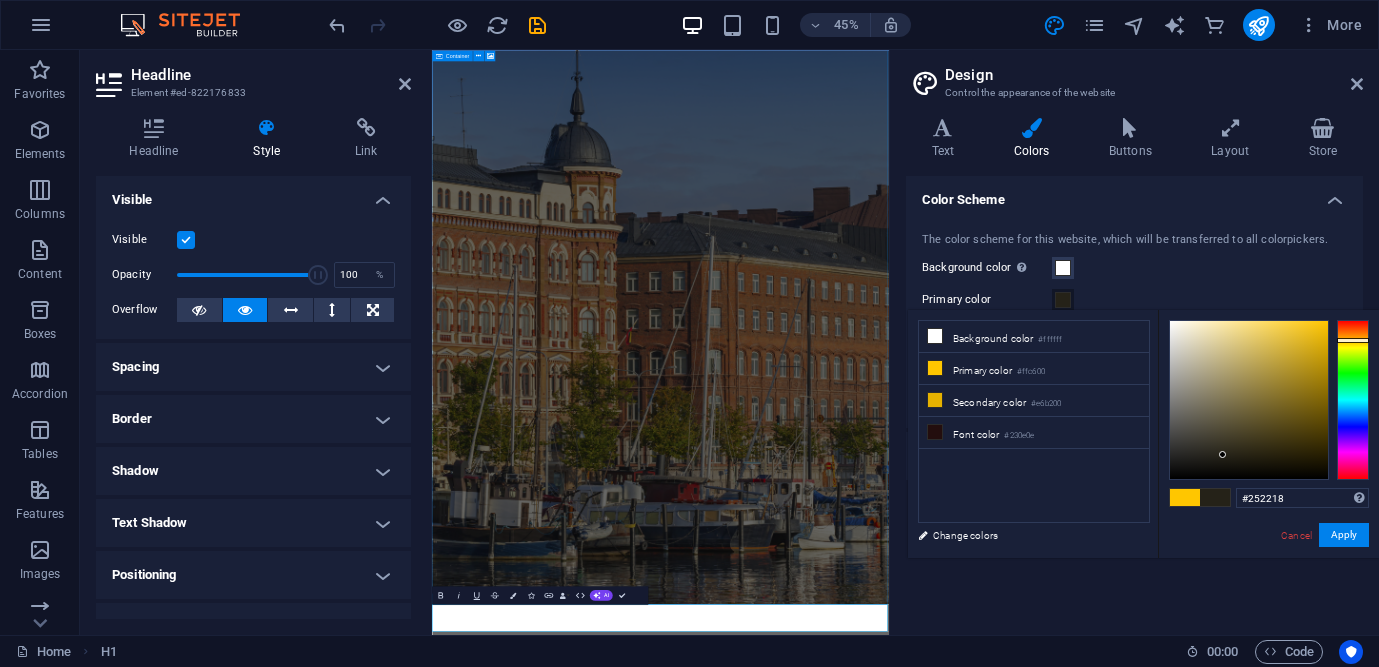 click at bounding box center [1249, 400] 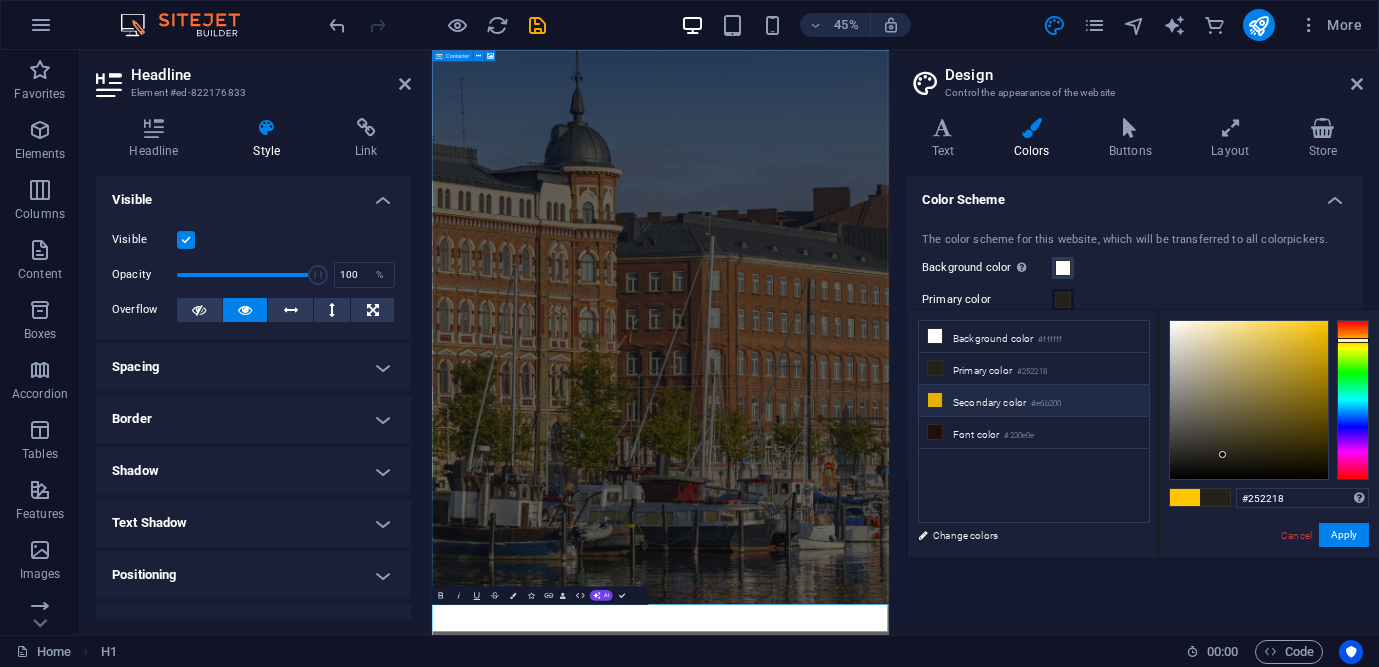 click at bounding box center (935, 400) 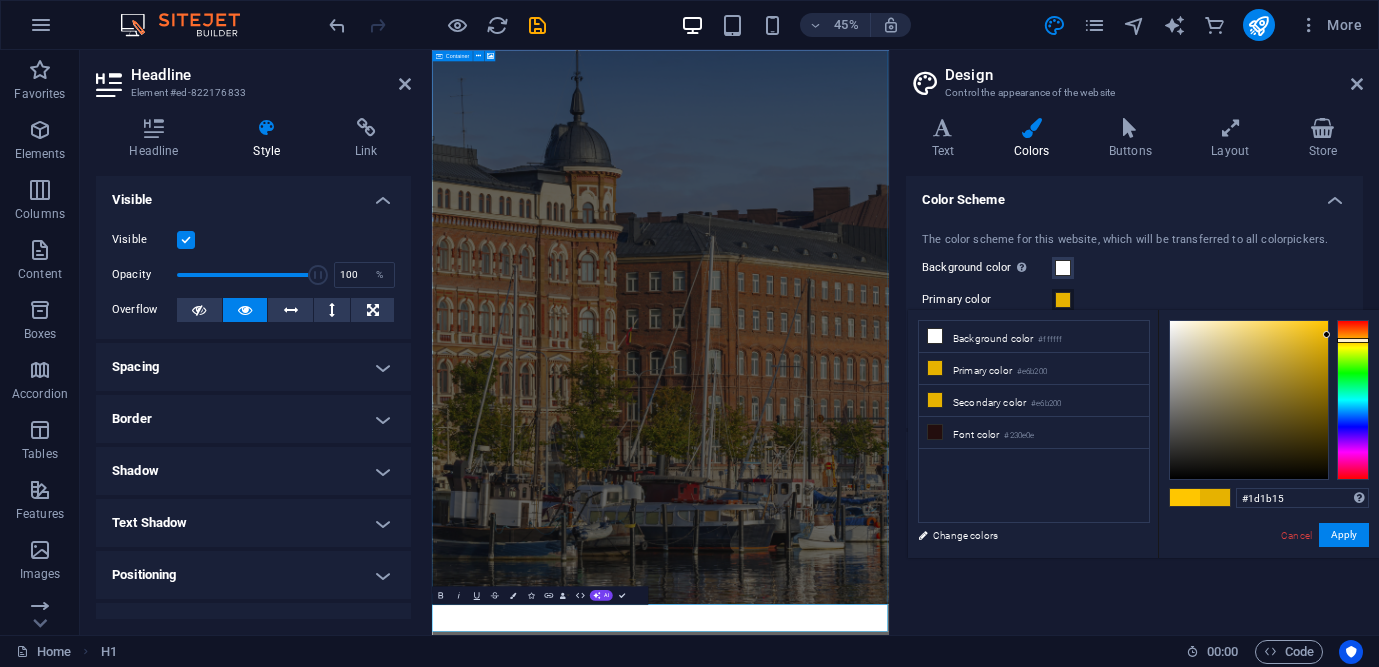 click at bounding box center (1249, 400) 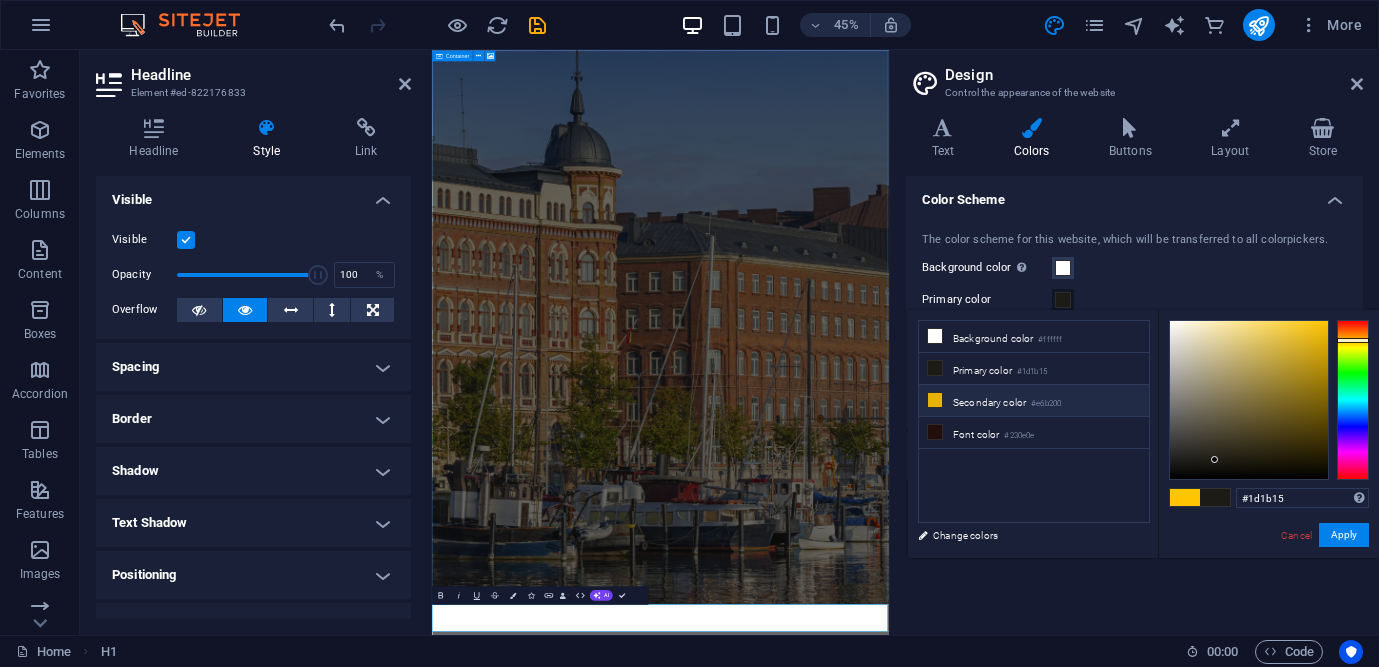 click at bounding box center [935, 400] 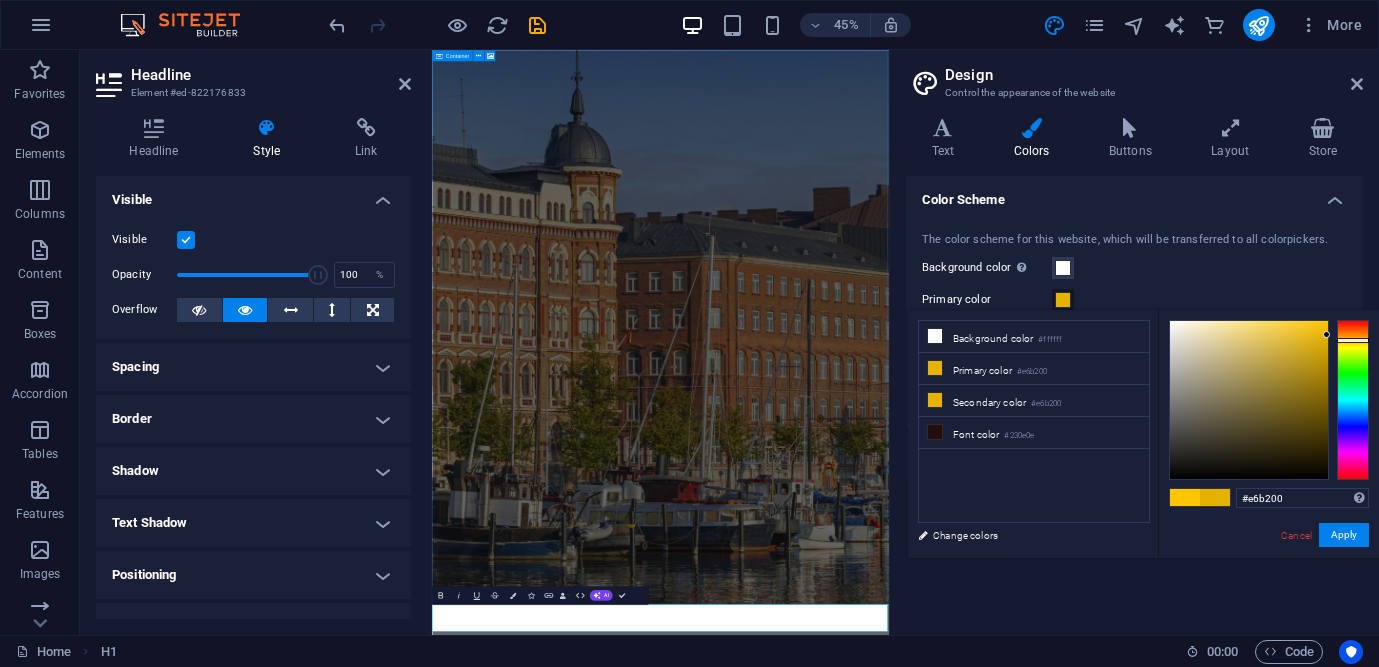 type on "#272316" 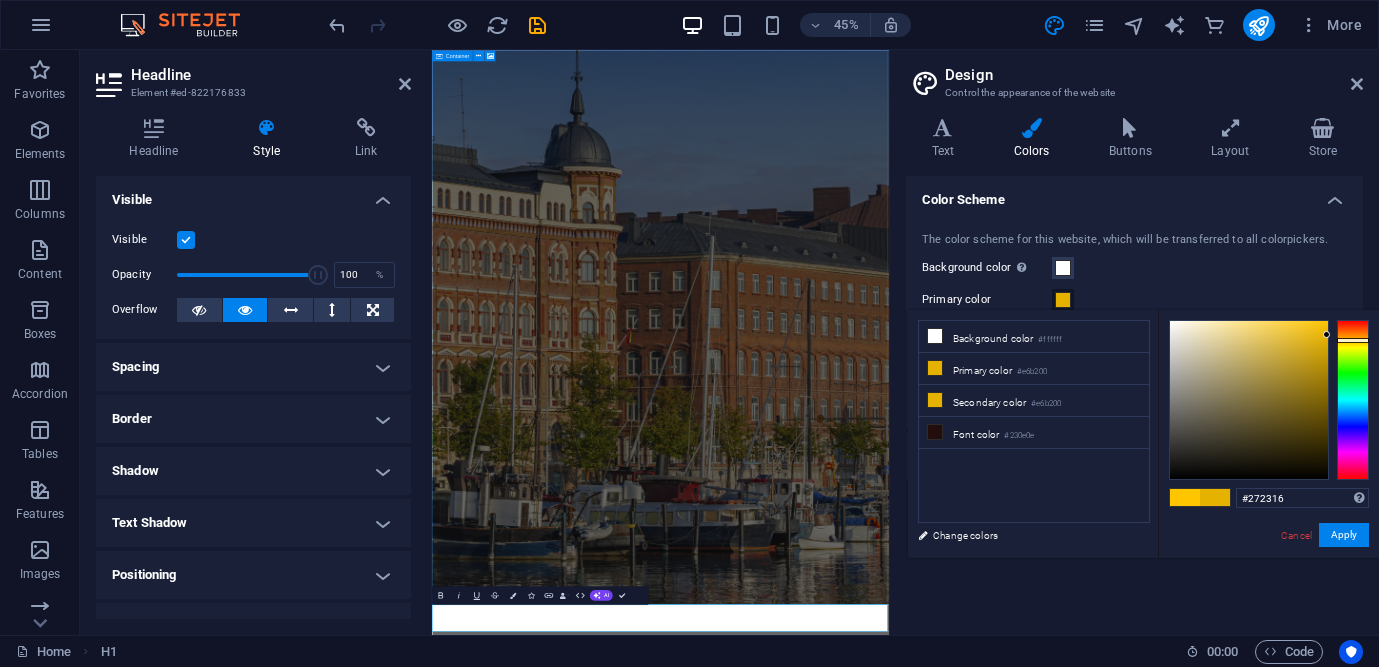 click at bounding box center [1249, 400] 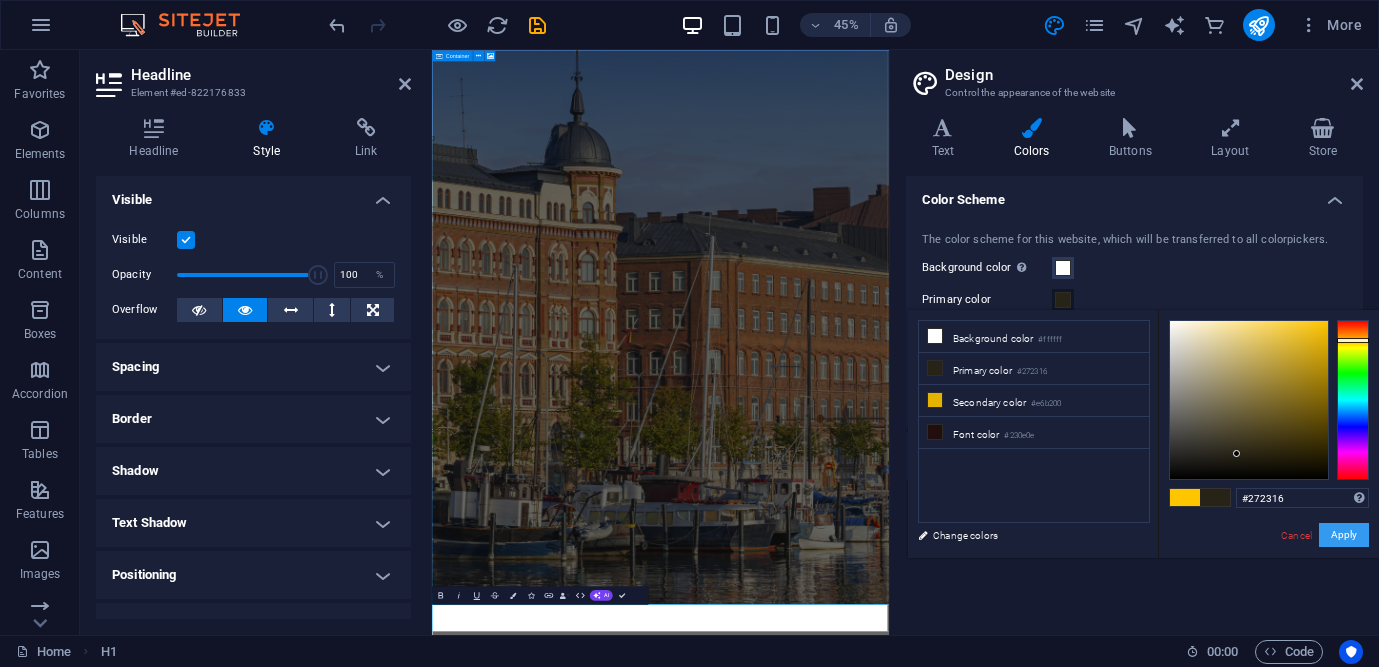 click on "Apply" at bounding box center [1344, 535] 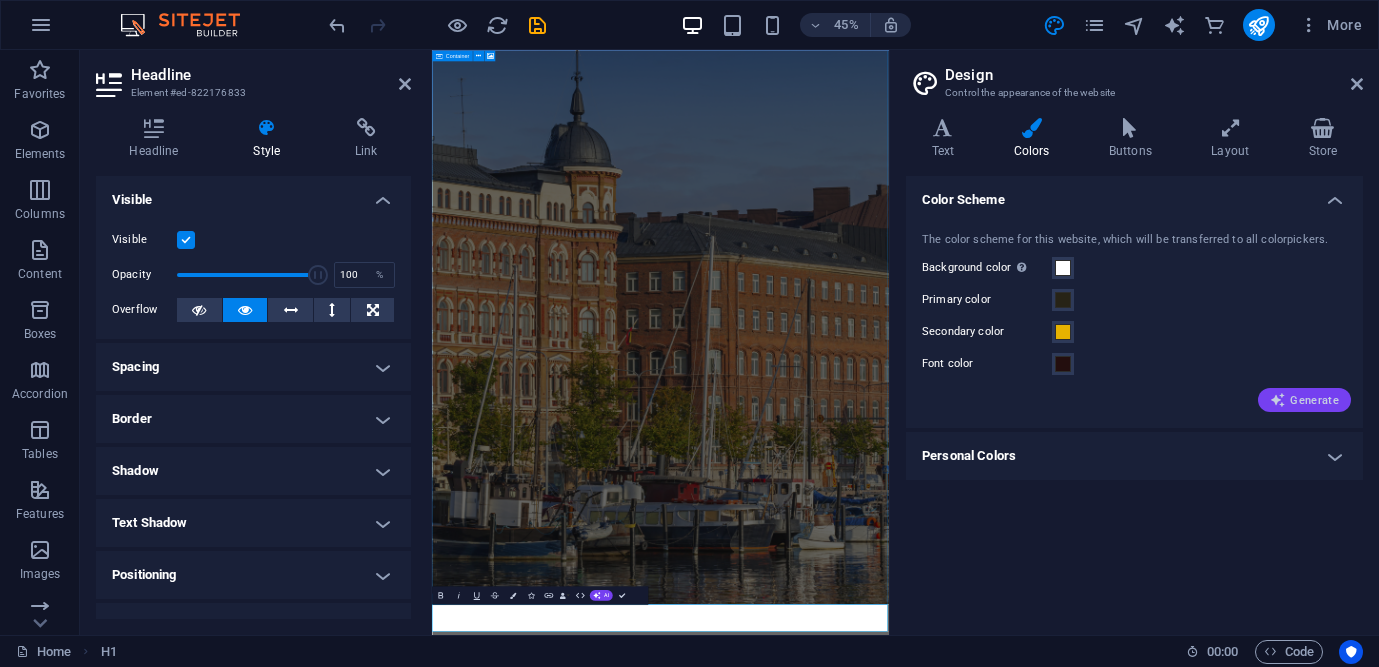 click on "Generate" at bounding box center [1304, 400] 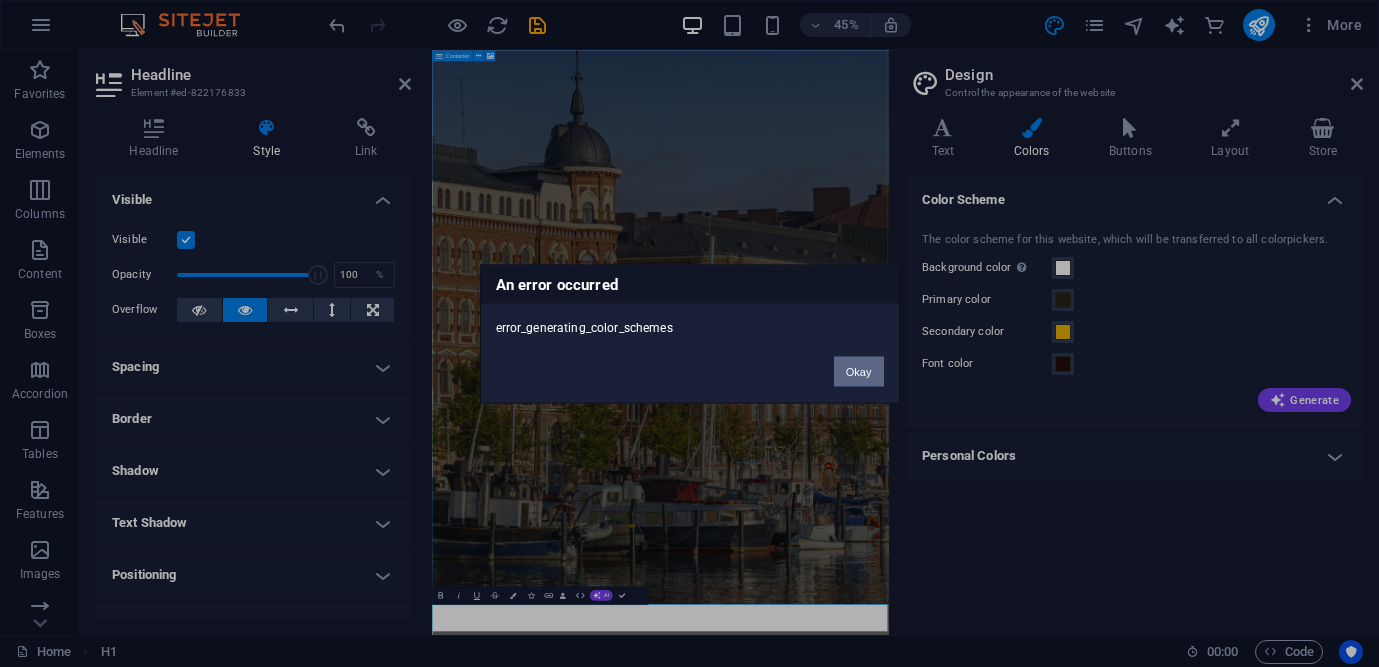 click on "Okay" at bounding box center (859, 371) 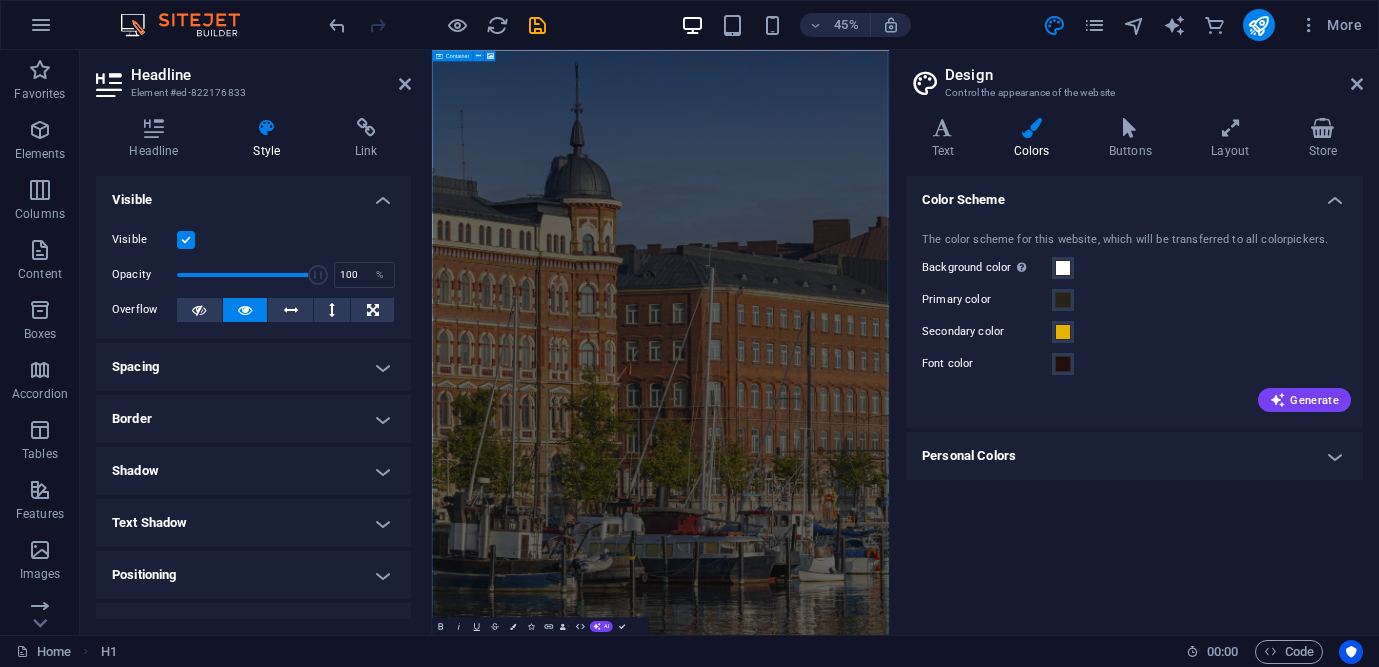 scroll, scrollTop: 0, scrollLeft: 0, axis: both 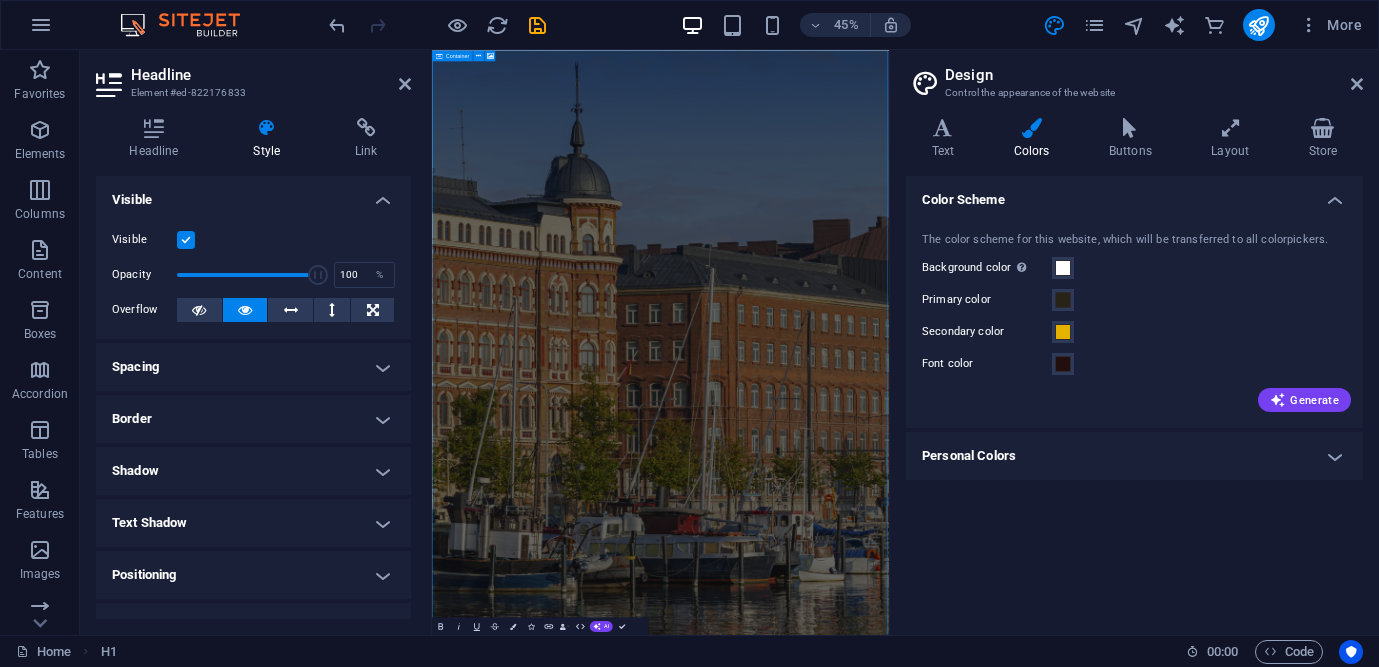 click at bounding box center (940, 700) 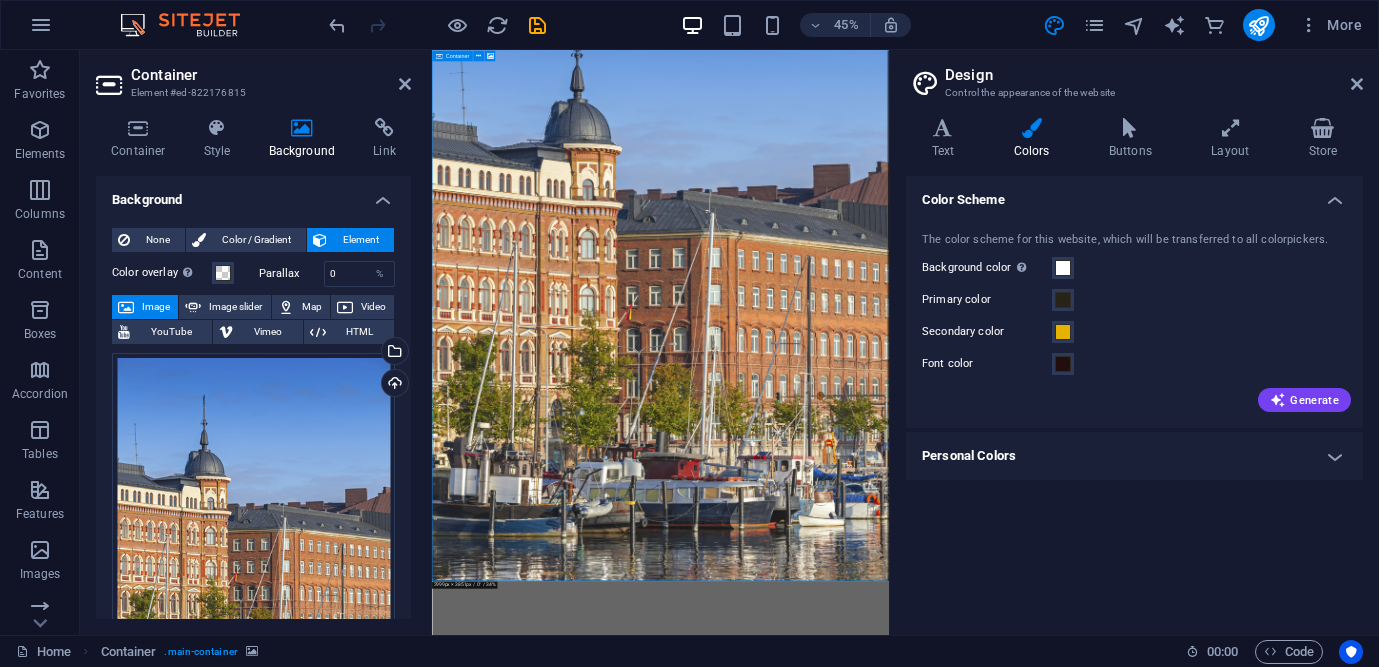 scroll, scrollTop: 120, scrollLeft: 0, axis: vertical 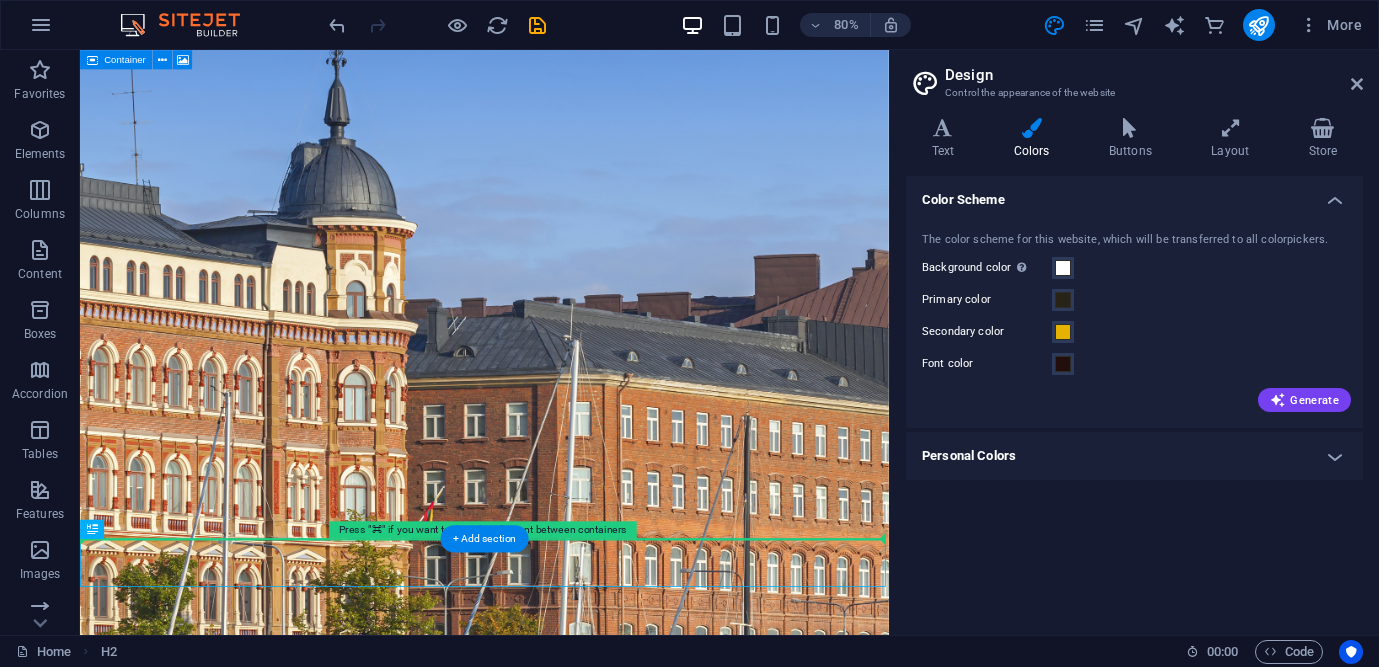 drag, startPoint x: 702, startPoint y: 1263, endPoint x: 869, endPoint y: 555, distance: 727.429 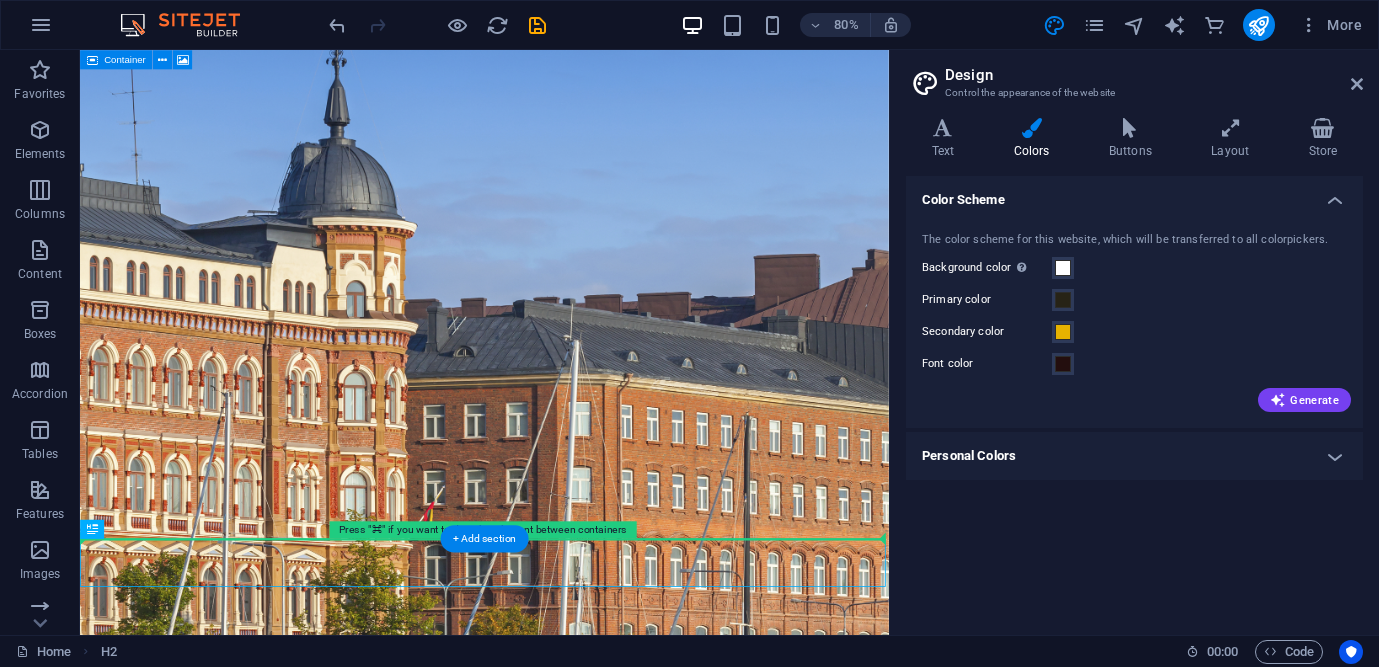 drag, startPoint x: 727, startPoint y: 697, endPoint x: 740, endPoint y: 526, distance: 171.49344 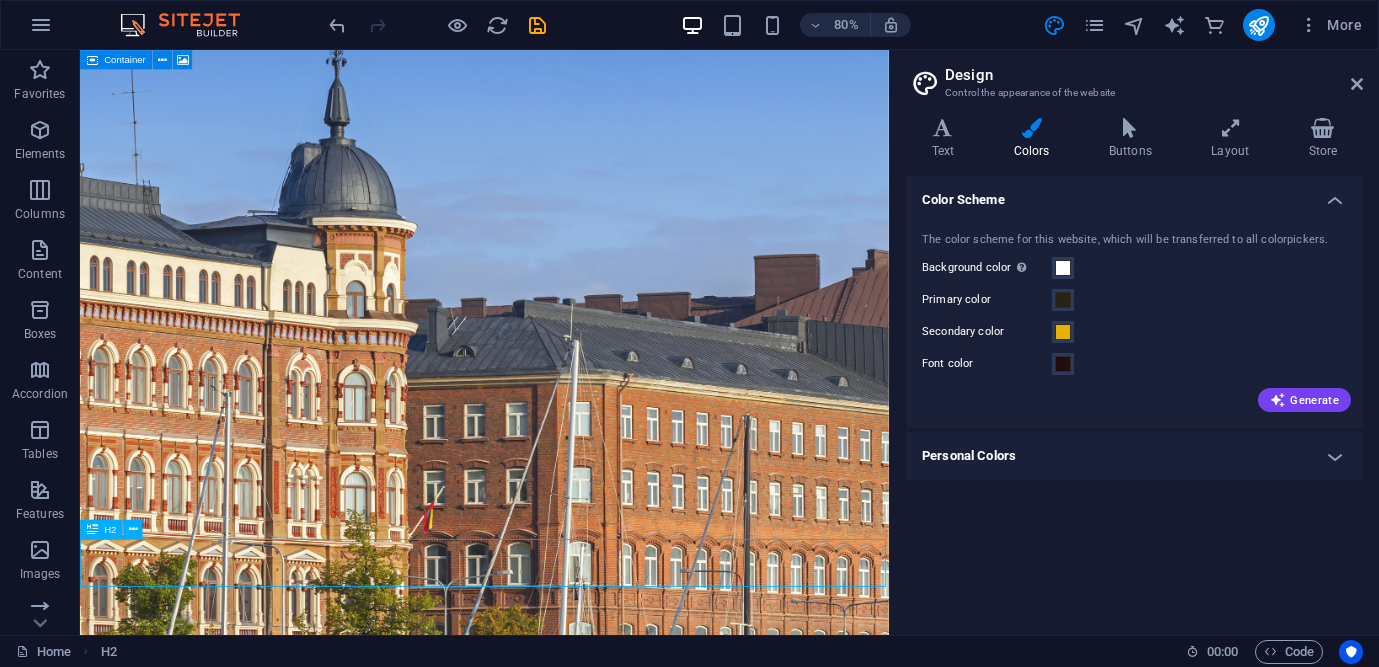 click on "This is @[DOMAIN]" at bounding box center [585, 1508] 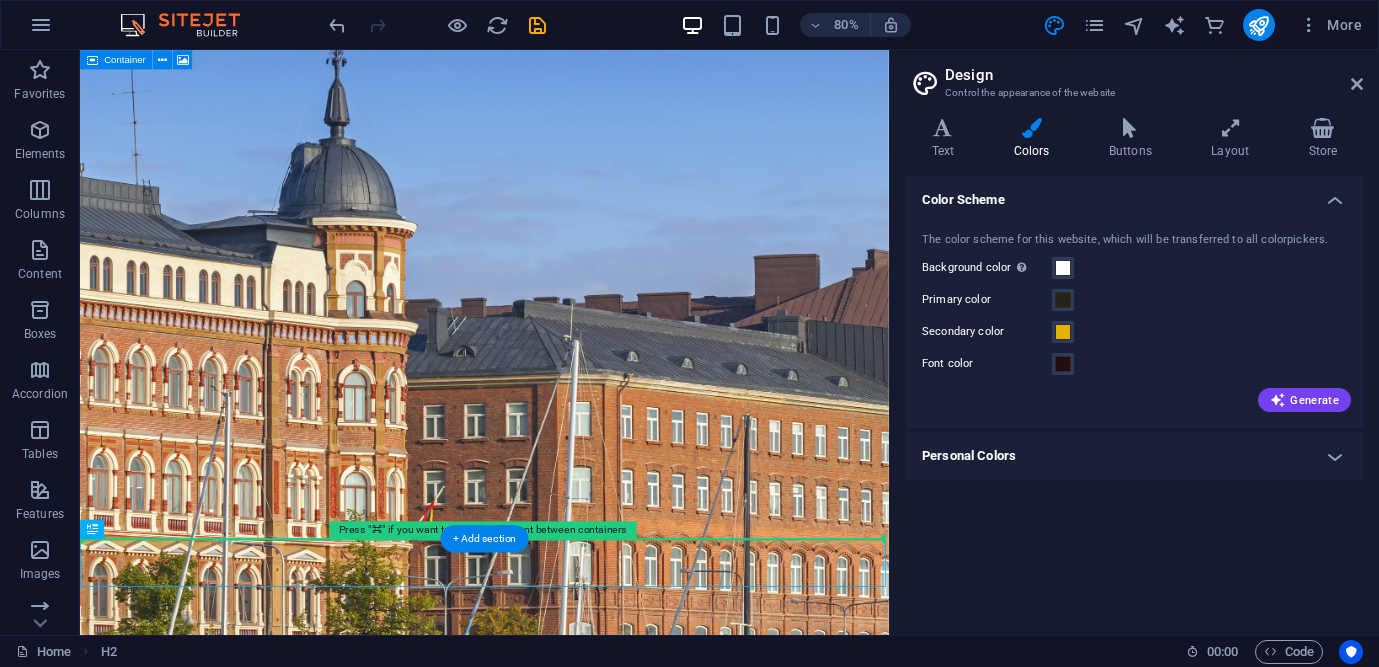 drag, startPoint x: 629, startPoint y: 696, endPoint x: 676, endPoint y: 445, distance: 255.36249 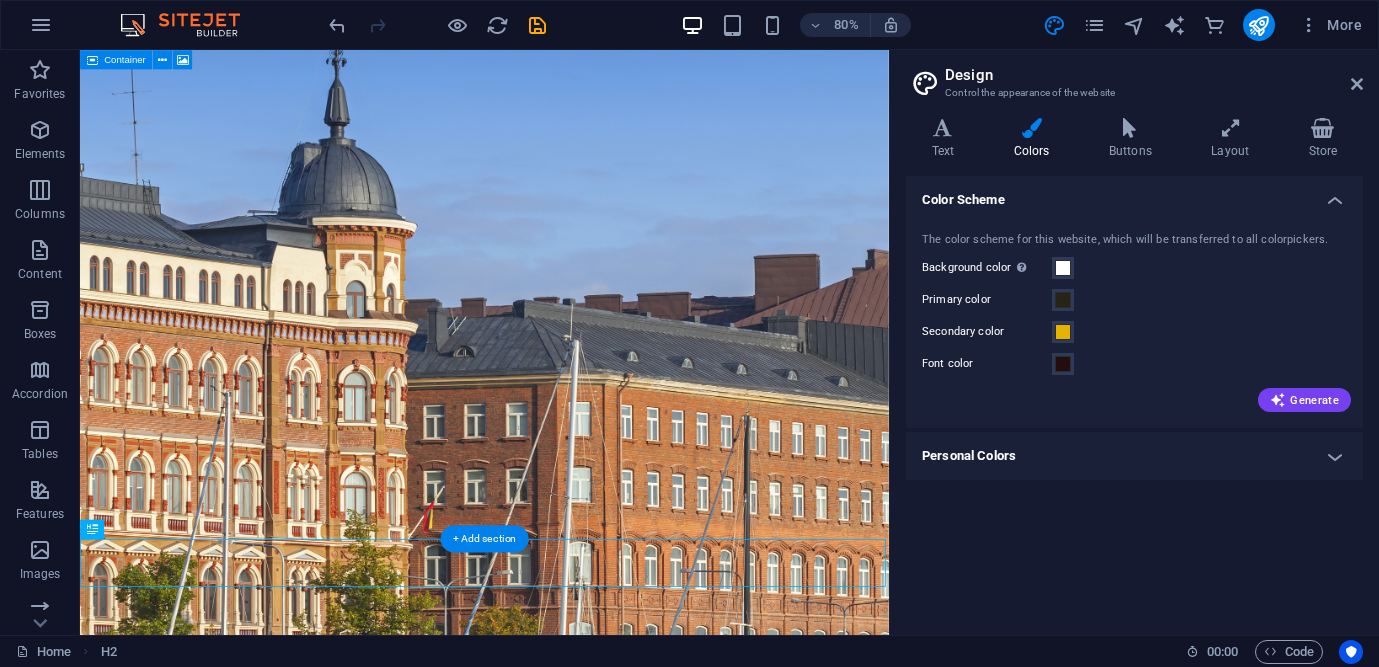 click at bounding box center (585, 580) 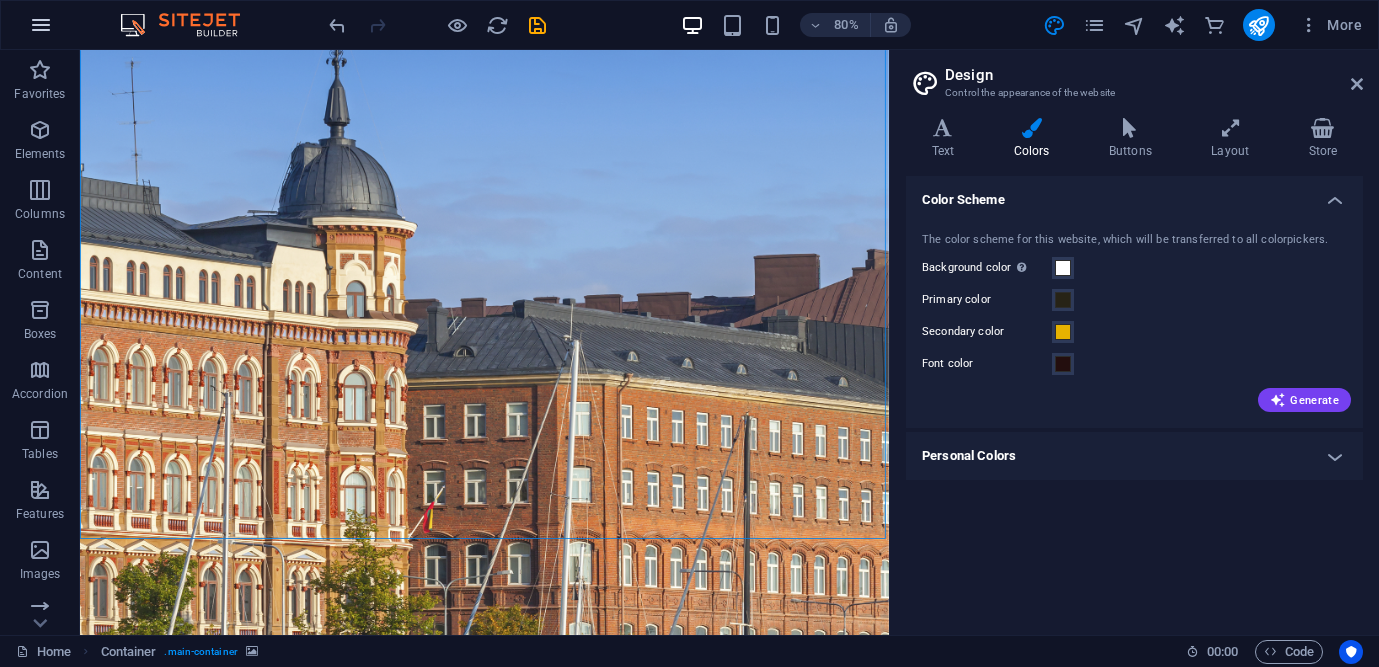 click at bounding box center (41, 25) 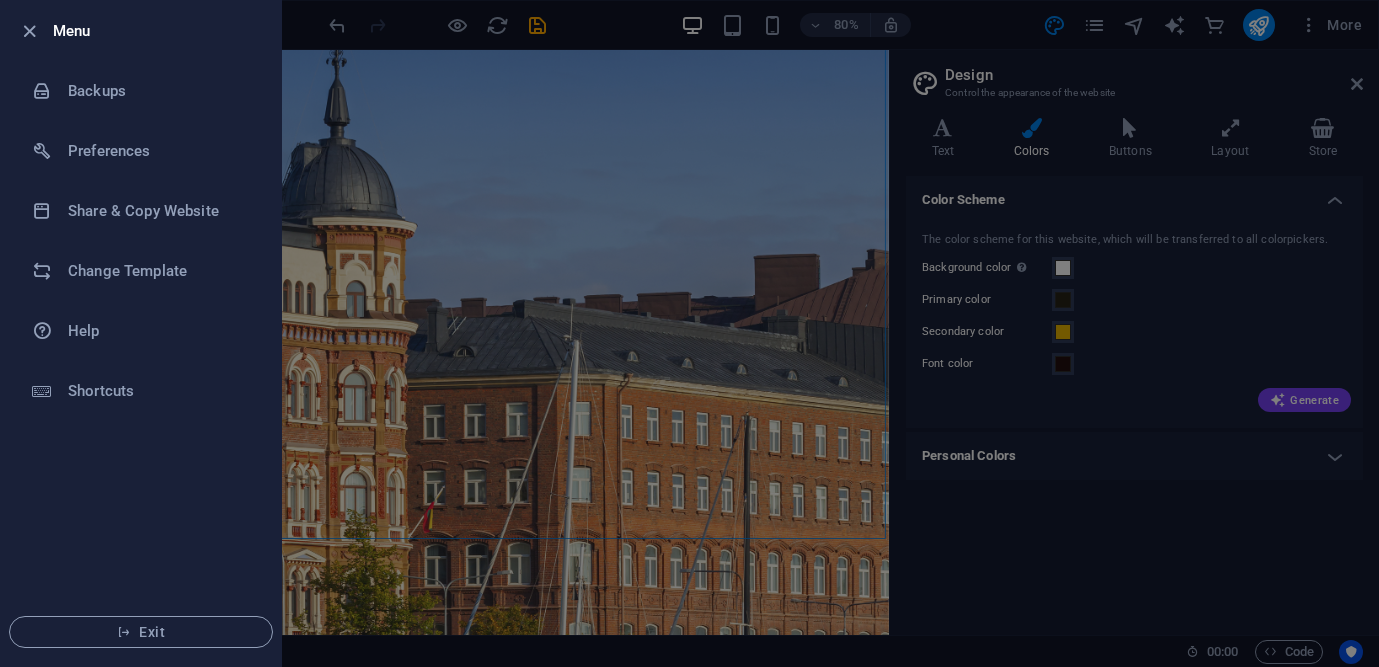 click at bounding box center (29, 31) 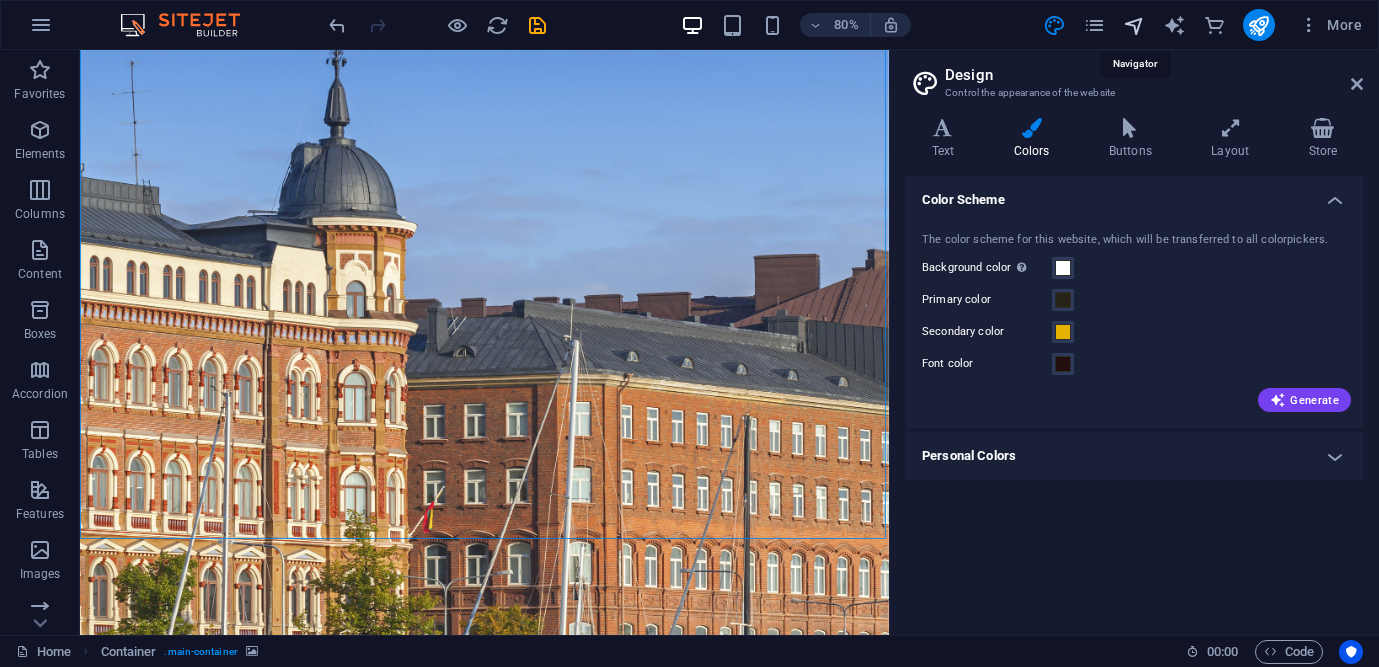 click at bounding box center (1134, 25) 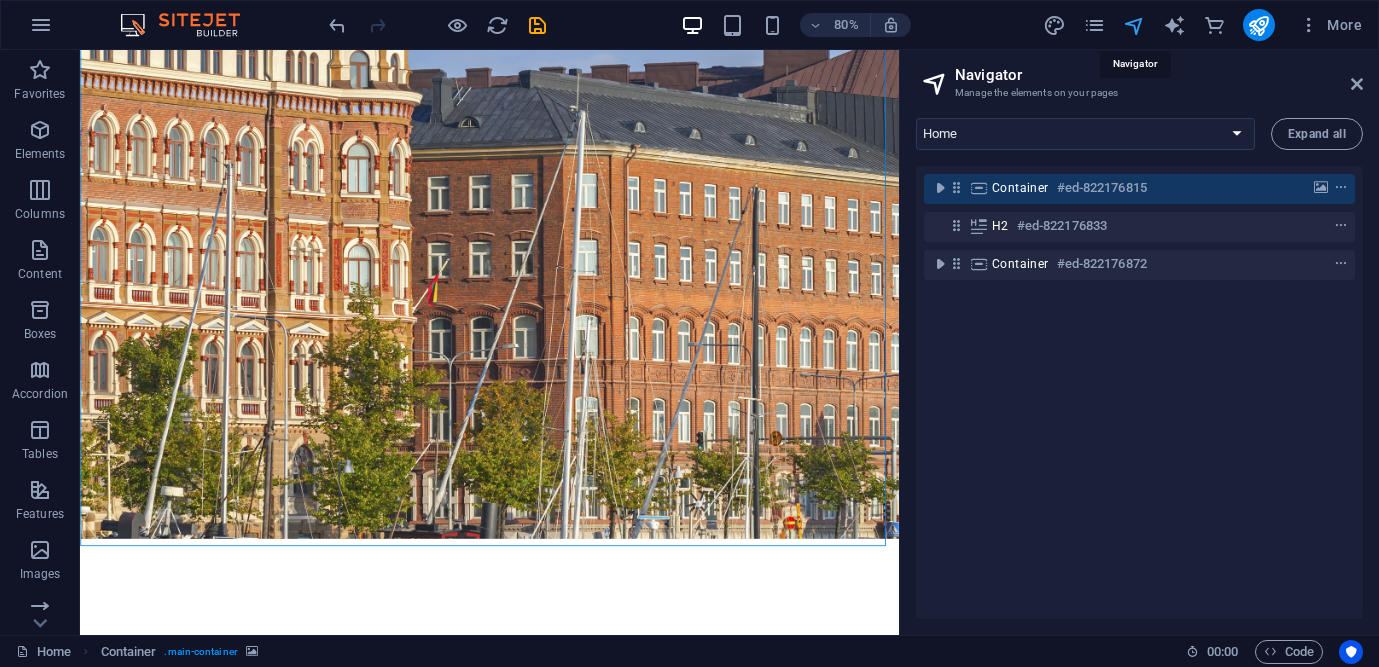 scroll, scrollTop: 111, scrollLeft: 0, axis: vertical 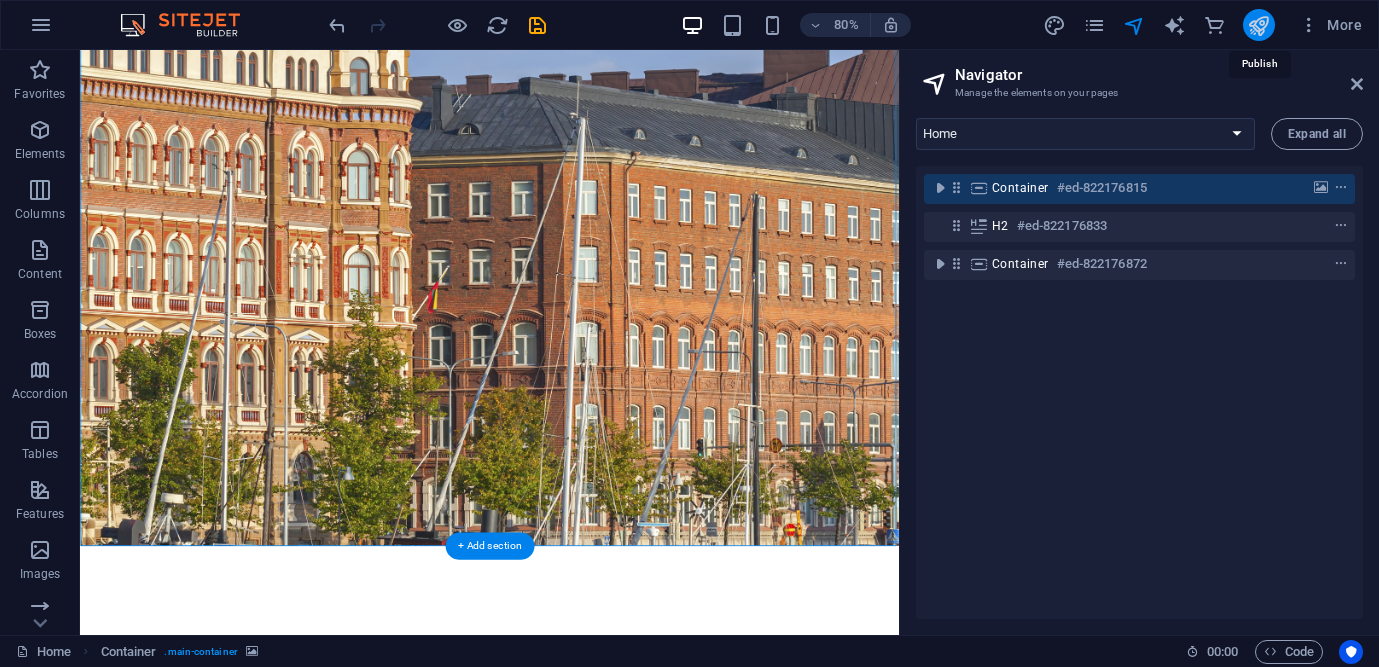 click at bounding box center (1258, 25) 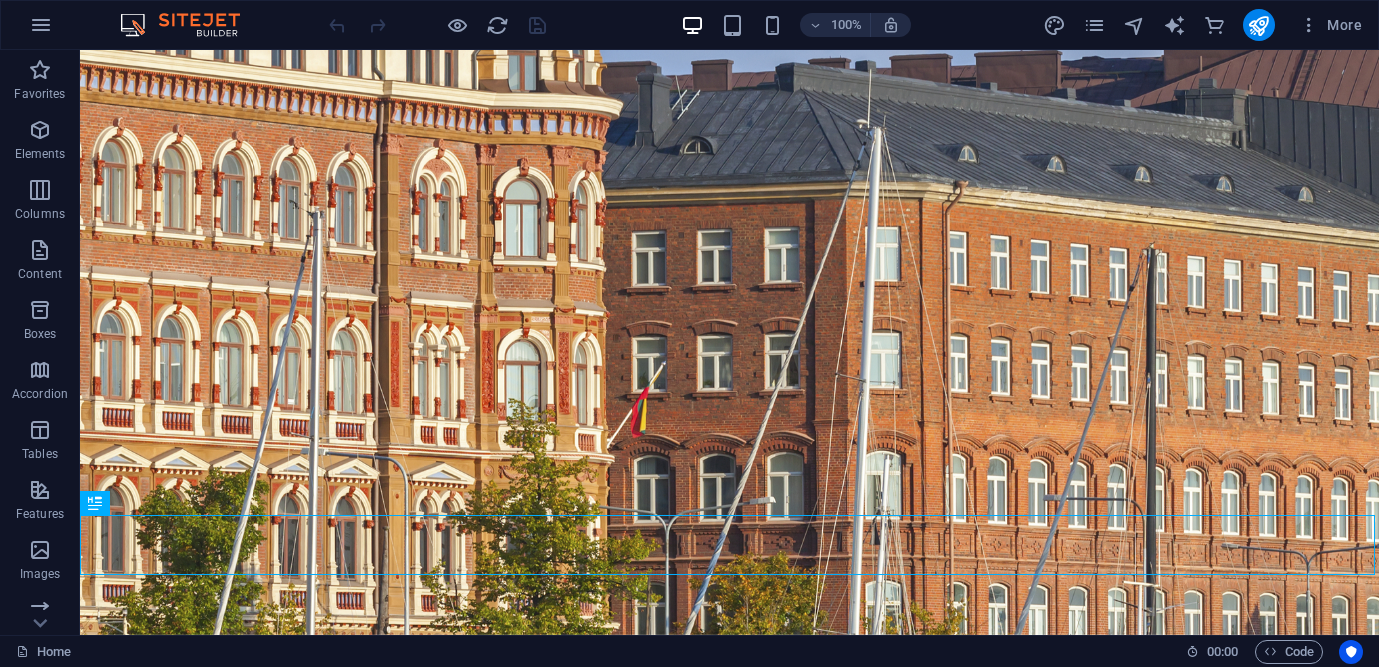 scroll, scrollTop: 120, scrollLeft: 0, axis: vertical 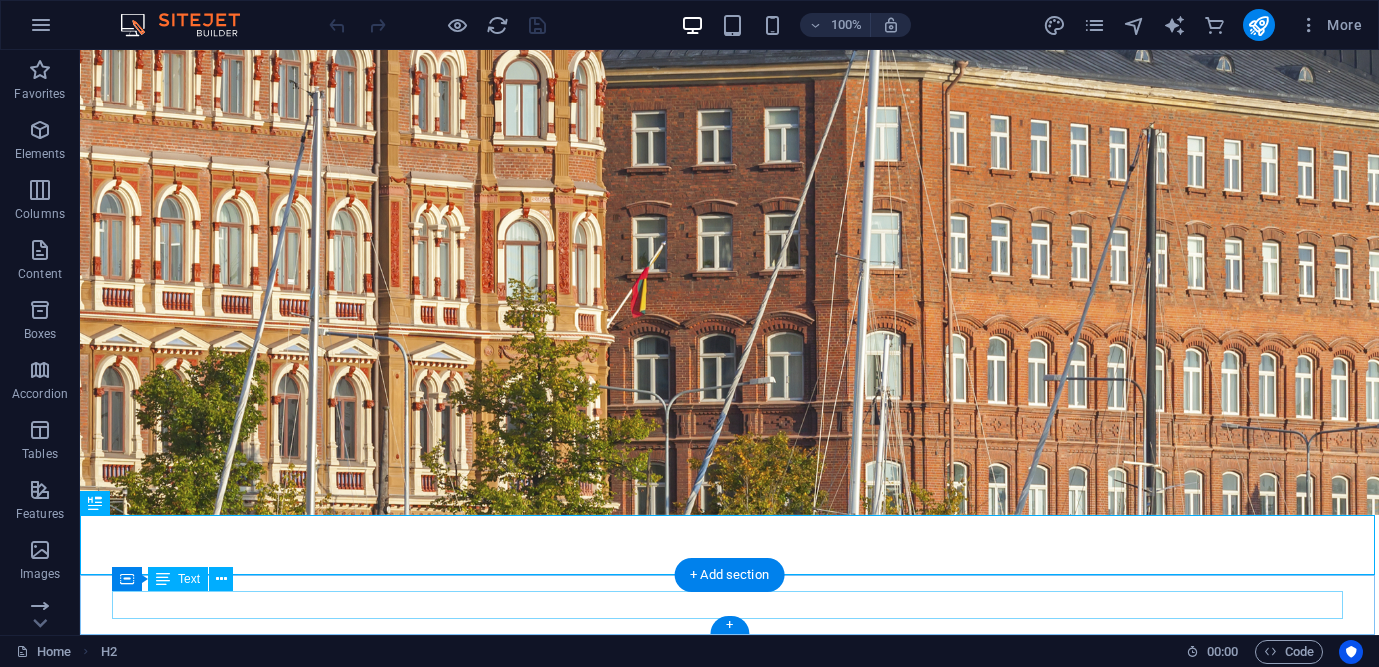 click on "© 2025 | Powered by Björkqvist | Snellmansgatan, FI00170 HELSINGFORS" at bounding box center (729, 853) 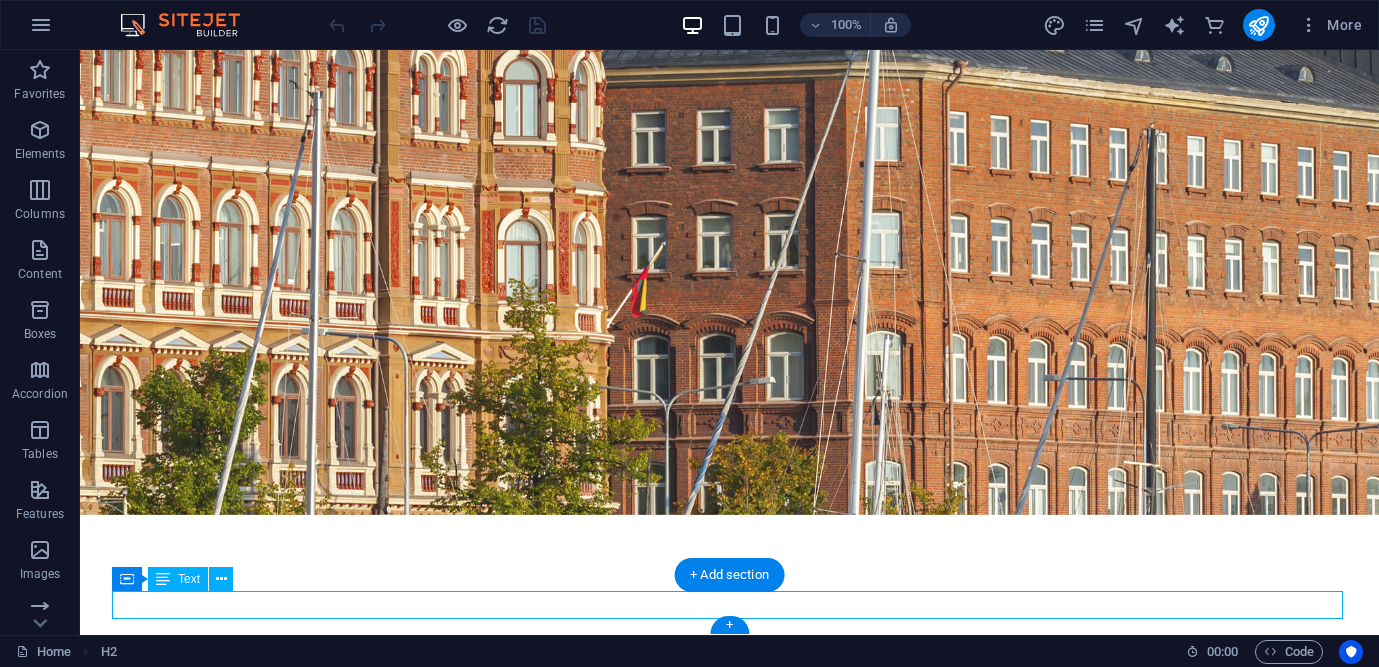 click on "© 2025 | Powered by Björkqvist | Snellmansgatan, FI00170 HELSINGFORS" at bounding box center (729, 853) 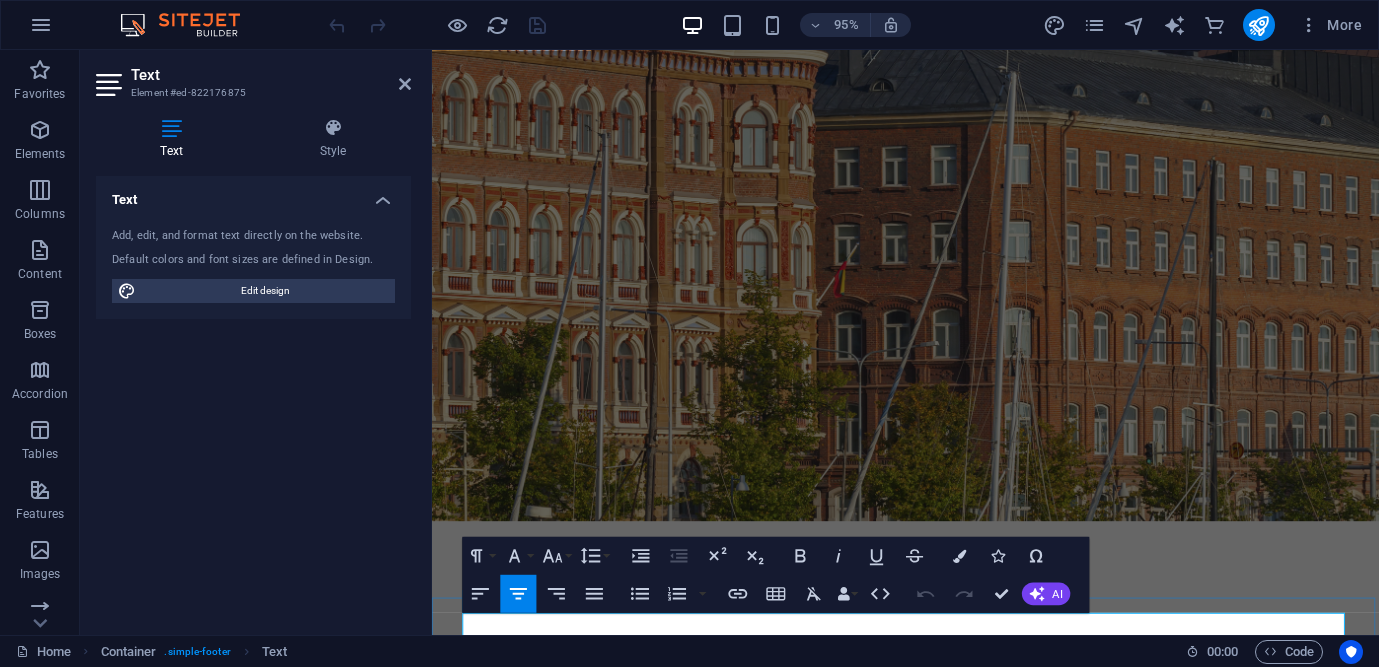 scroll, scrollTop: 100, scrollLeft: 0, axis: vertical 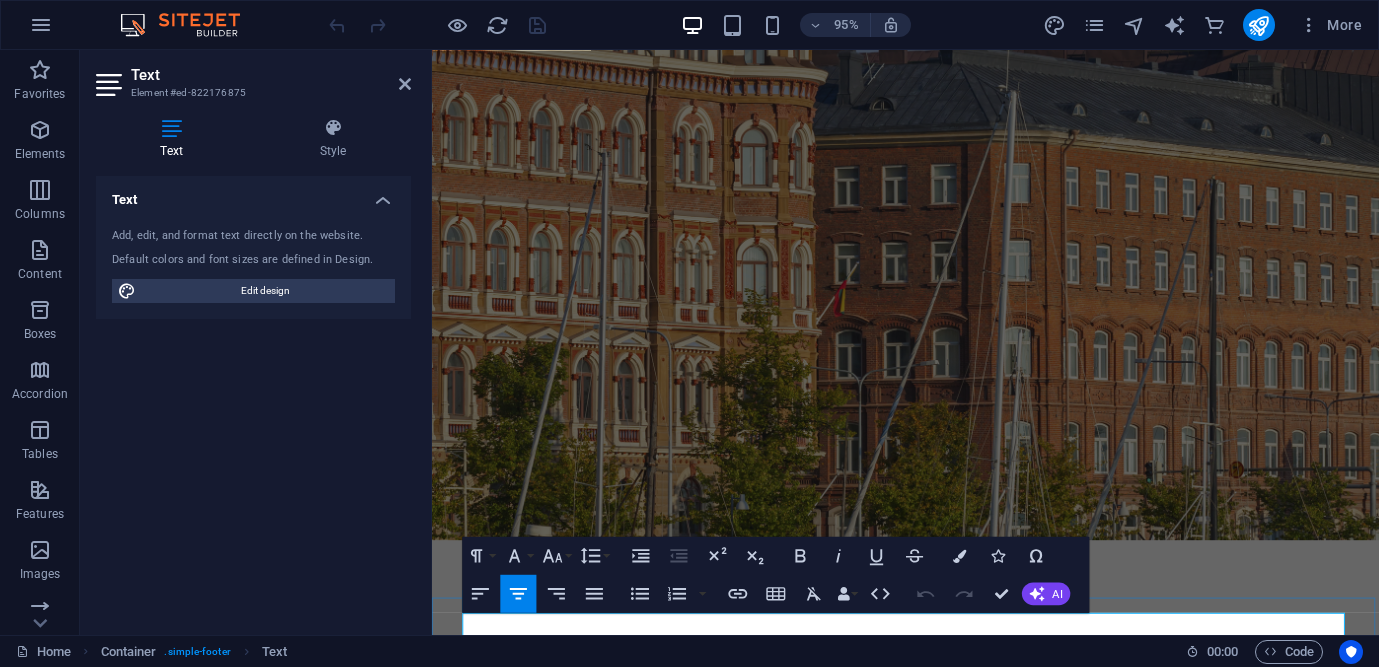 type 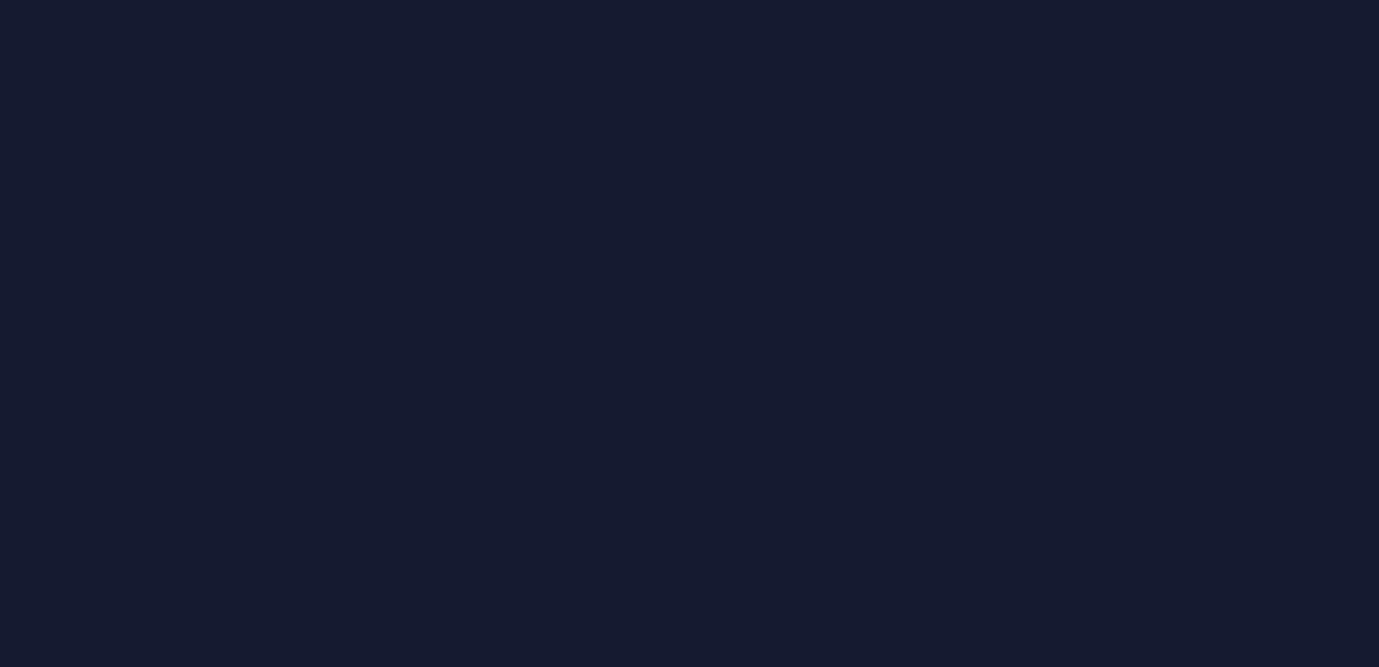scroll, scrollTop: 0, scrollLeft: 0, axis: both 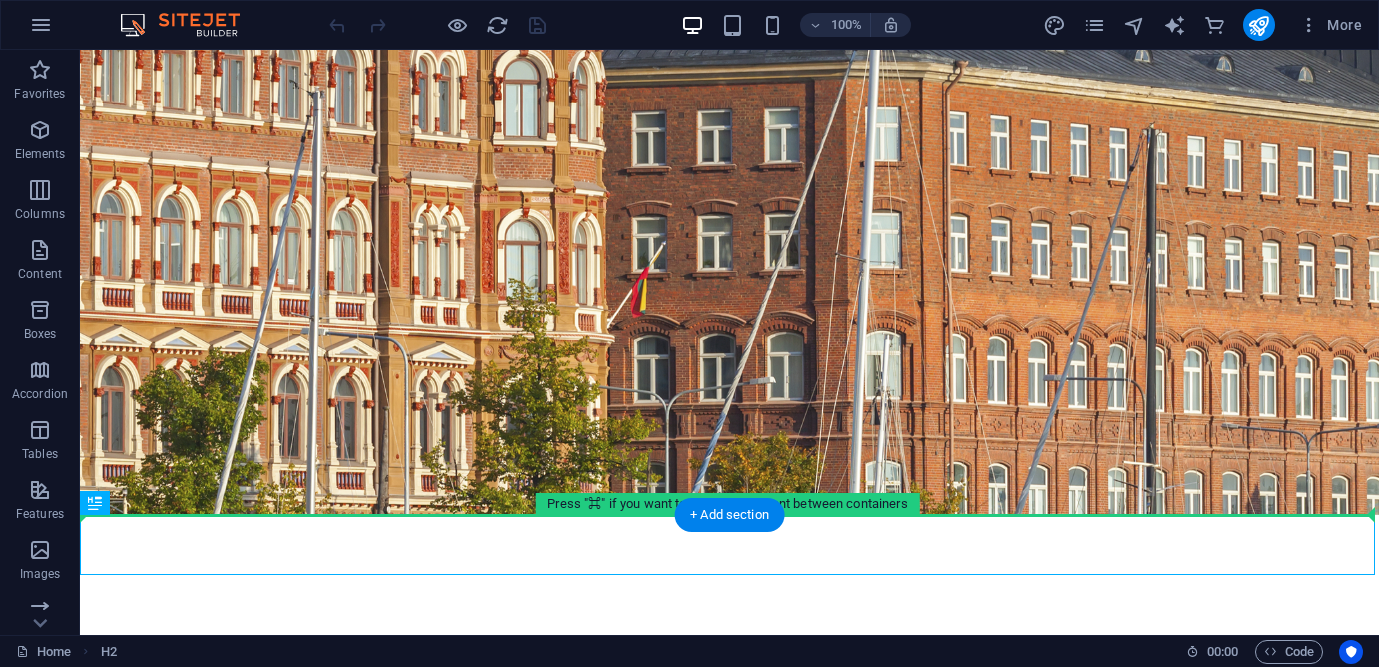 drag, startPoint x: 827, startPoint y: 540, endPoint x: 828, endPoint y: 452, distance: 88.005684 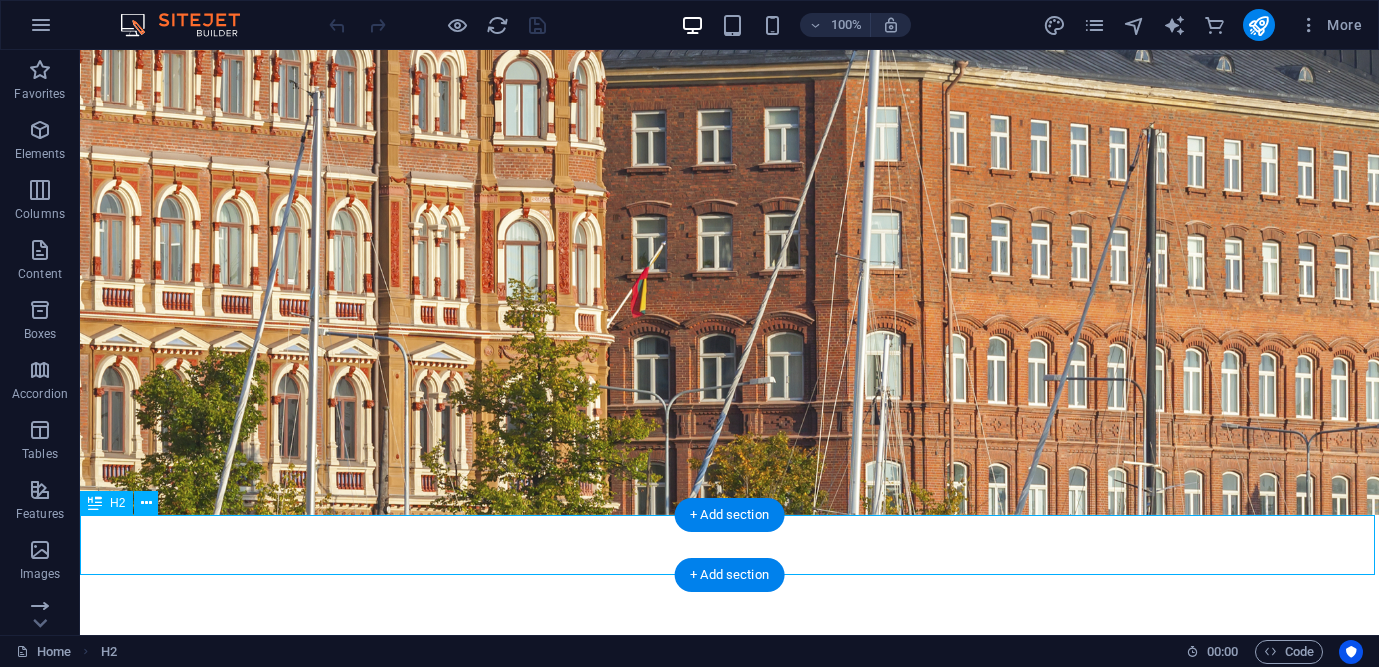 click on "This is @[DOMAIN]" at bounding box center (729, 793) 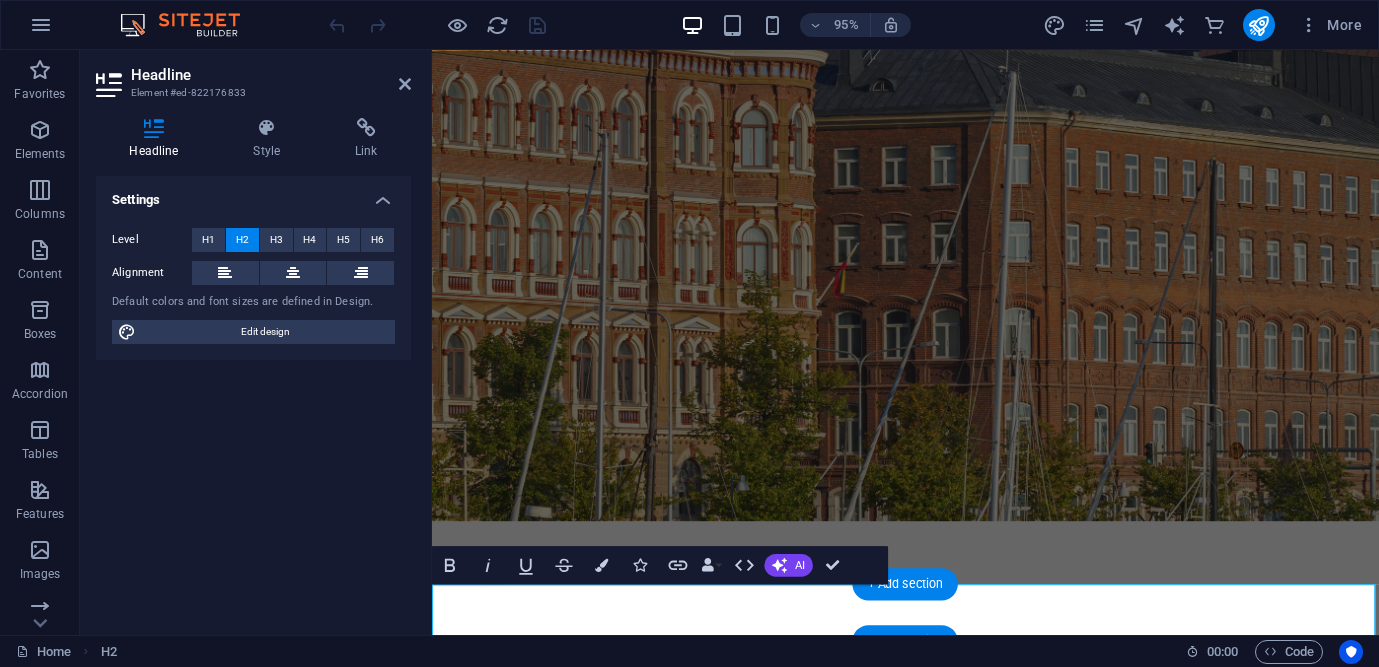 scroll, scrollTop: 54, scrollLeft: 0, axis: vertical 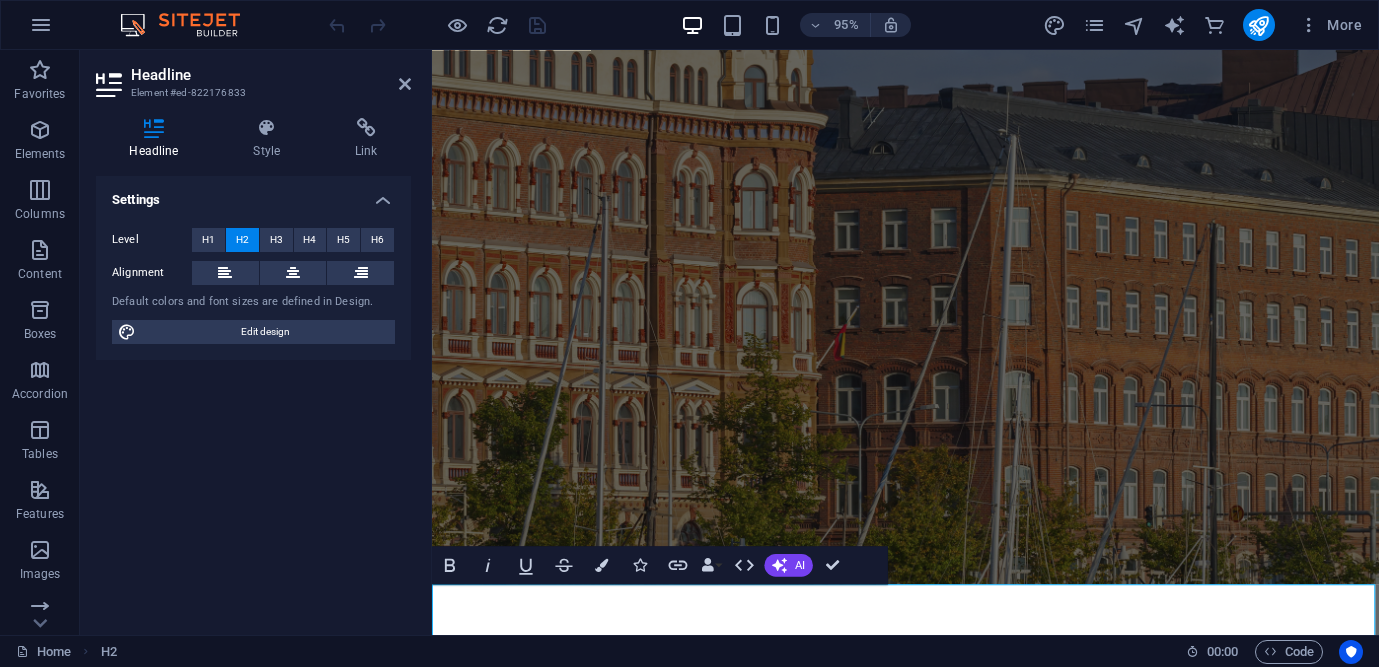 click on "This is @[DOMAIN]" at bounding box center [930, 890] 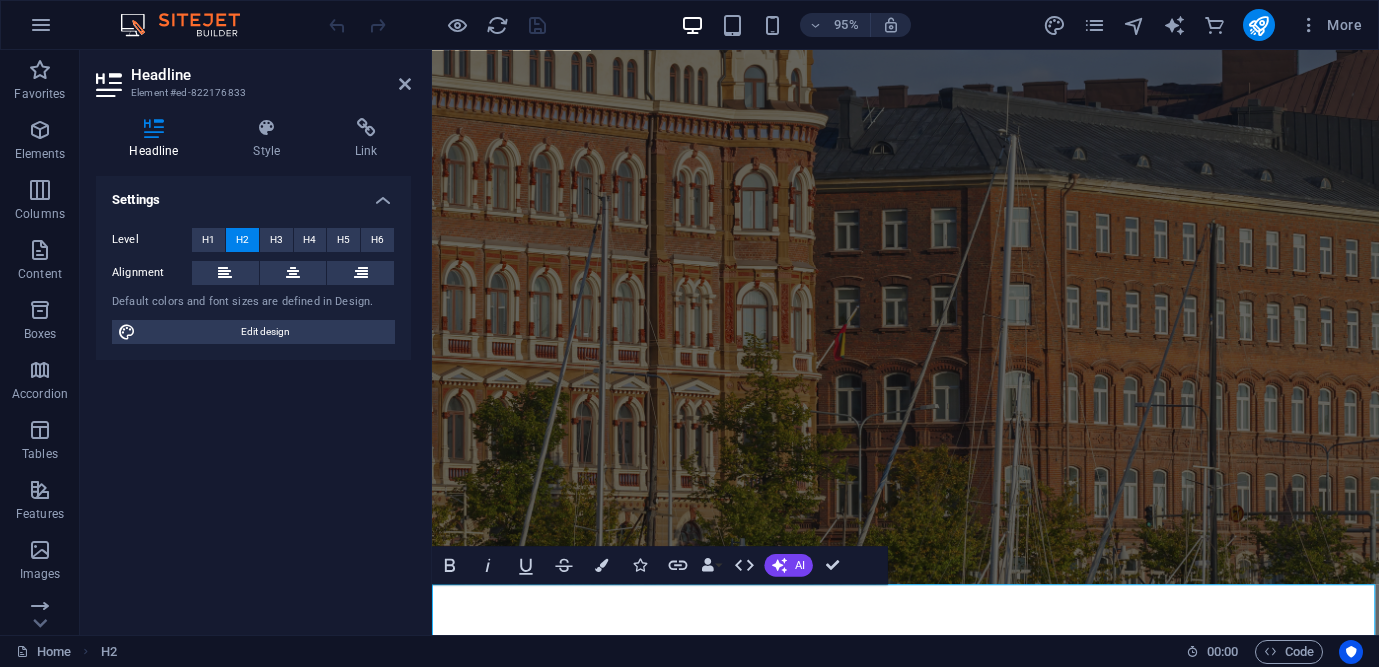 click at bounding box center [930, 304] 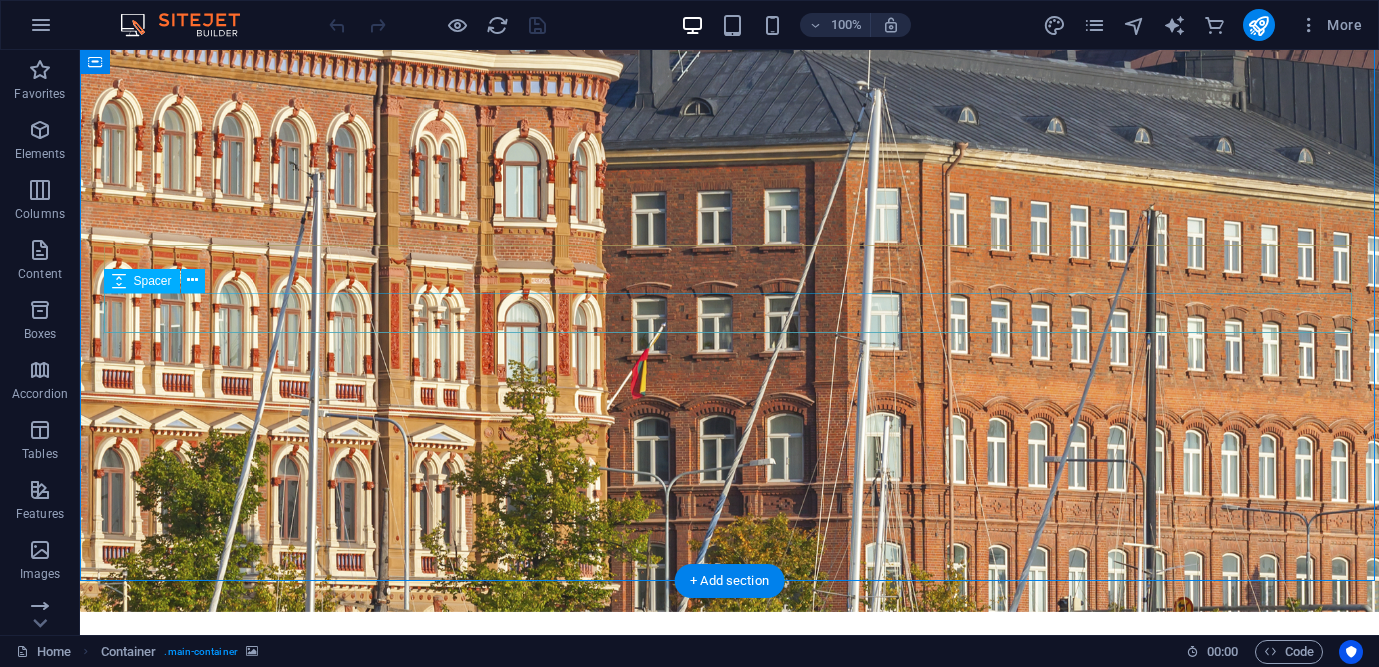 click at bounding box center (730, 760) 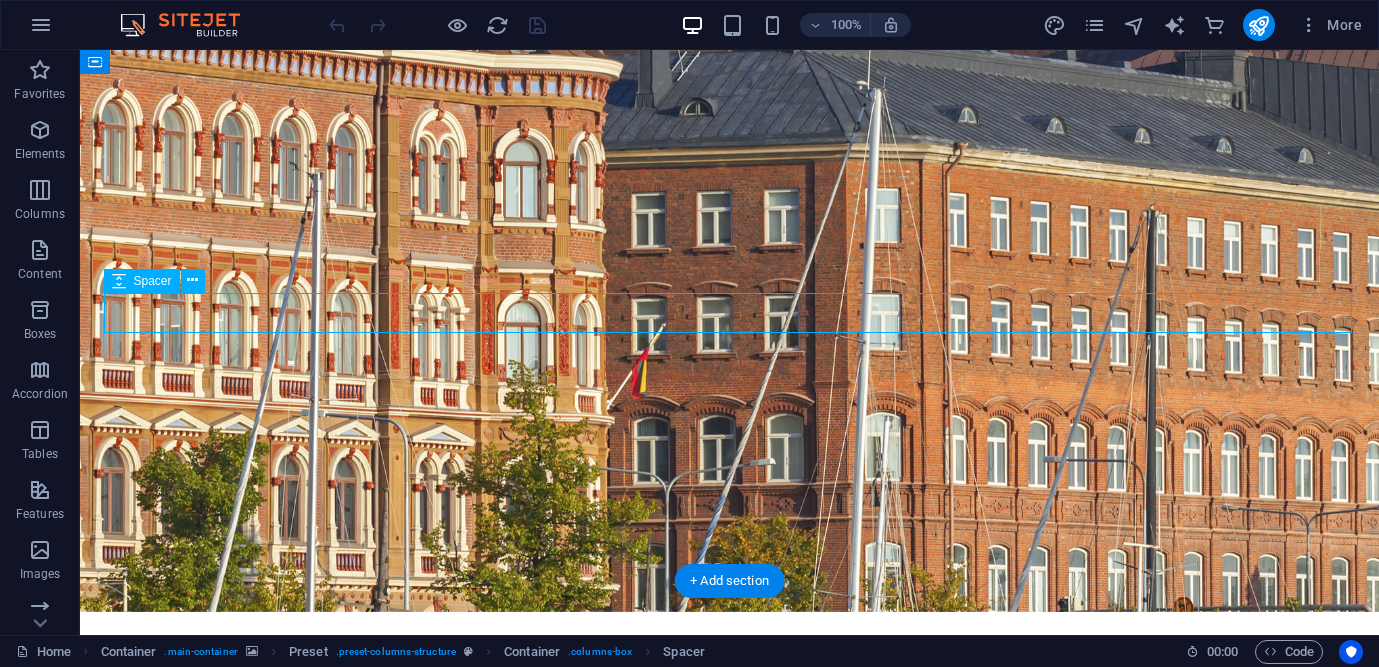 click at bounding box center (730, 760) 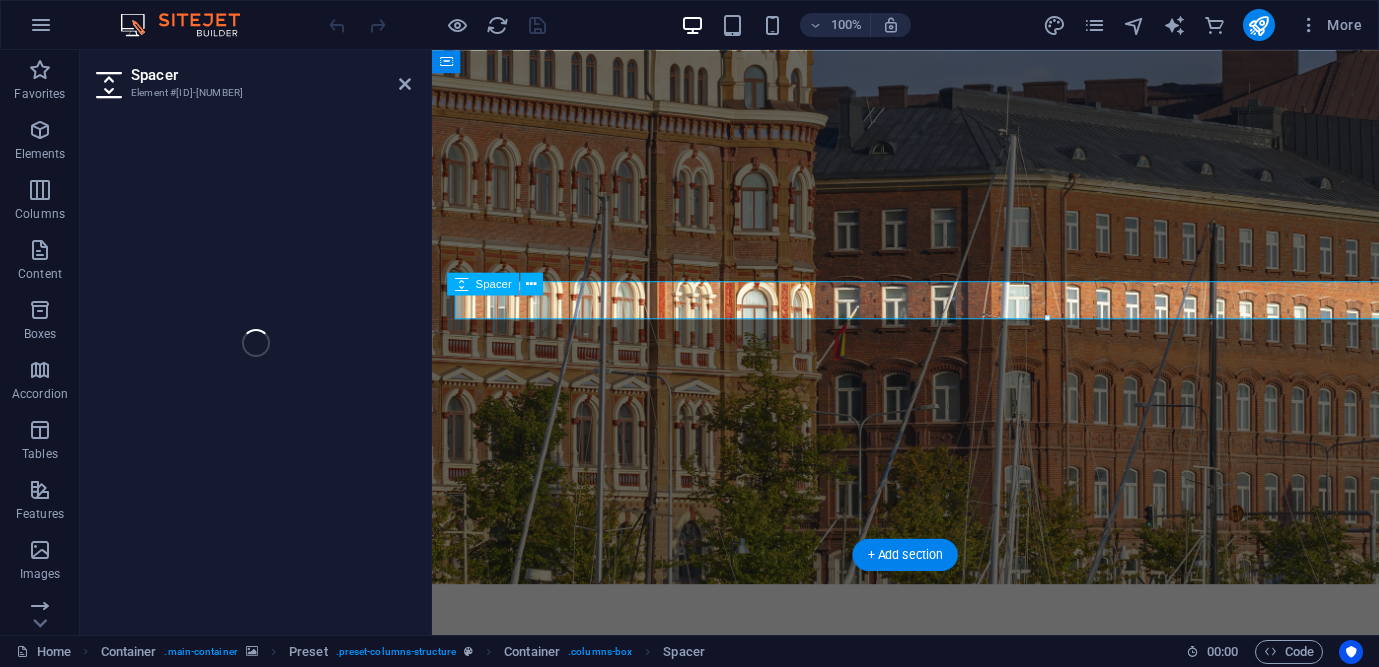 select on "rem" 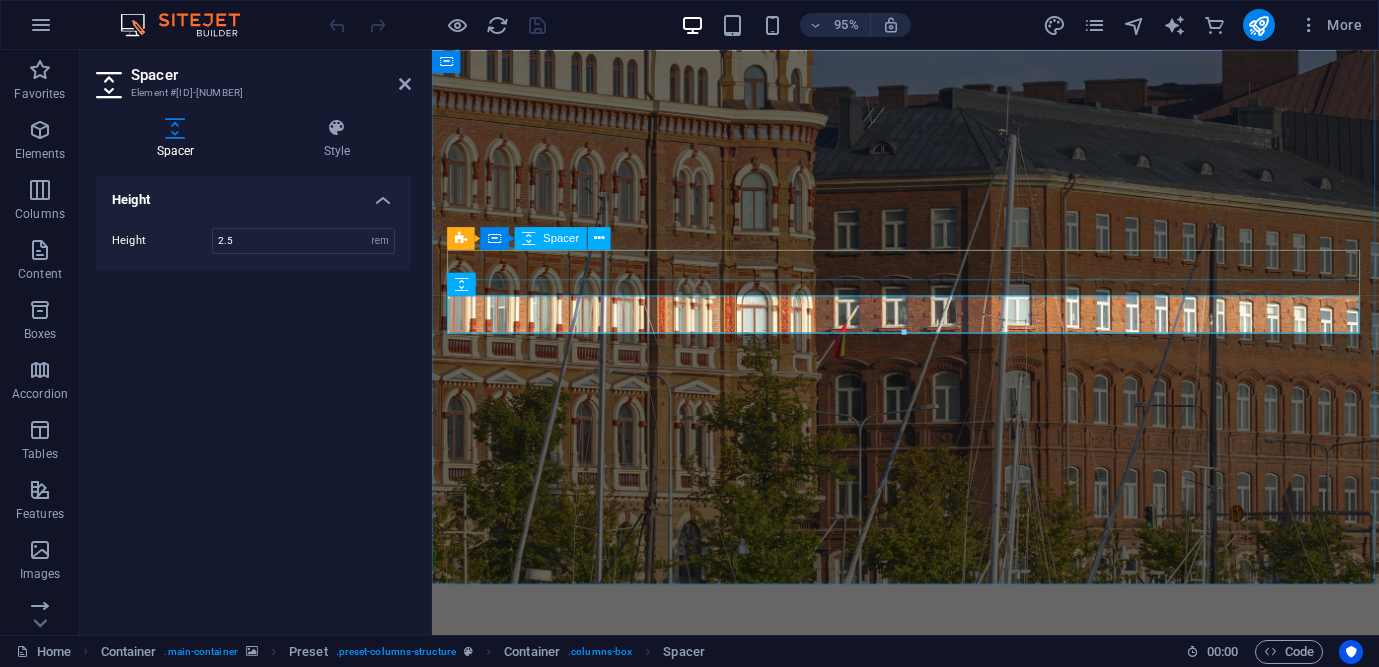 click at bounding box center [930, 708] 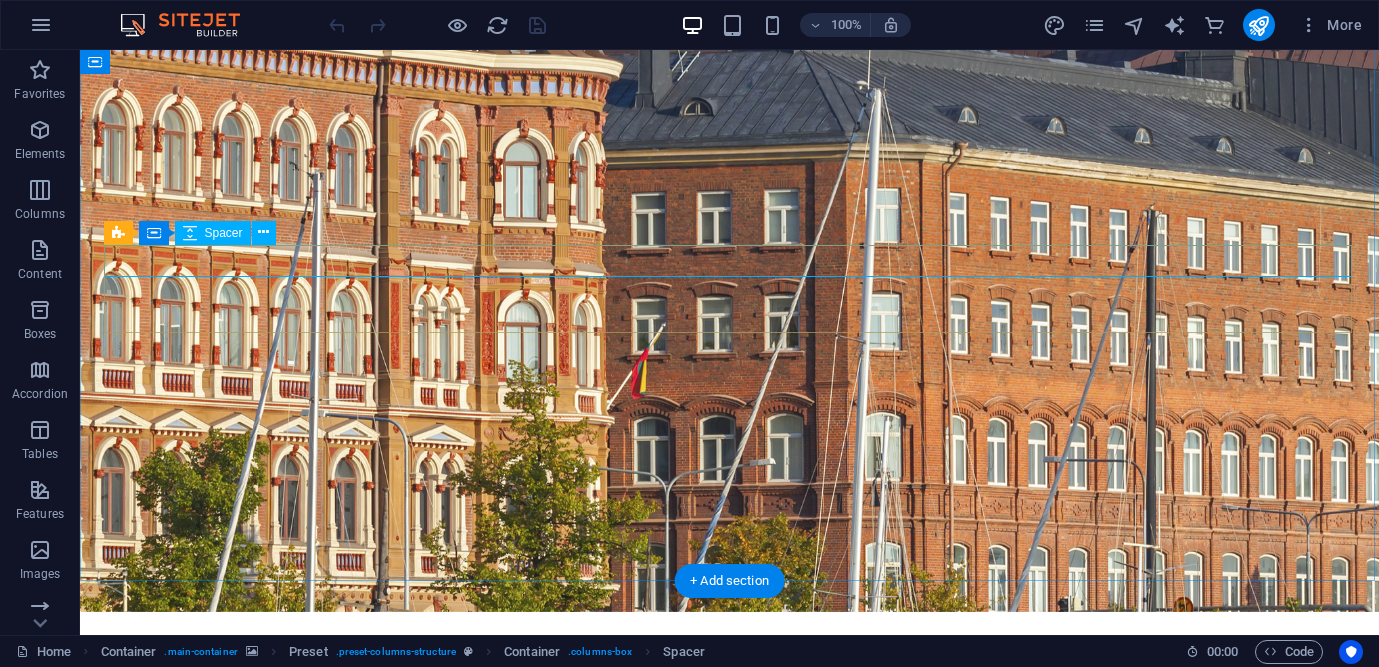 click at bounding box center (729, 304) 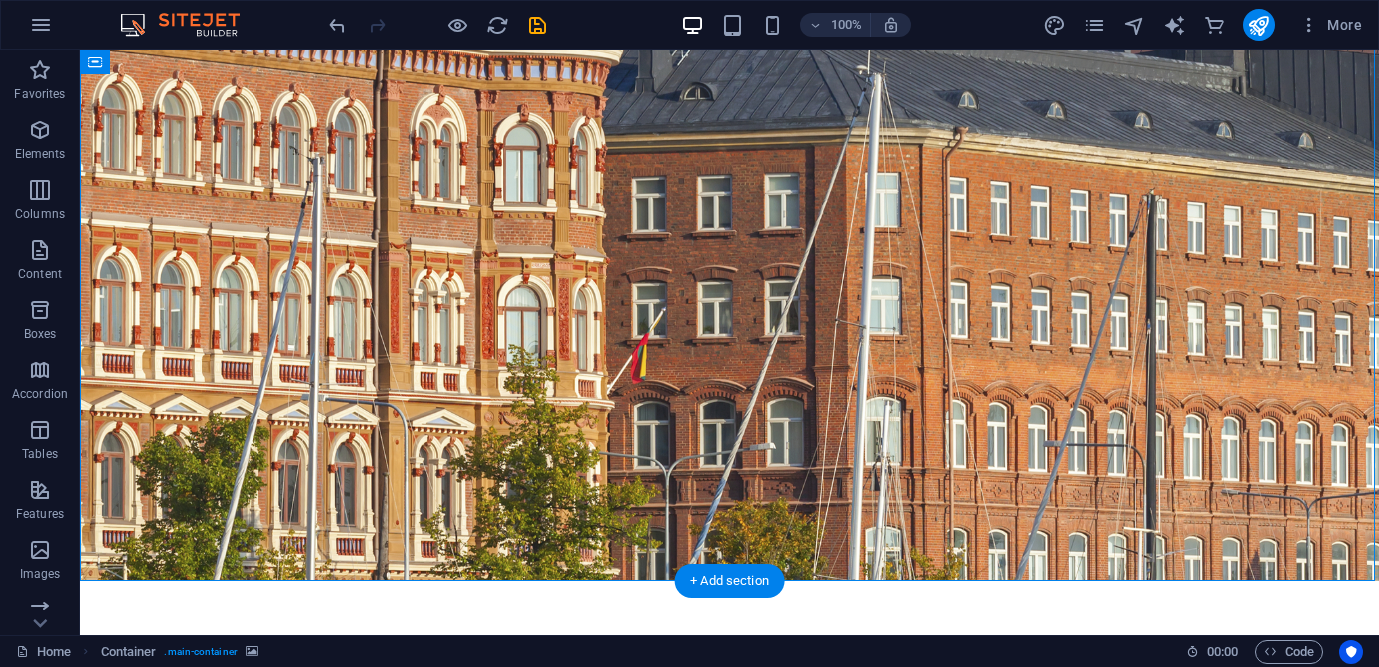 click at bounding box center (729, 288) 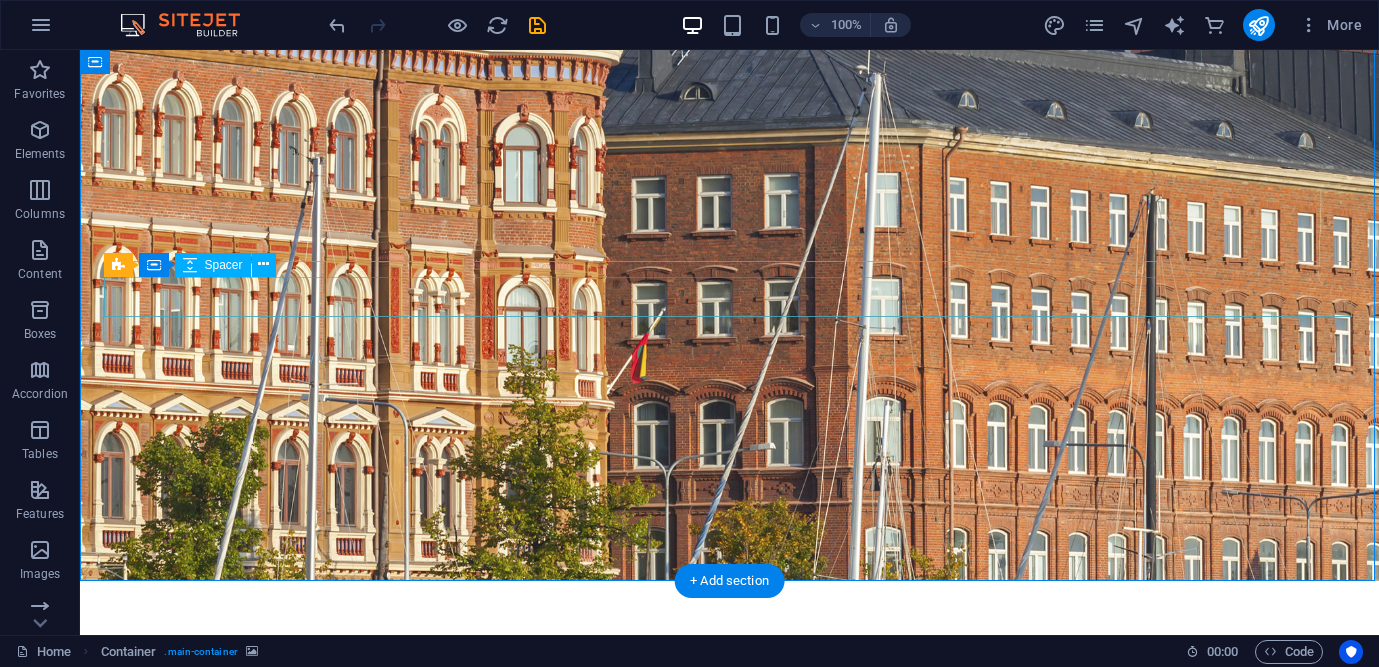 click at bounding box center (730, 697) 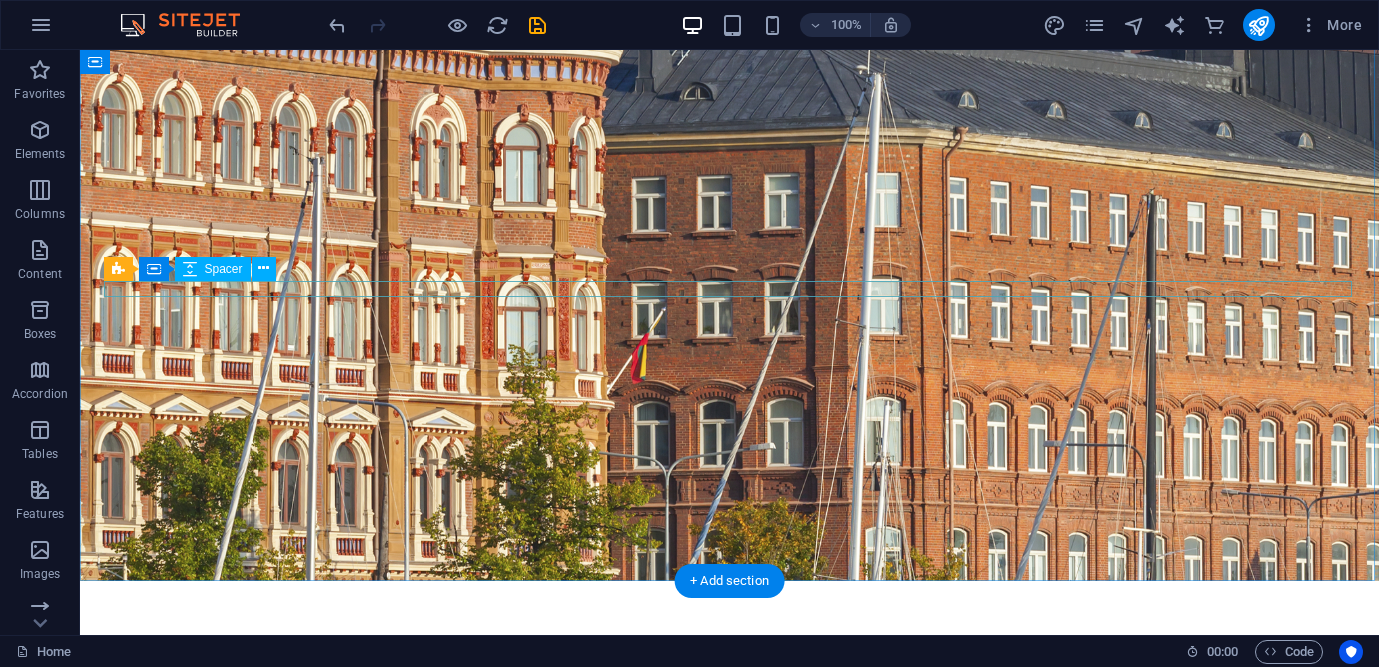 click at bounding box center [730, 669] 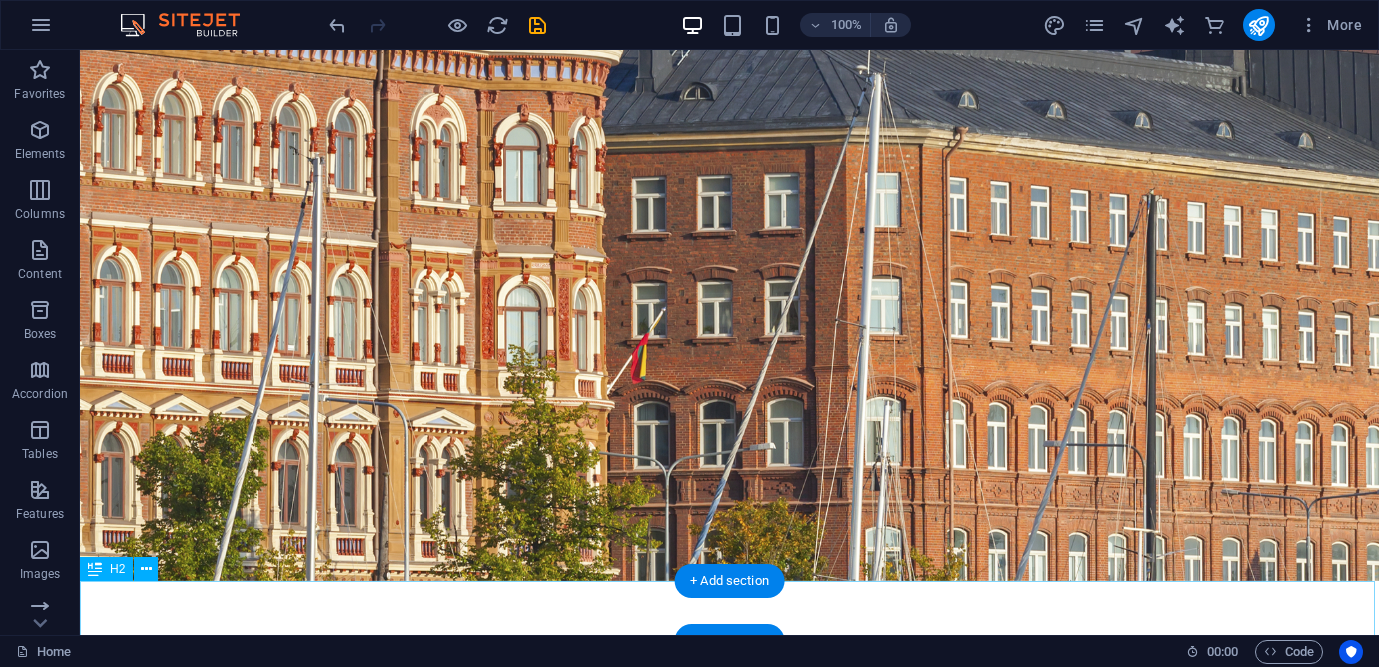 scroll, scrollTop: 120, scrollLeft: 0, axis: vertical 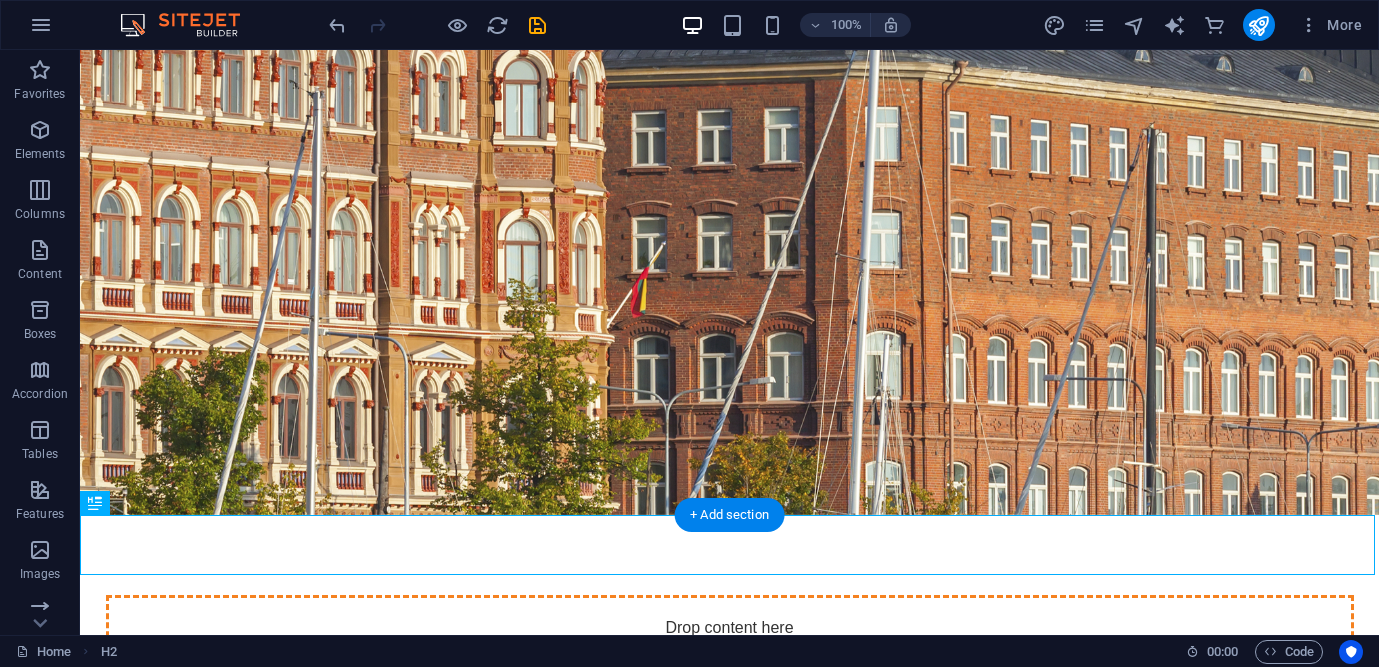 drag, startPoint x: 735, startPoint y: 601, endPoint x: 760, endPoint y: 242, distance: 359.86942 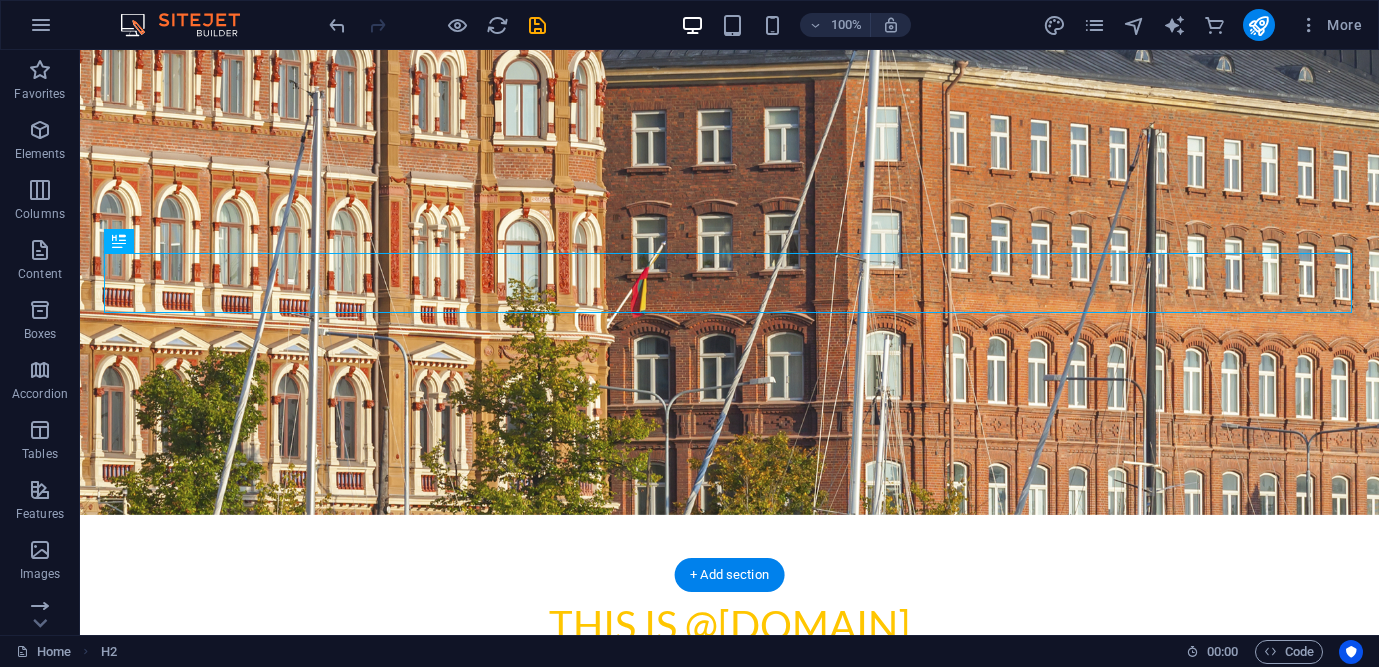 scroll, scrollTop: 60, scrollLeft: 0, axis: vertical 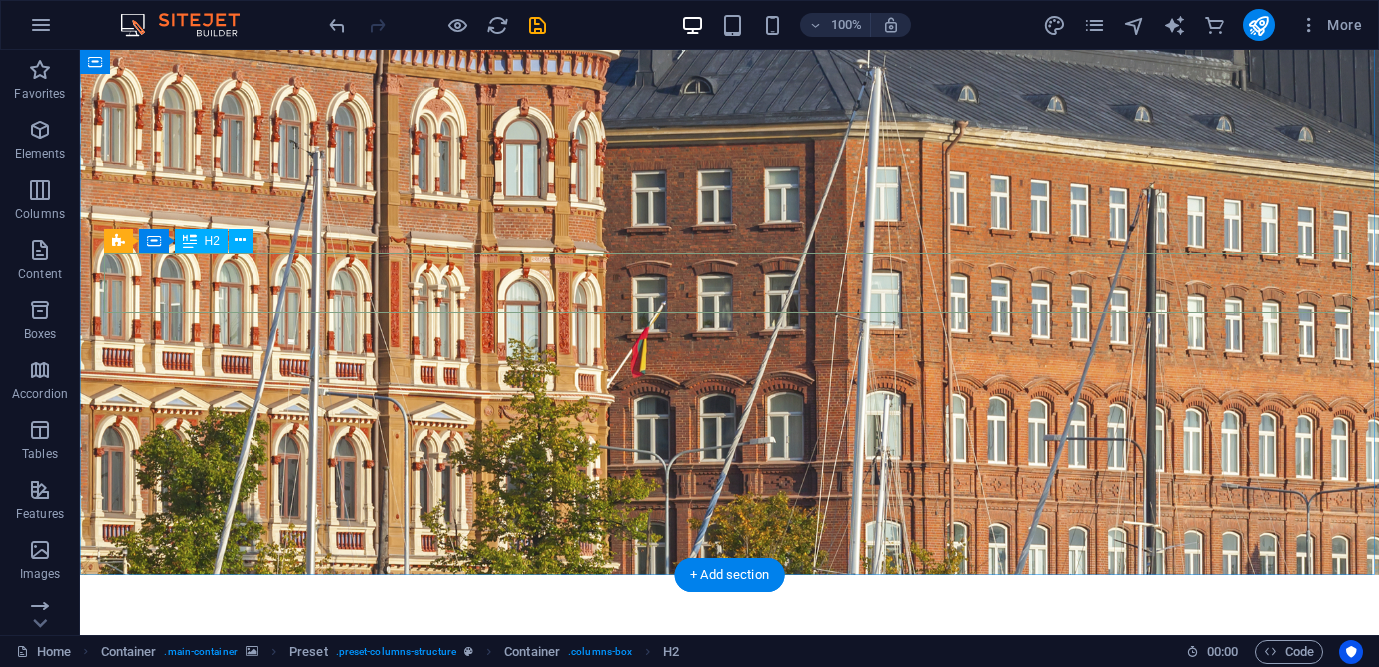 click on "This is @[DOMAIN]" at bounding box center (730, 685) 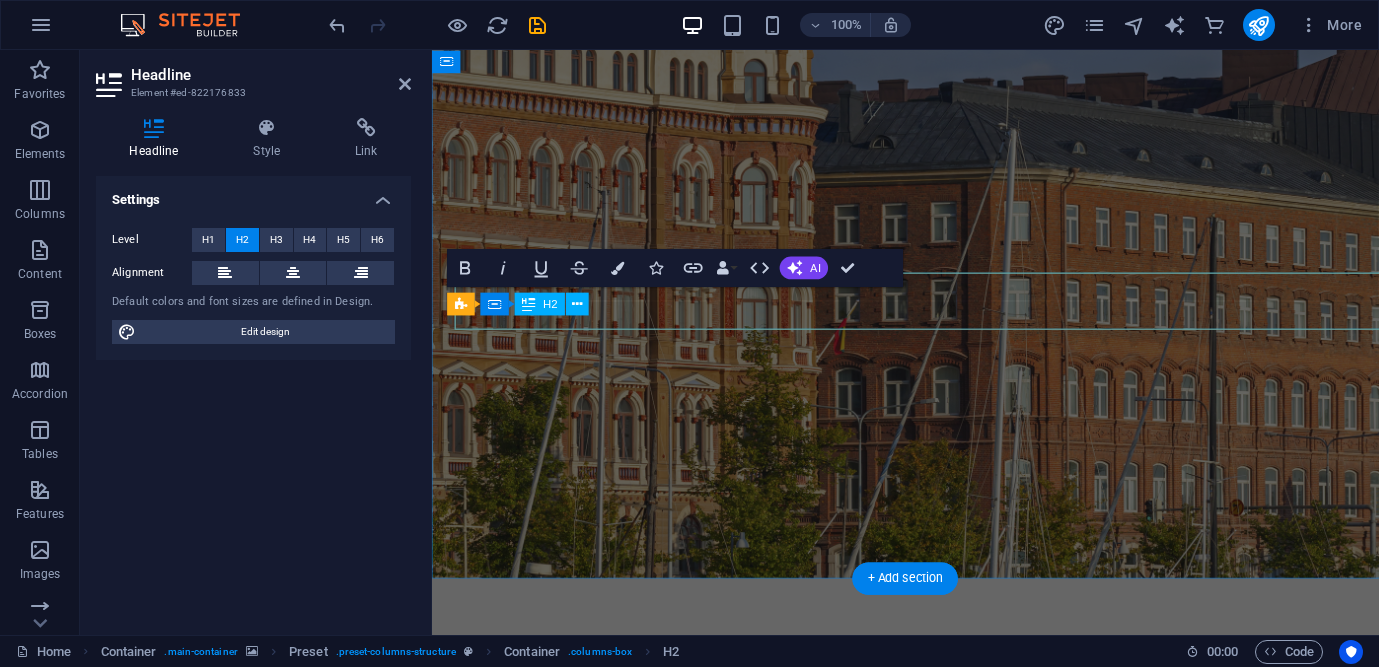 scroll, scrollTop: 29, scrollLeft: 0, axis: vertical 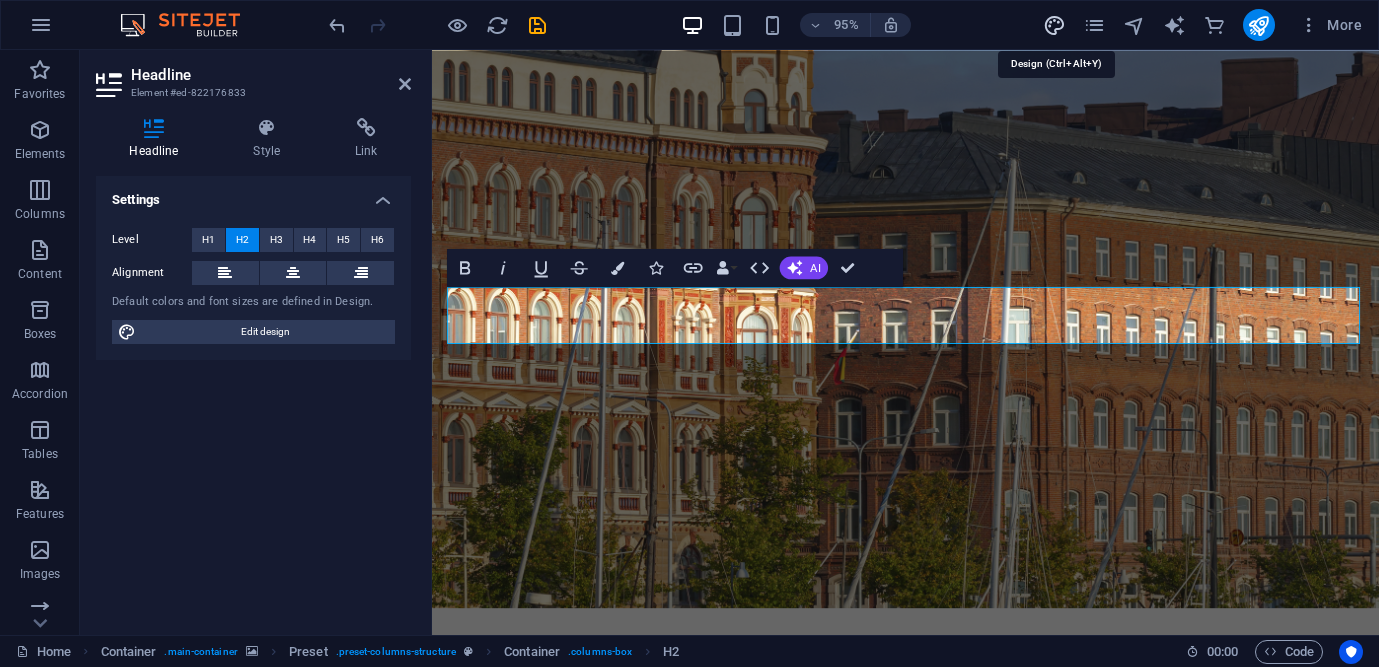 click at bounding box center [1054, 25] 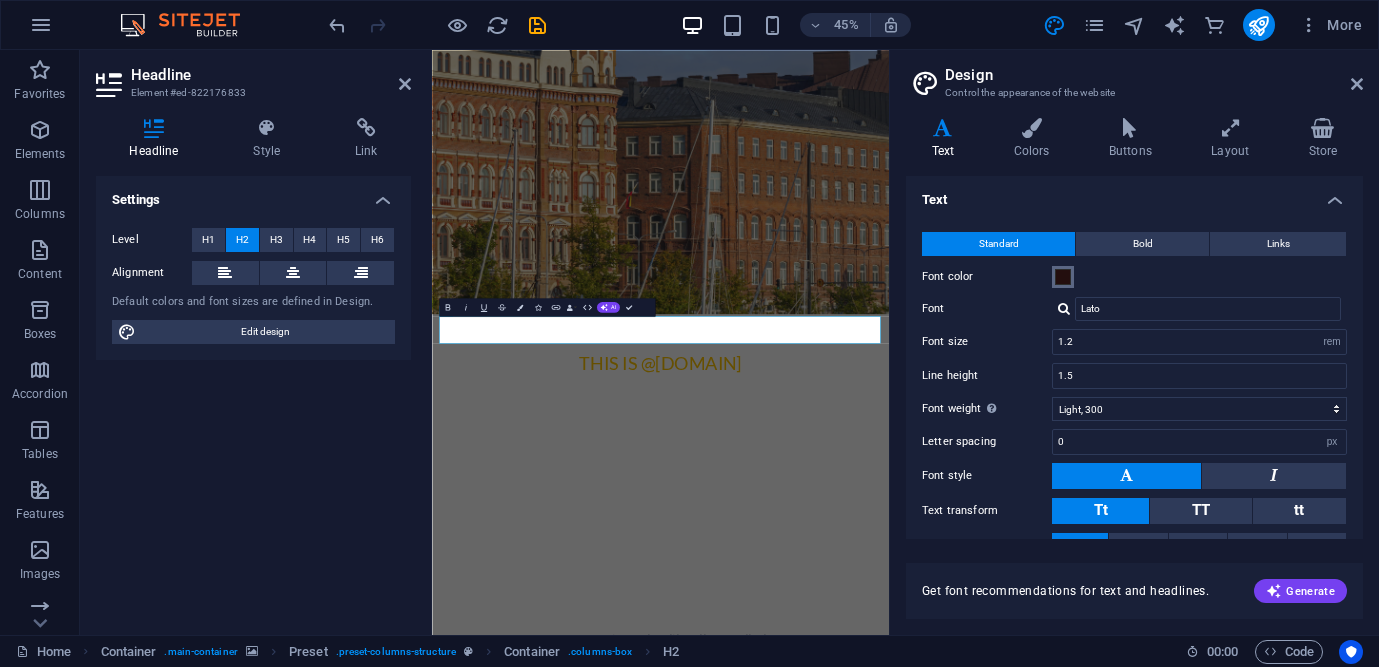 click at bounding box center (1063, 277) 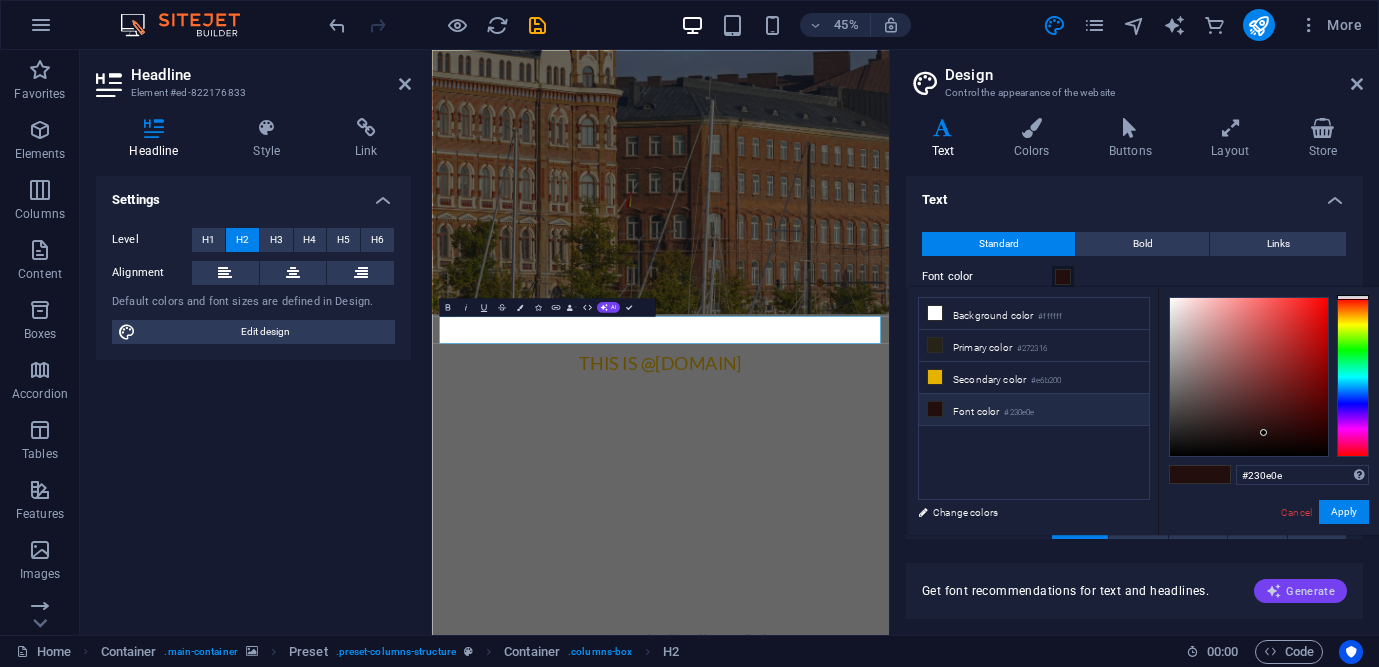 click on "Generate" at bounding box center [1300, 591] 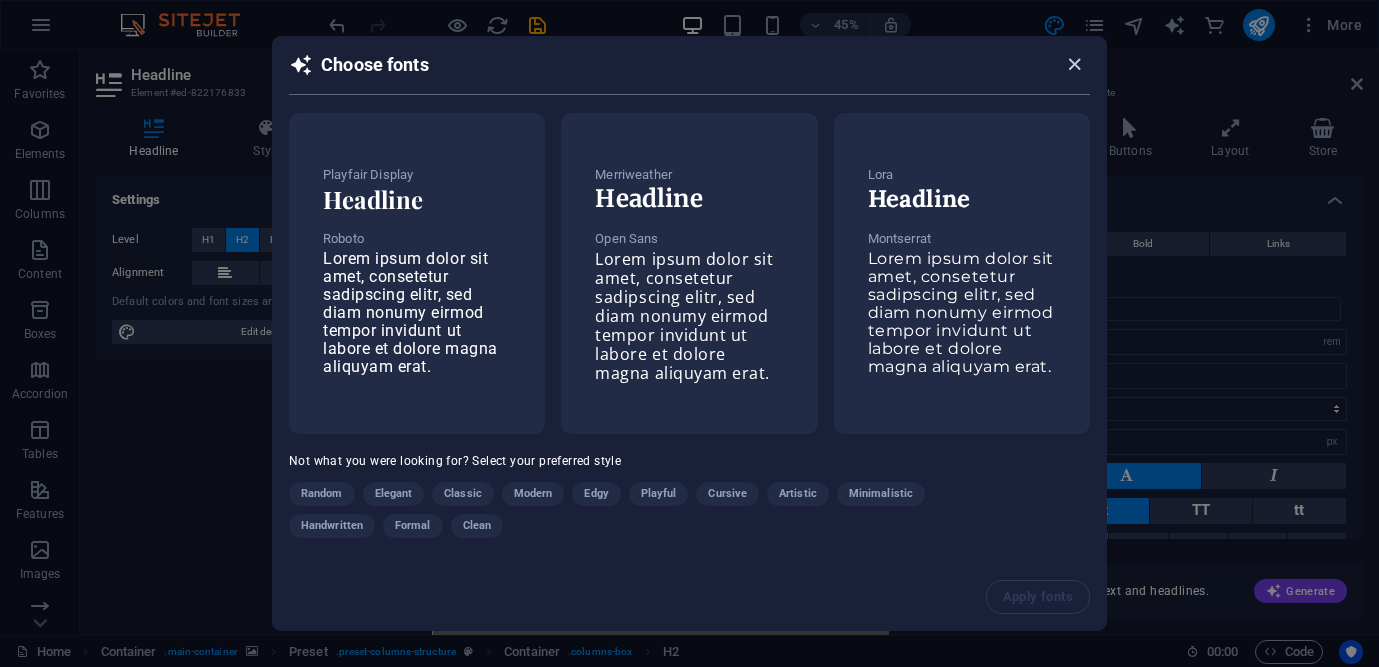click at bounding box center [1074, 64] 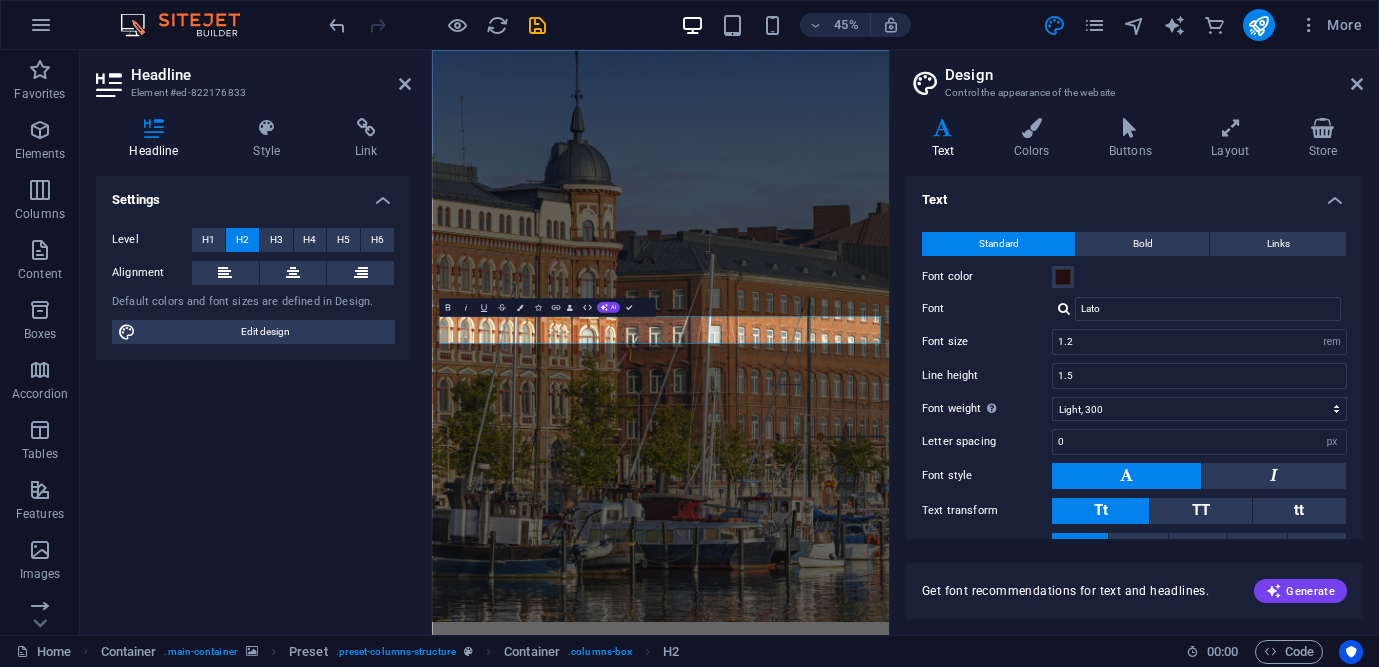 drag, startPoint x: 1265, startPoint y: 481, endPoint x: 1268, endPoint y: 319, distance: 162.02777 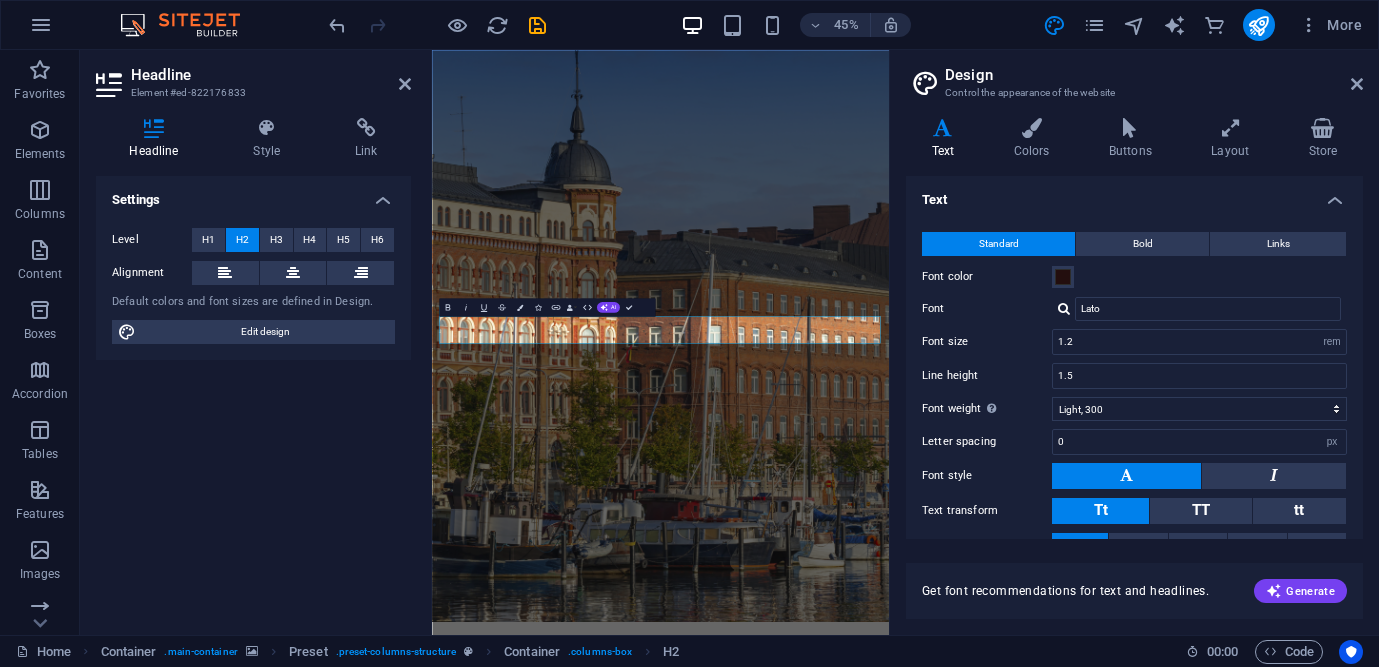 click at bounding box center (940, 671) 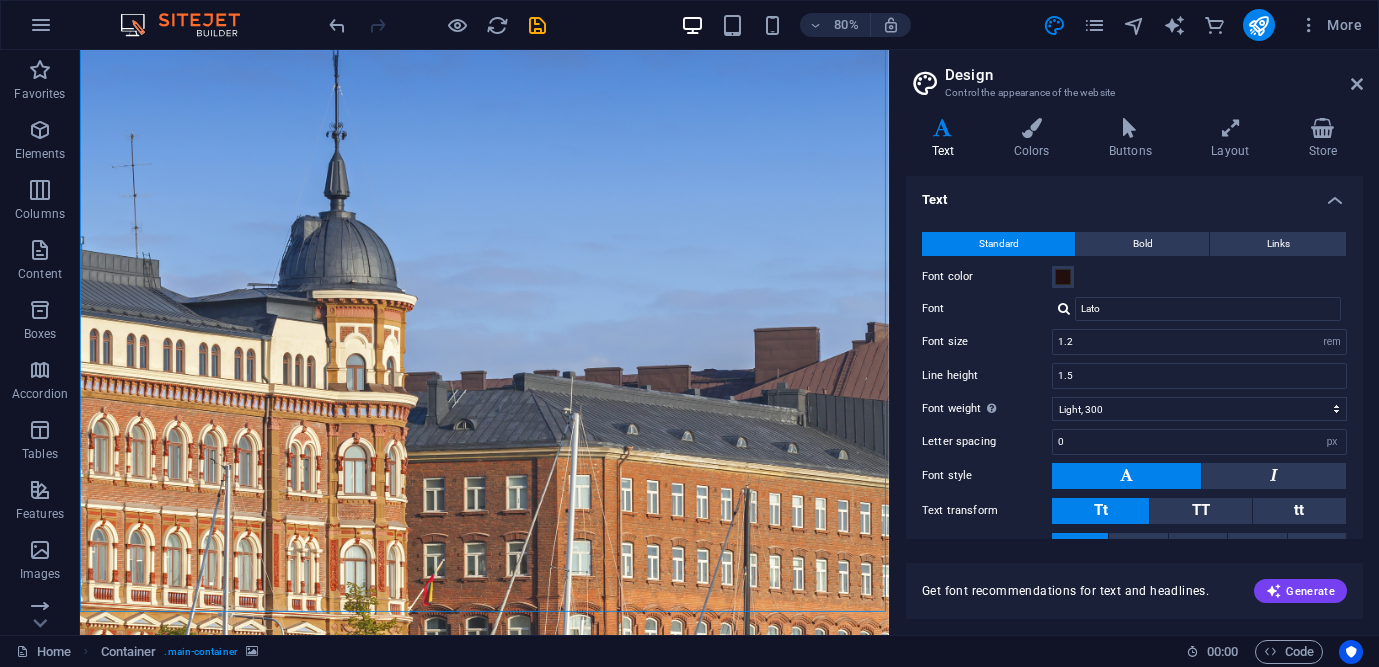 drag, startPoint x: 845, startPoint y: 541, endPoint x: 837, endPoint y: 436, distance: 105.30432 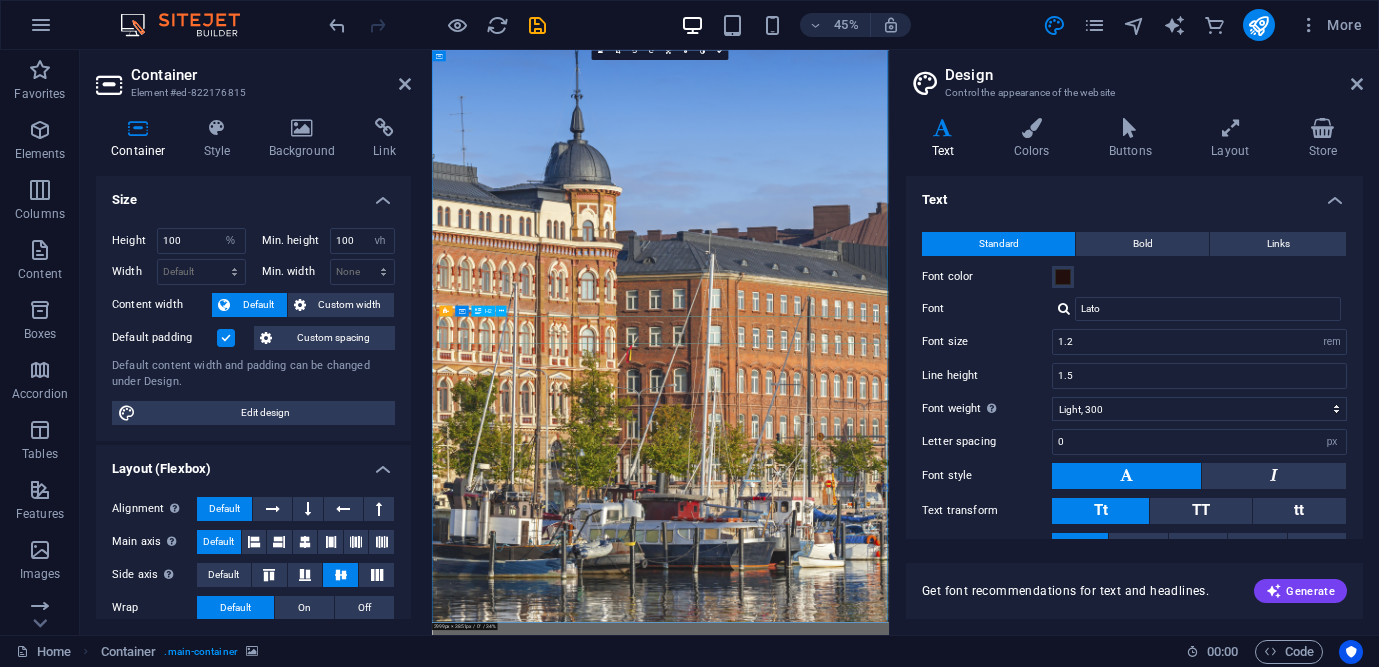 click on "This is @[DOMAIN]" at bounding box center (940, 1431) 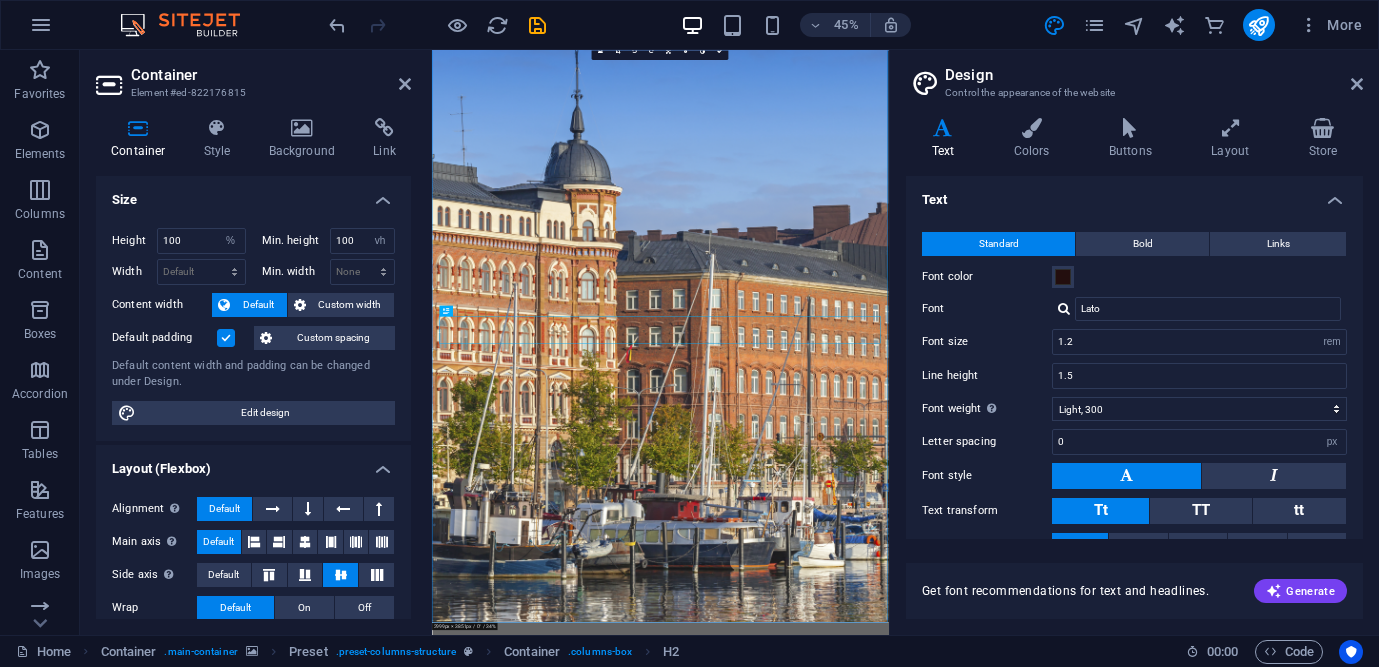 drag, startPoint x: 983, startPoint y: 472, endPoint x: 994, endPoint y: 321, distance: 151.40013 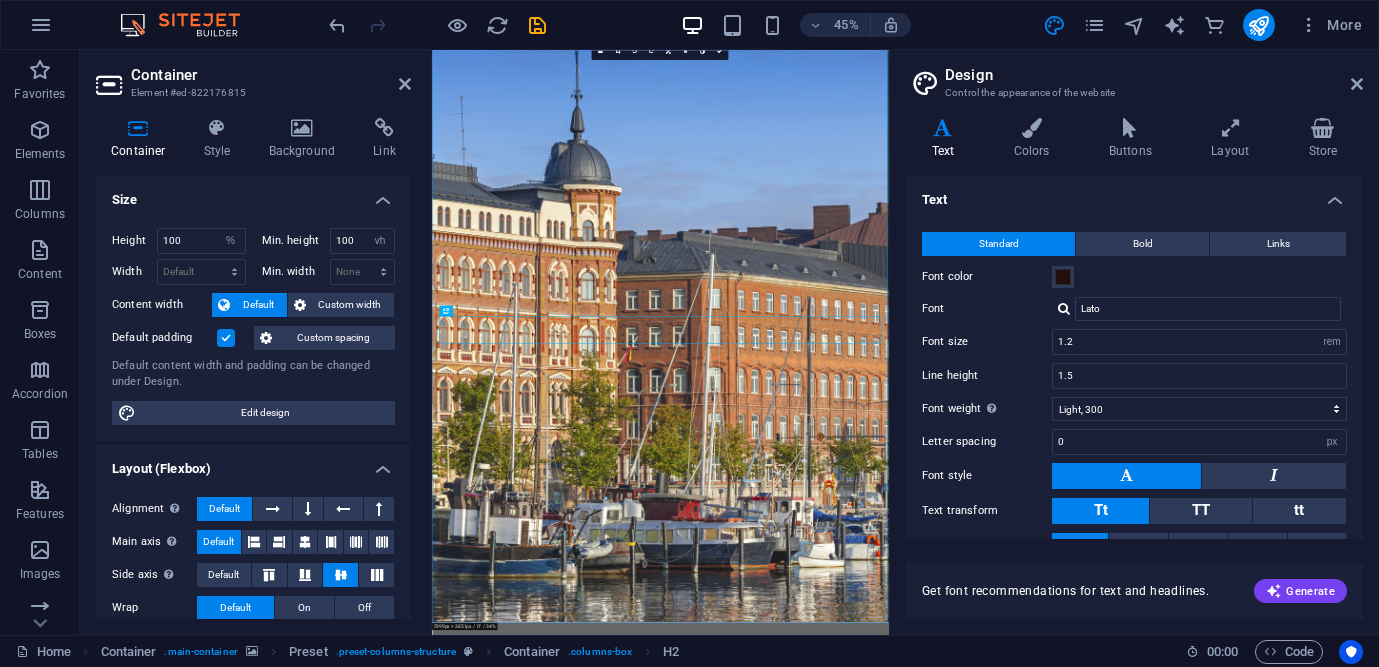 drag, startPoint x: 963, startPoint y: 1161, endPoint x: 992, endPoint y: 1081, distance: 85.09406 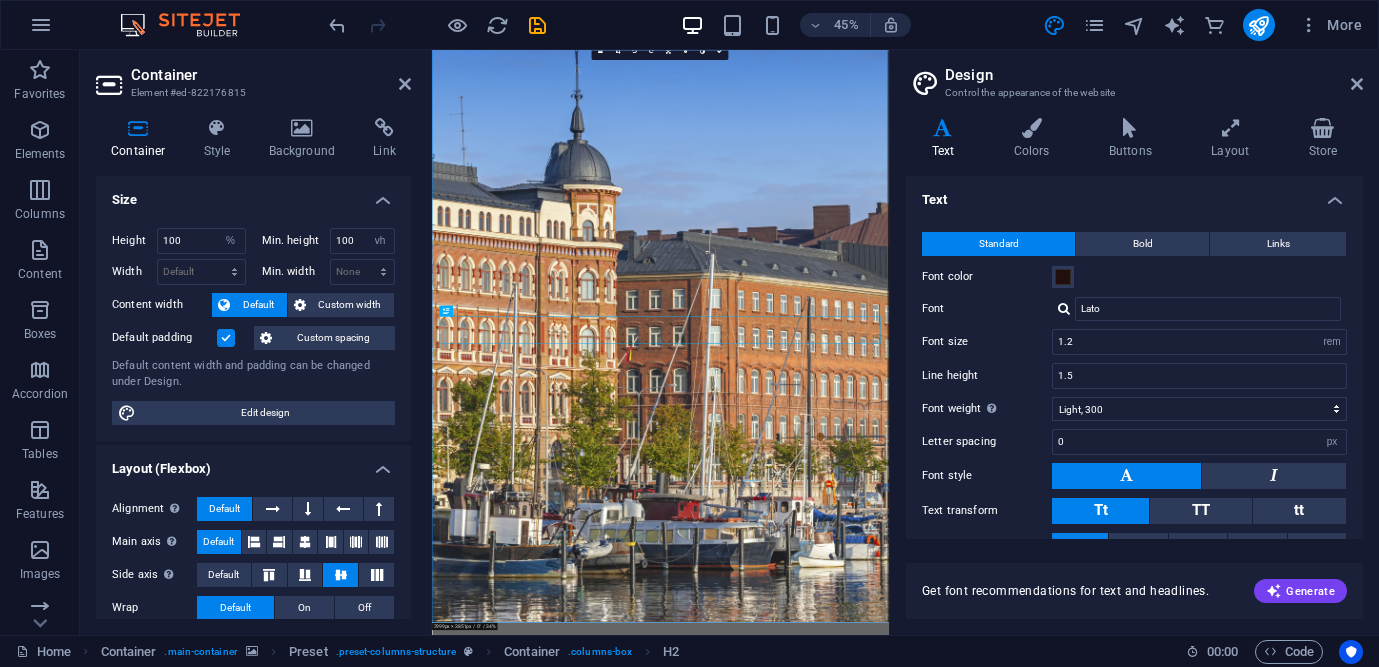 click at bounding box center [940, 671] 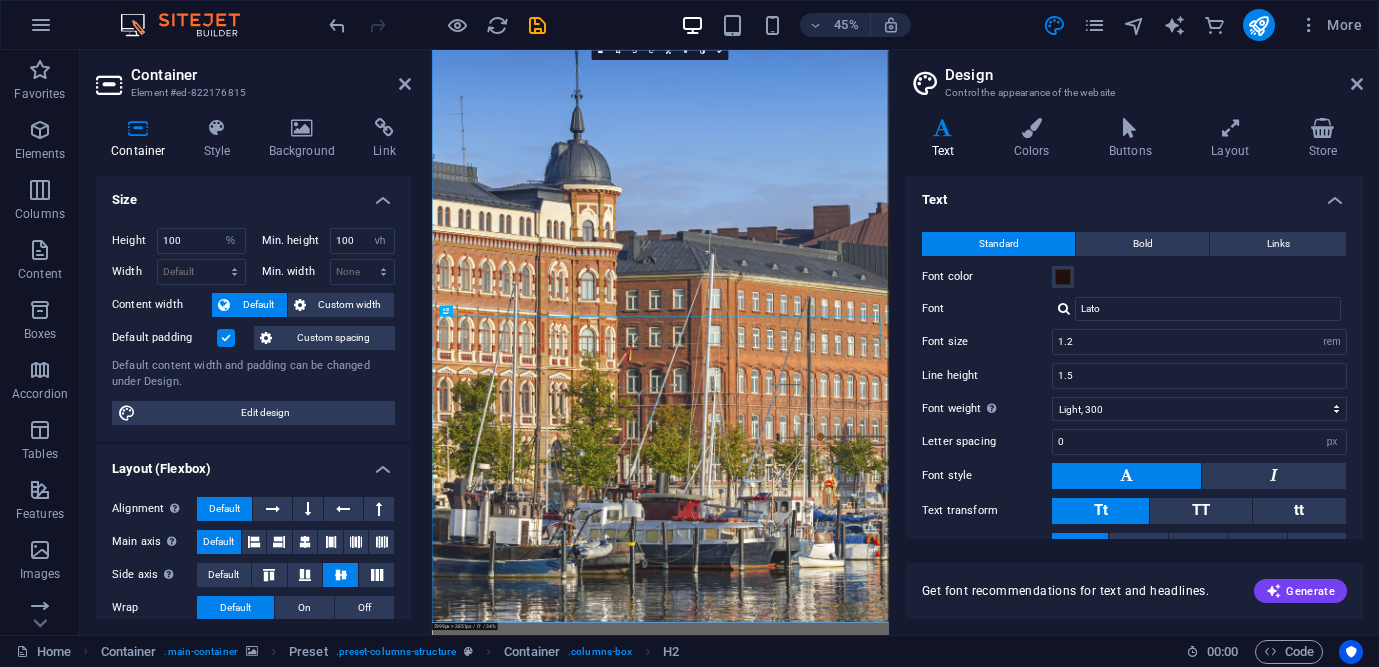 drag, startPoint x: 916, startPoint y: 1181, endPoint x: 939, endPoint y: 928, distance: 254.0433 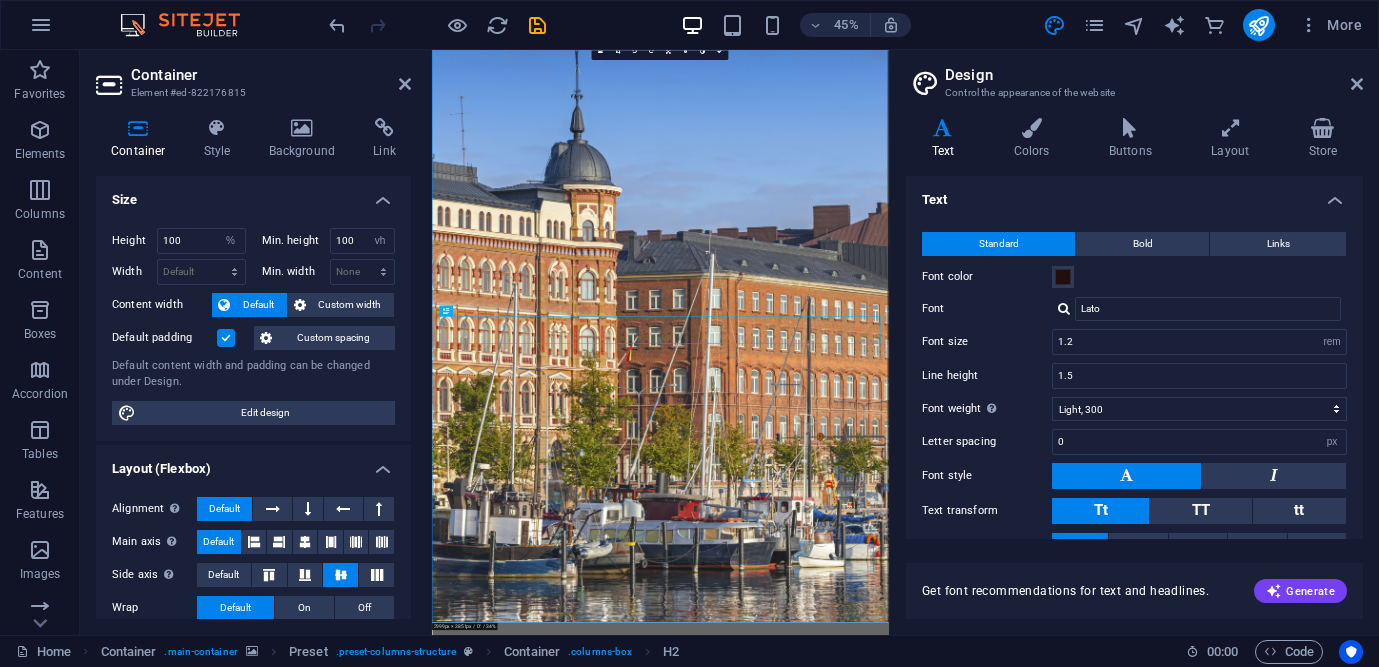 click at bounding box center (940, 671) 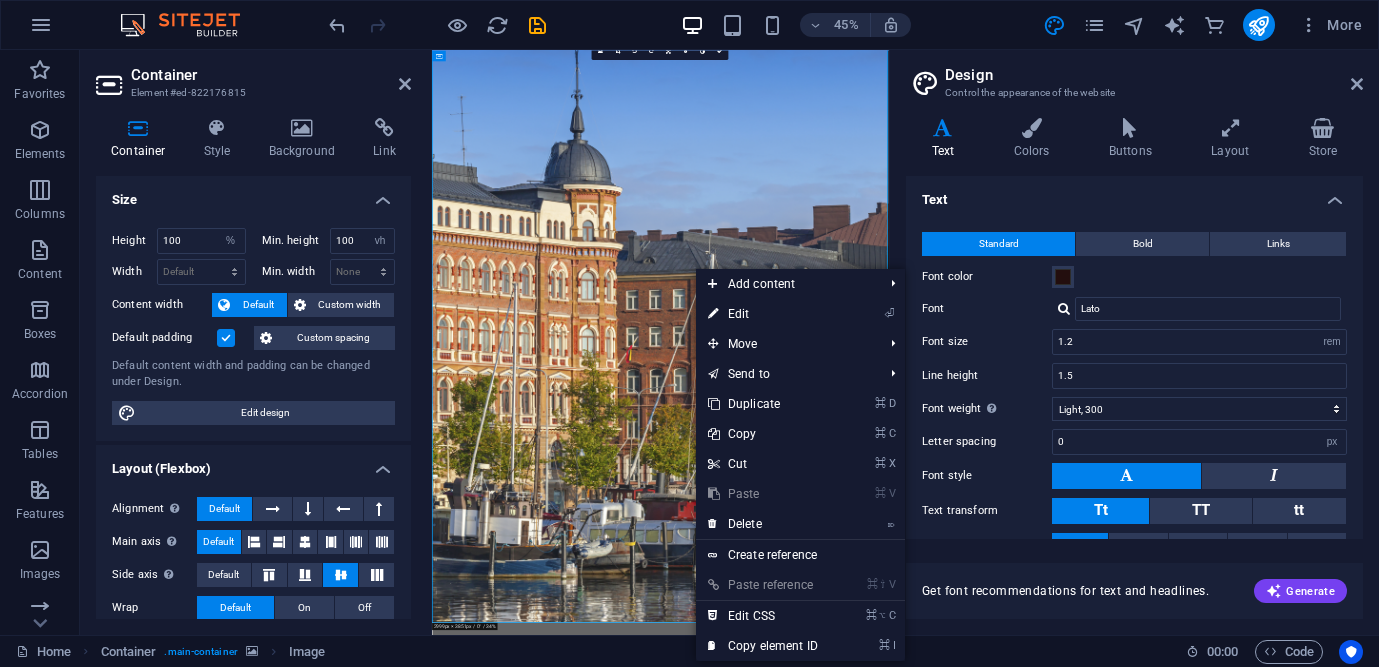 click at bounding box center (940, 671) 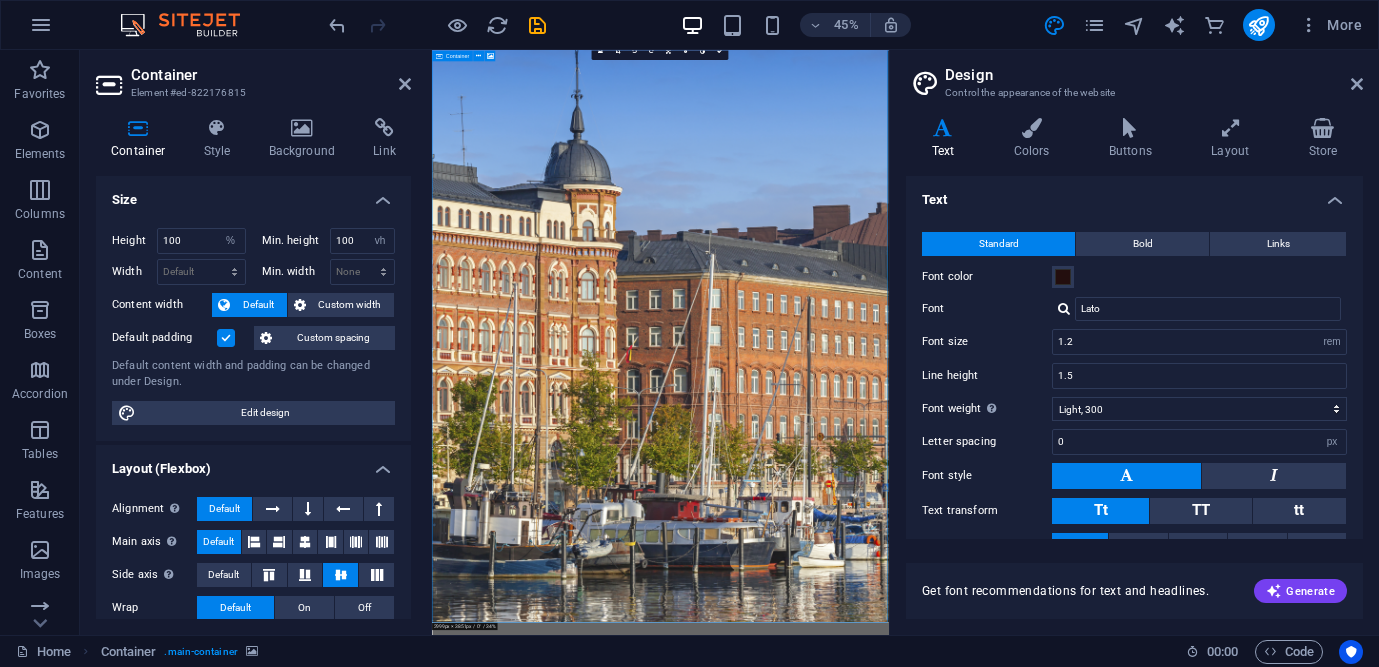 drag, startPoint x: 856, startPoint y: 1017, endPoint x: 848, endPoint y: 1119, distance: 102.31325 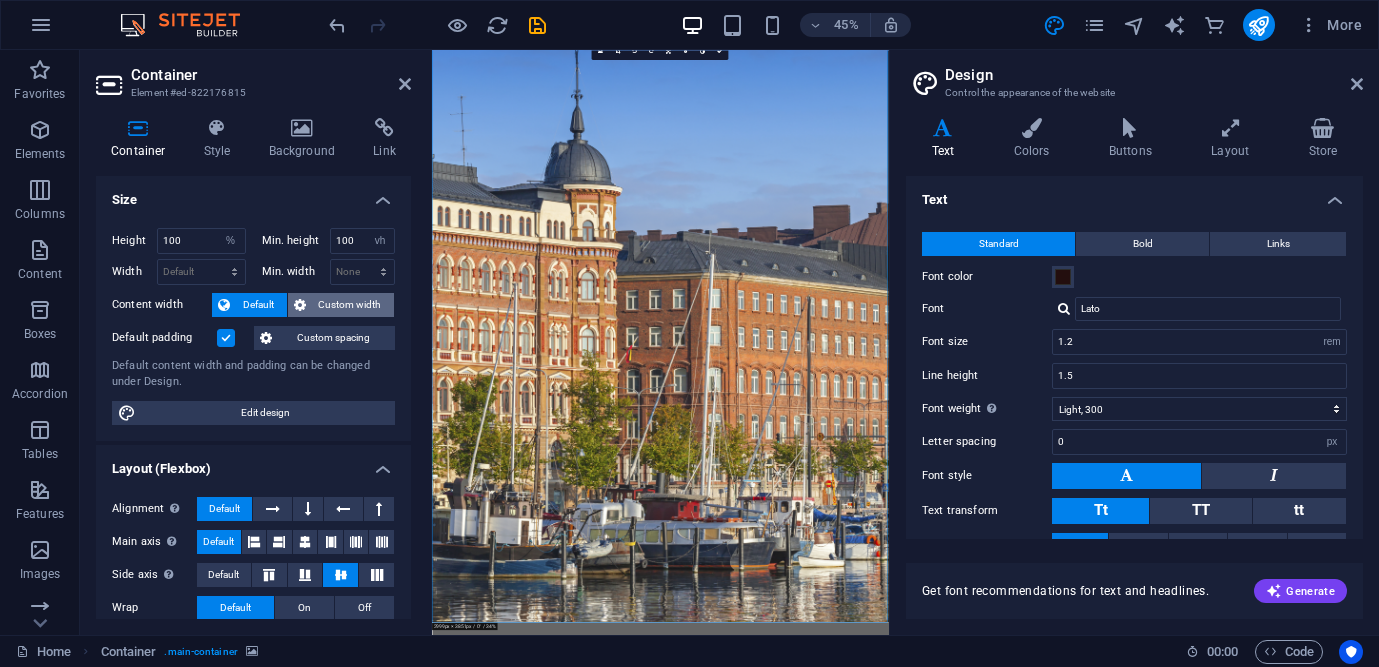click on "Custom width" at bounding box center [350, 305] 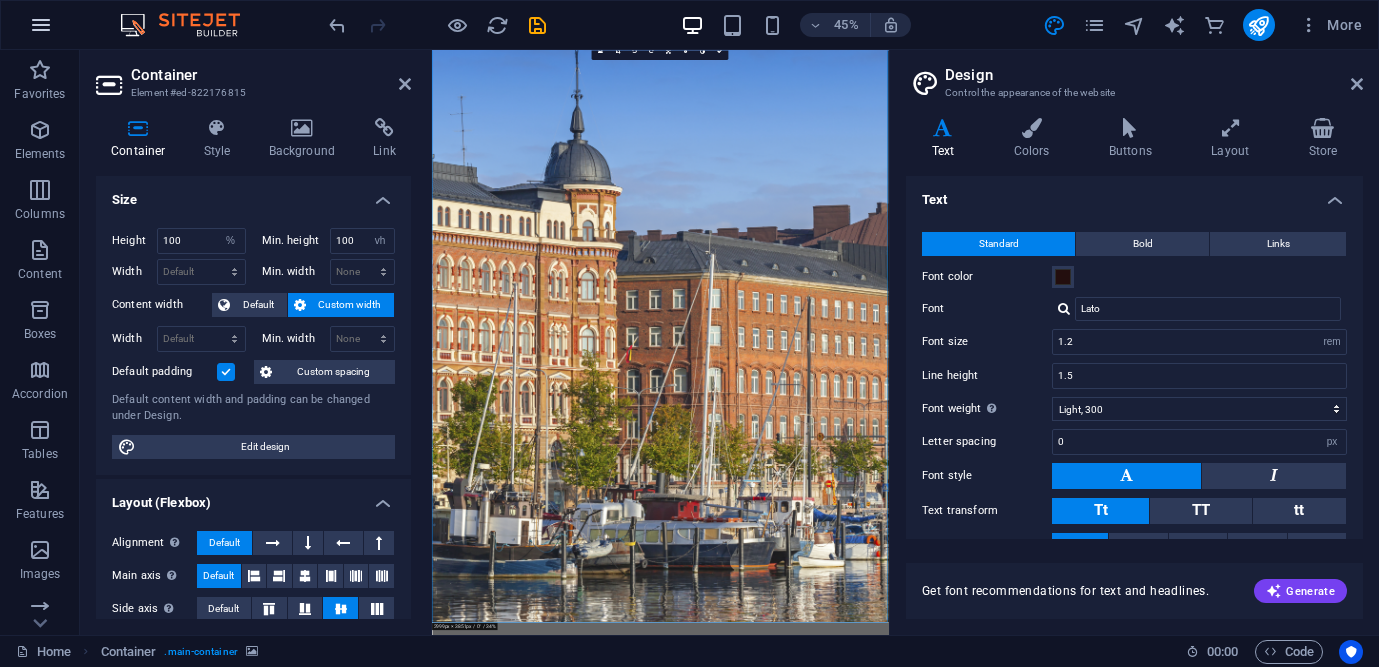 click at bounding box center [41, 25] 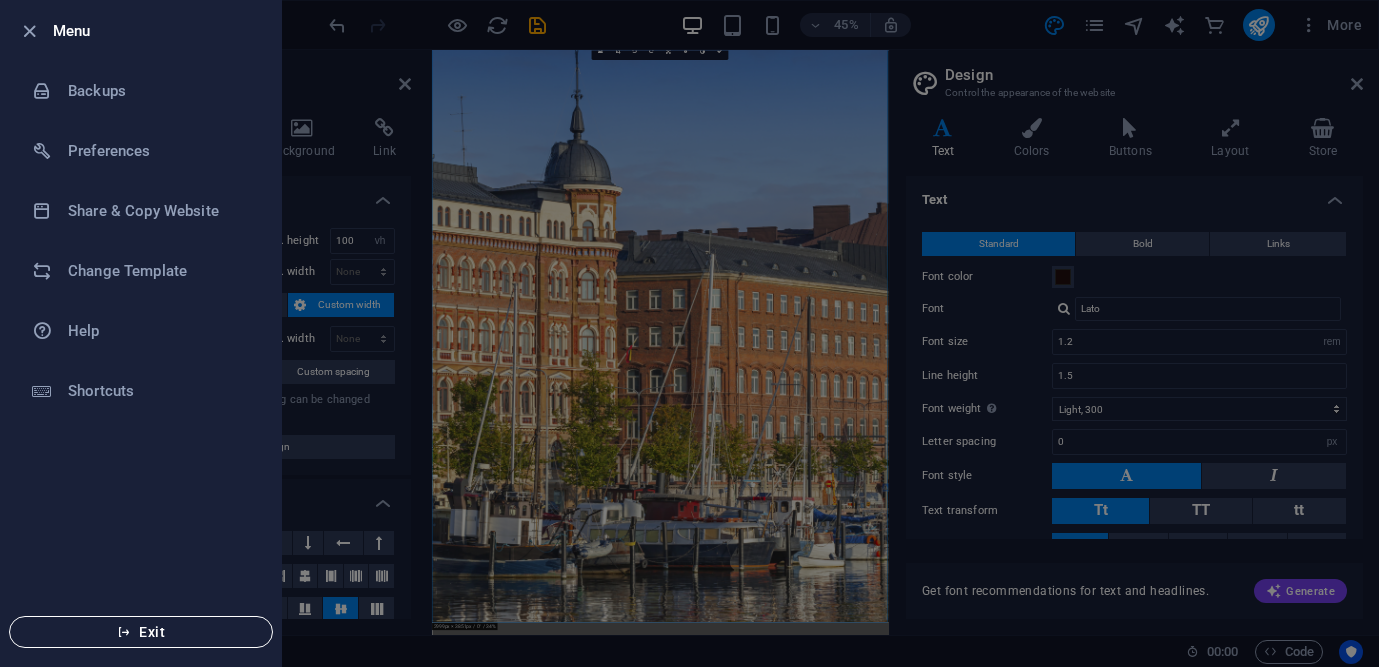 click on "Exit" at bounding box center (141, 632) 